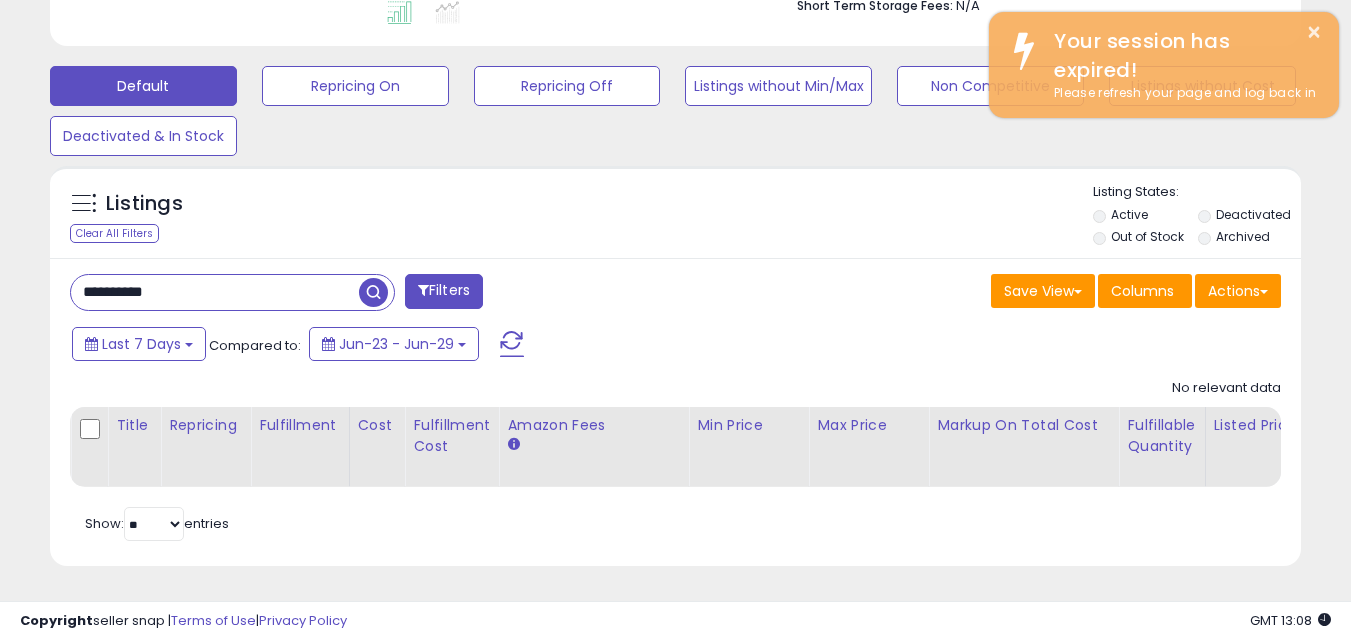 scroll, scrollTop: 579, scrollLeft: 0, axis: vertical 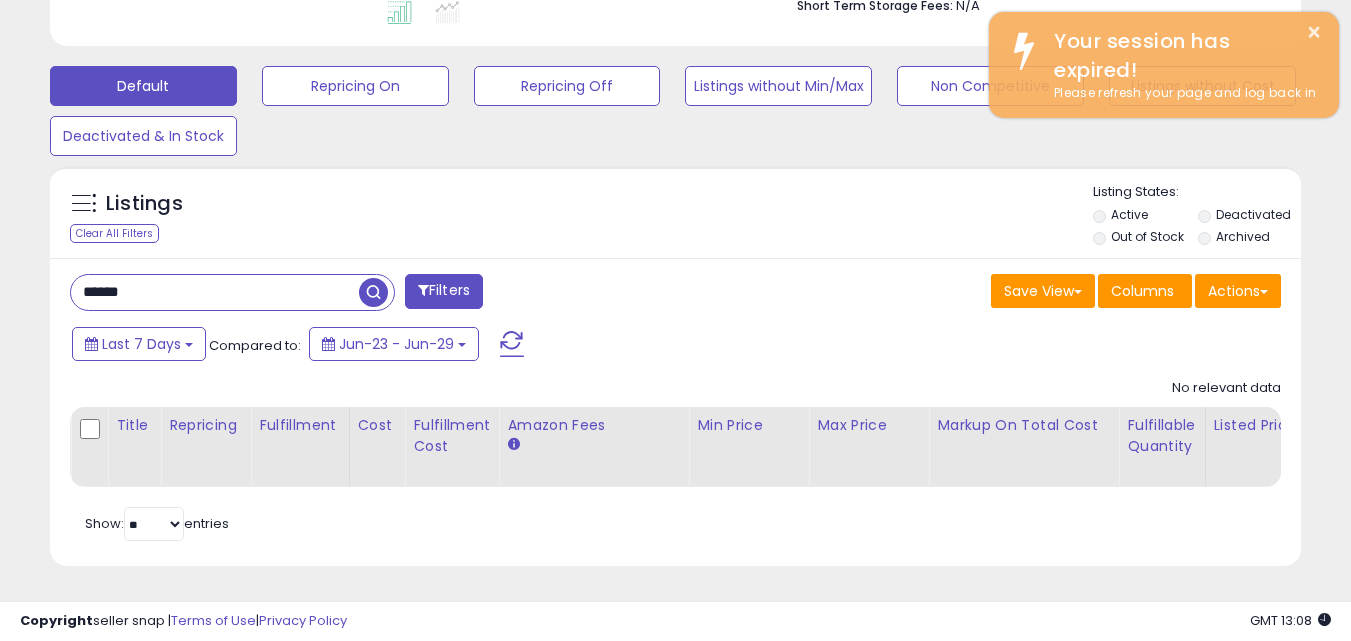 type on "******" 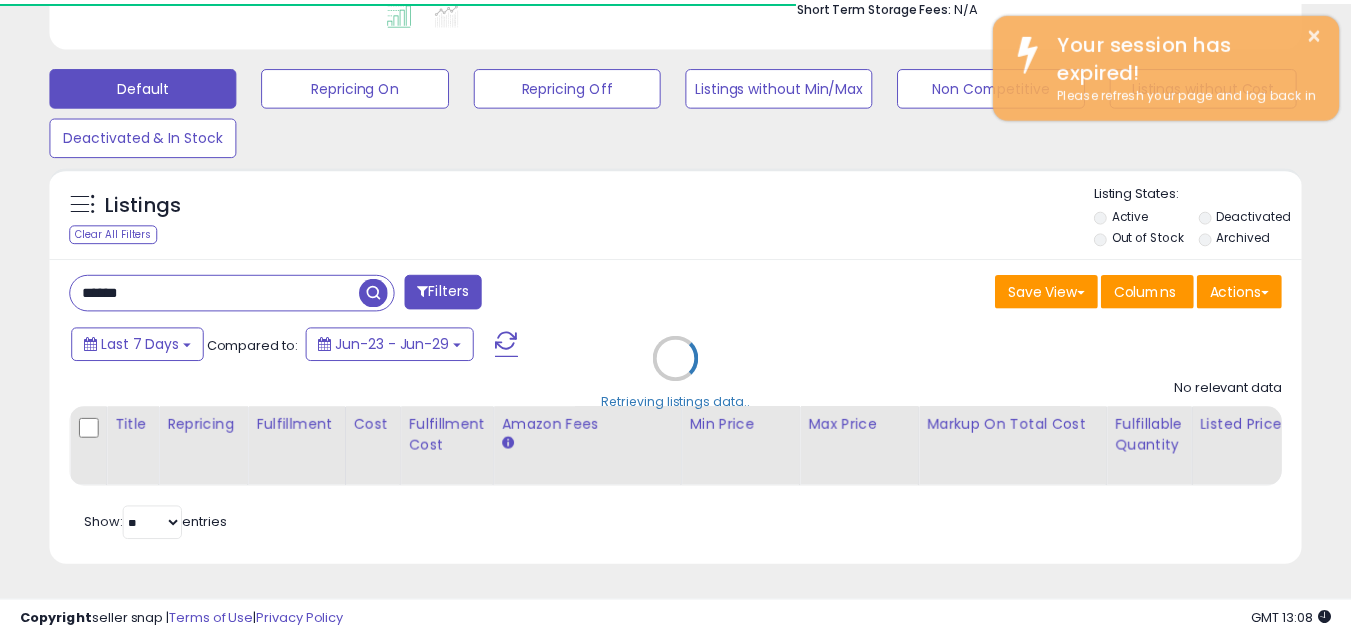scroll, scrollTop: 410, scrollLeft: 724, axis: both 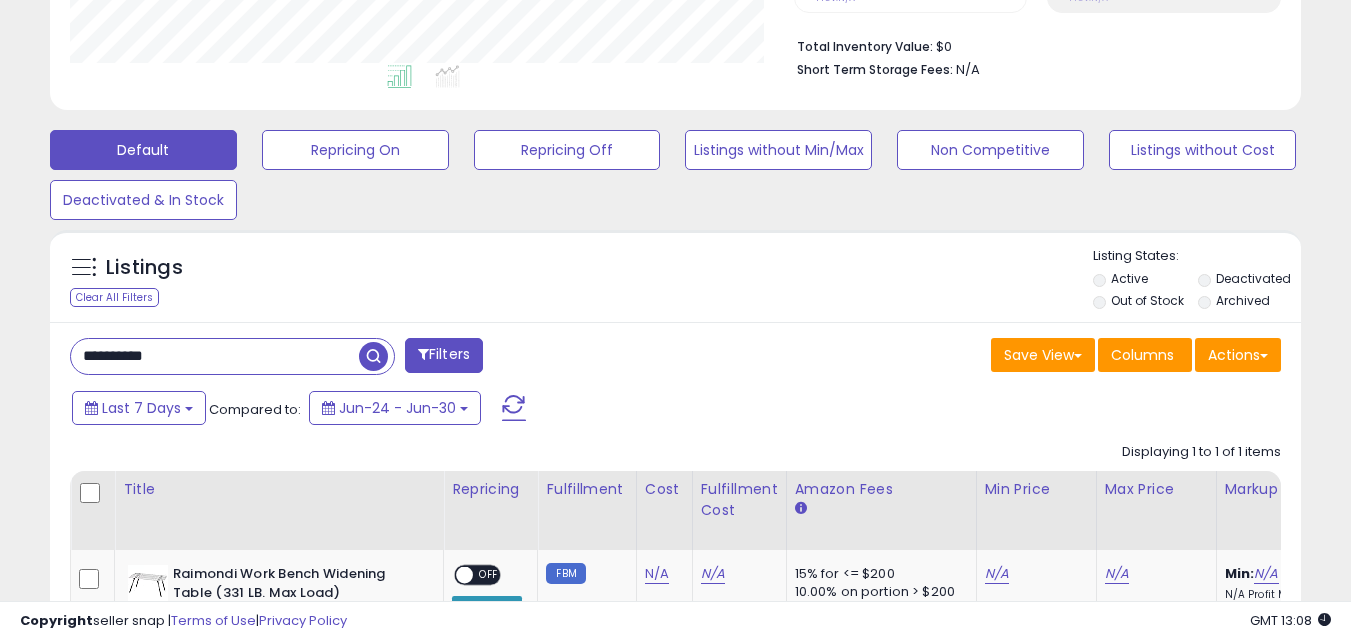 click on "**********" at bounding box center (215, 356) 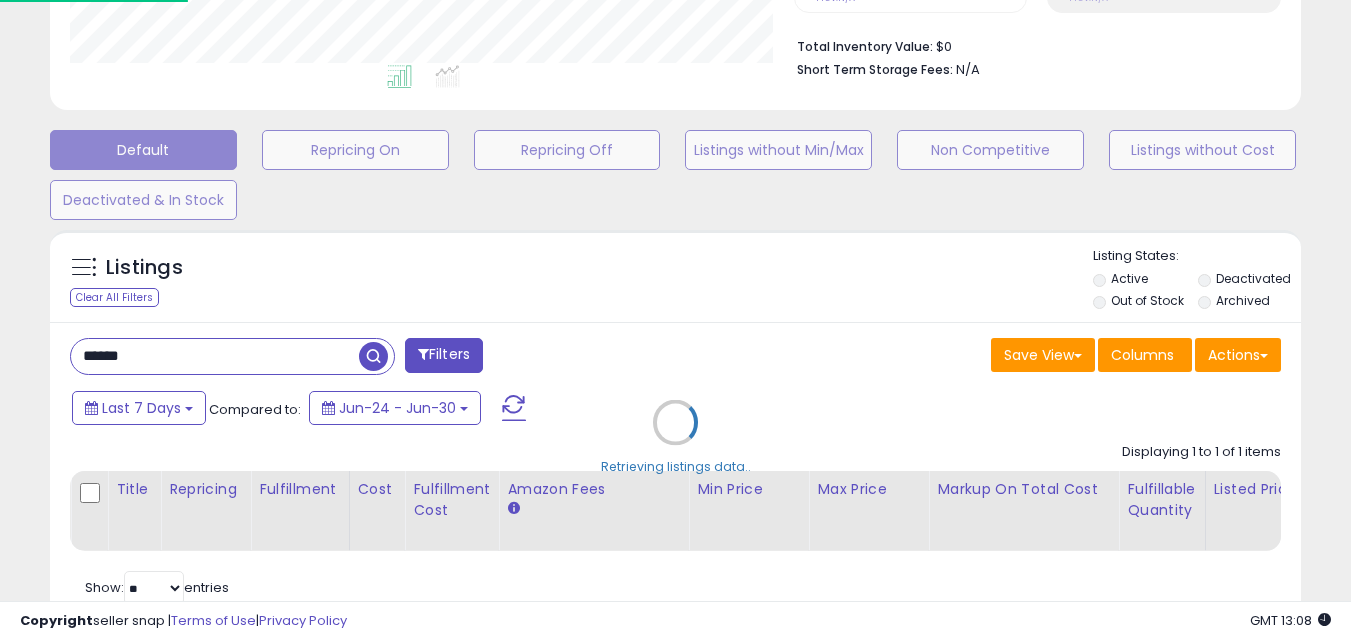 scroll, scrollTop: 999590, scrollLeft: 999267, axis: both 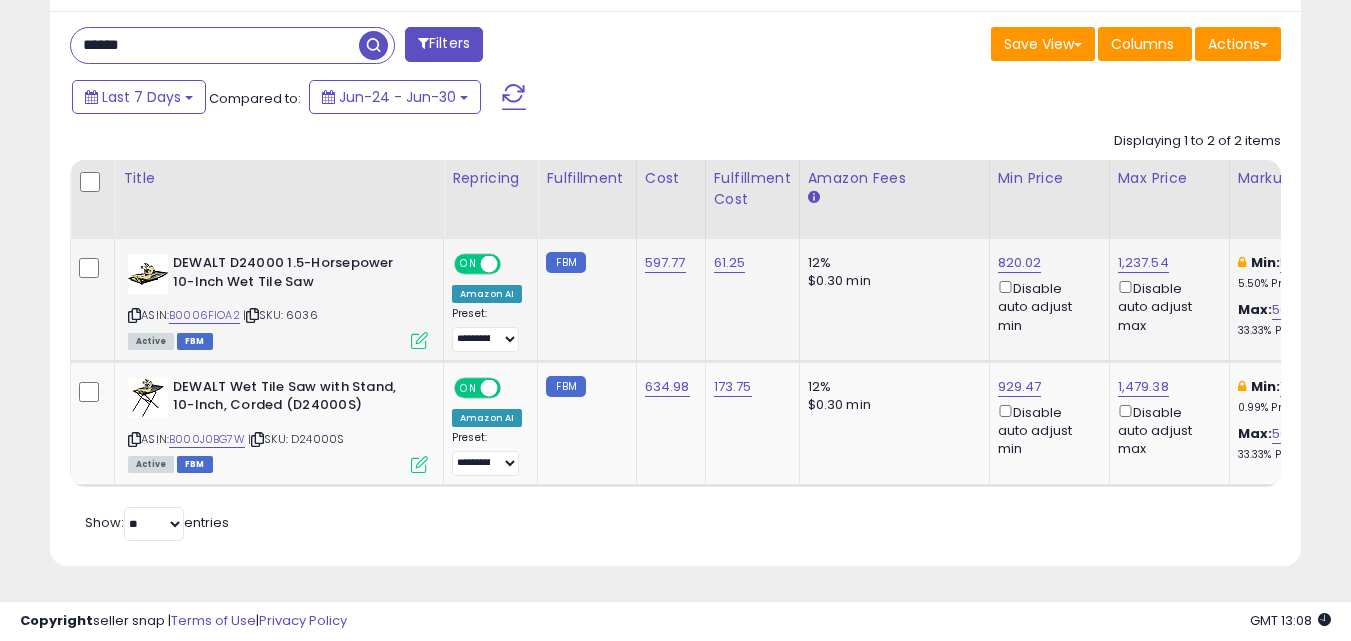 click on "ASIN:  B0006FIOA2    |   SKU: 6036 Active FBM" at bounding box center (278, 300) 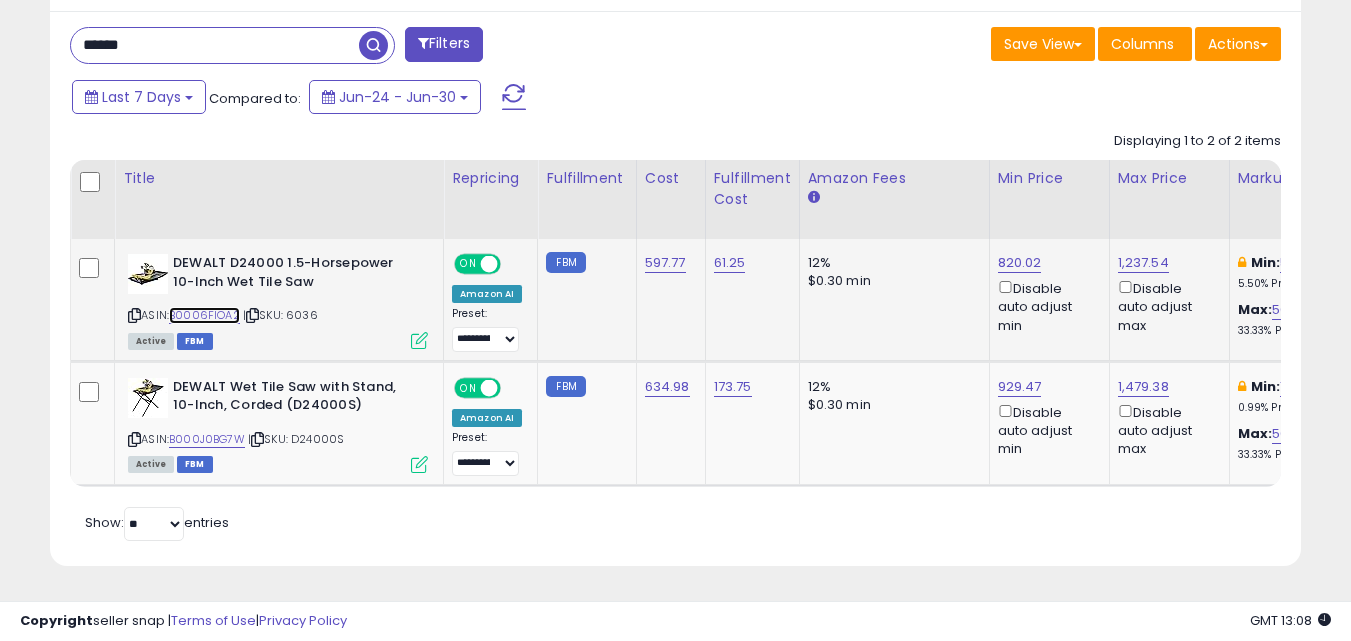 click on "B0006FIOA2" at bounding box center [204, 315] 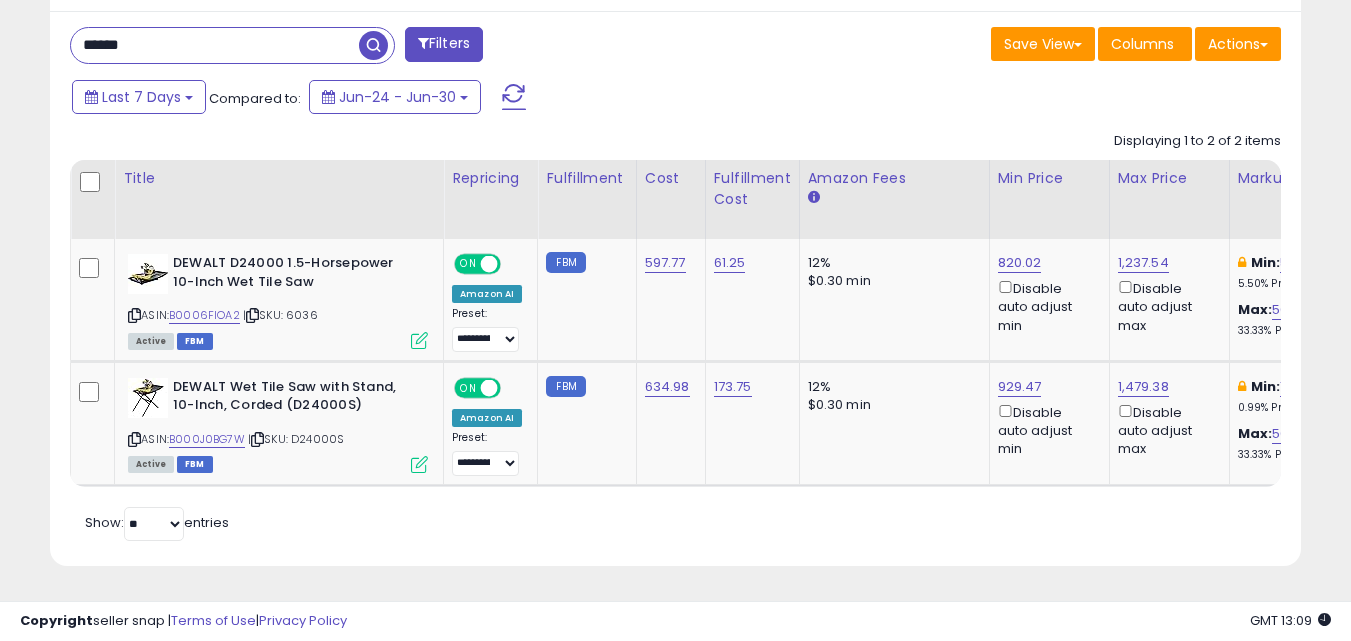 click on "******" at bounding box center (215, 45) 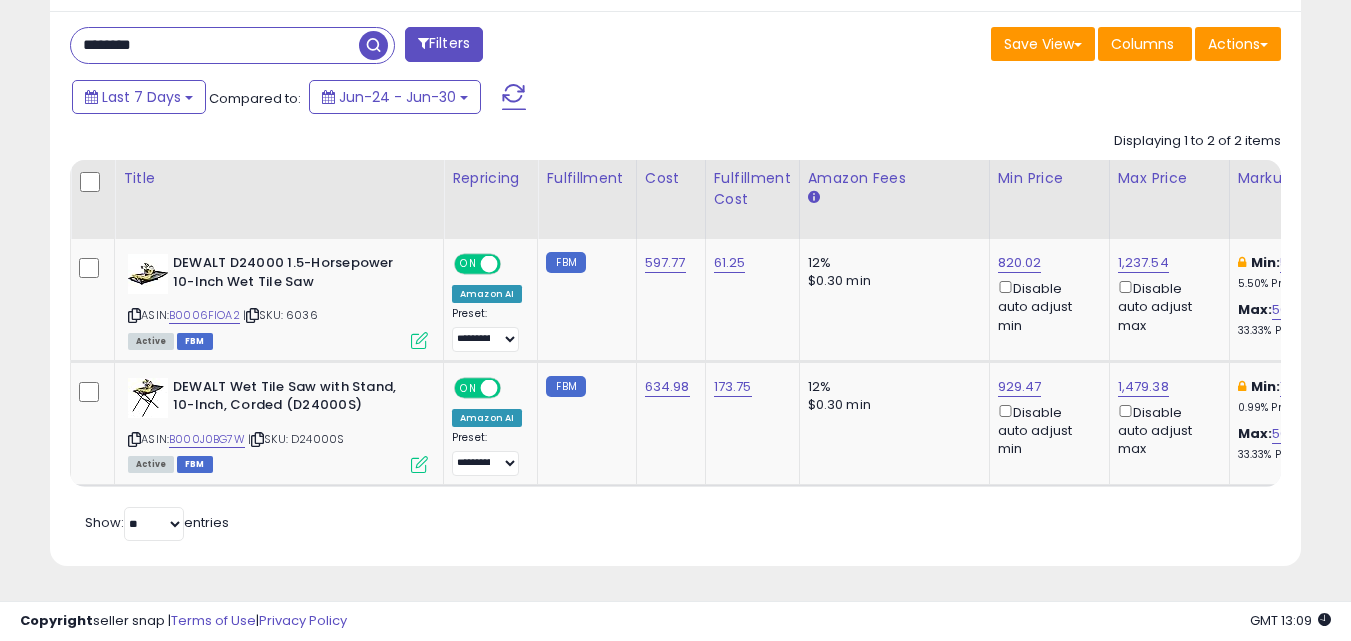type on "********" 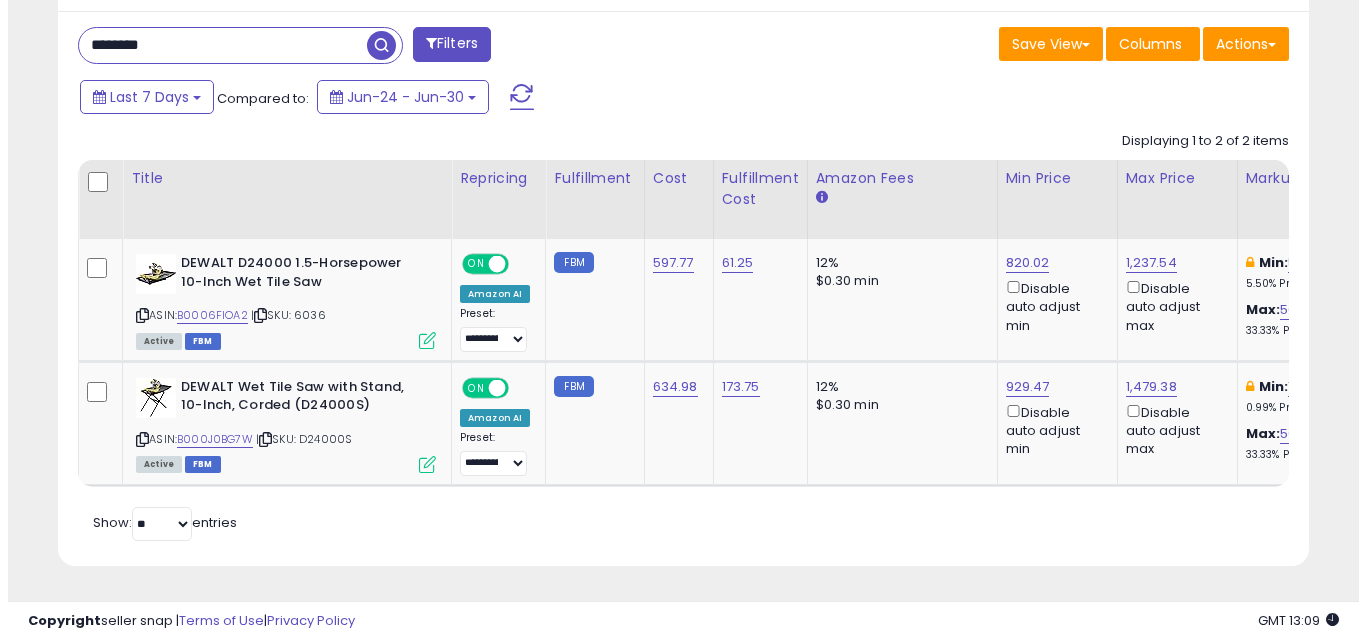 scroll, scrollTop: 579, scrollLeft: 0, axis: vertical 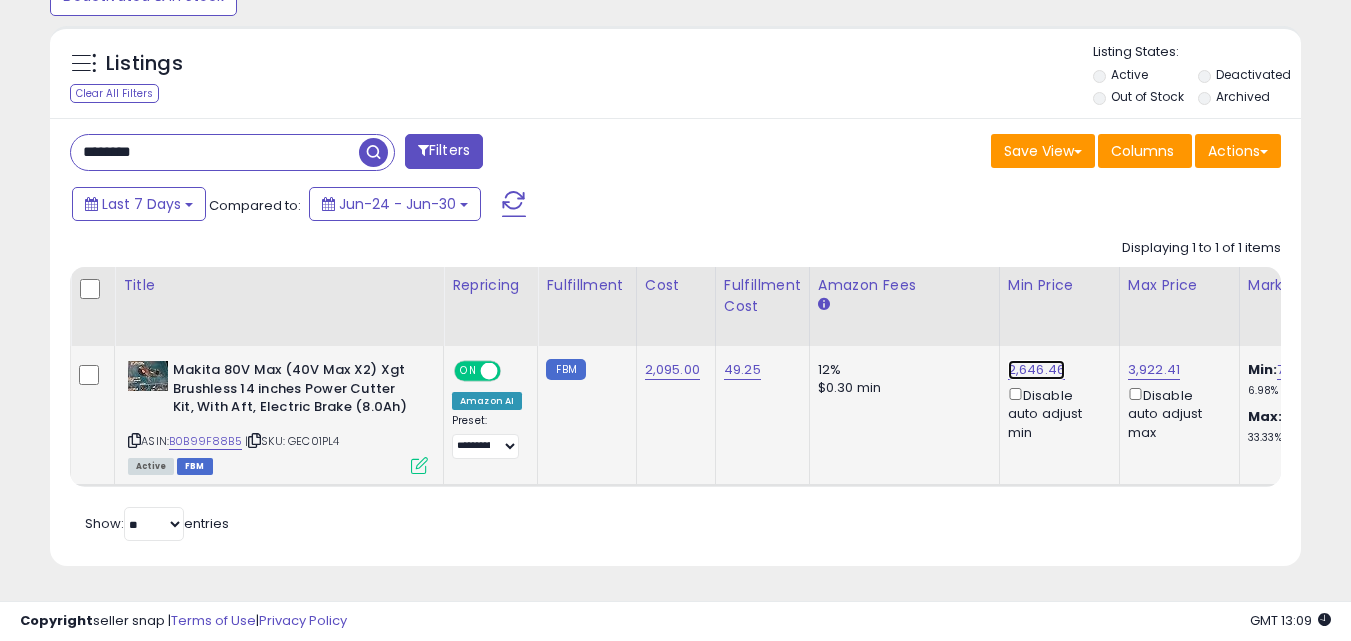 click on "2,646.46" at bounding box center (1036, 370) 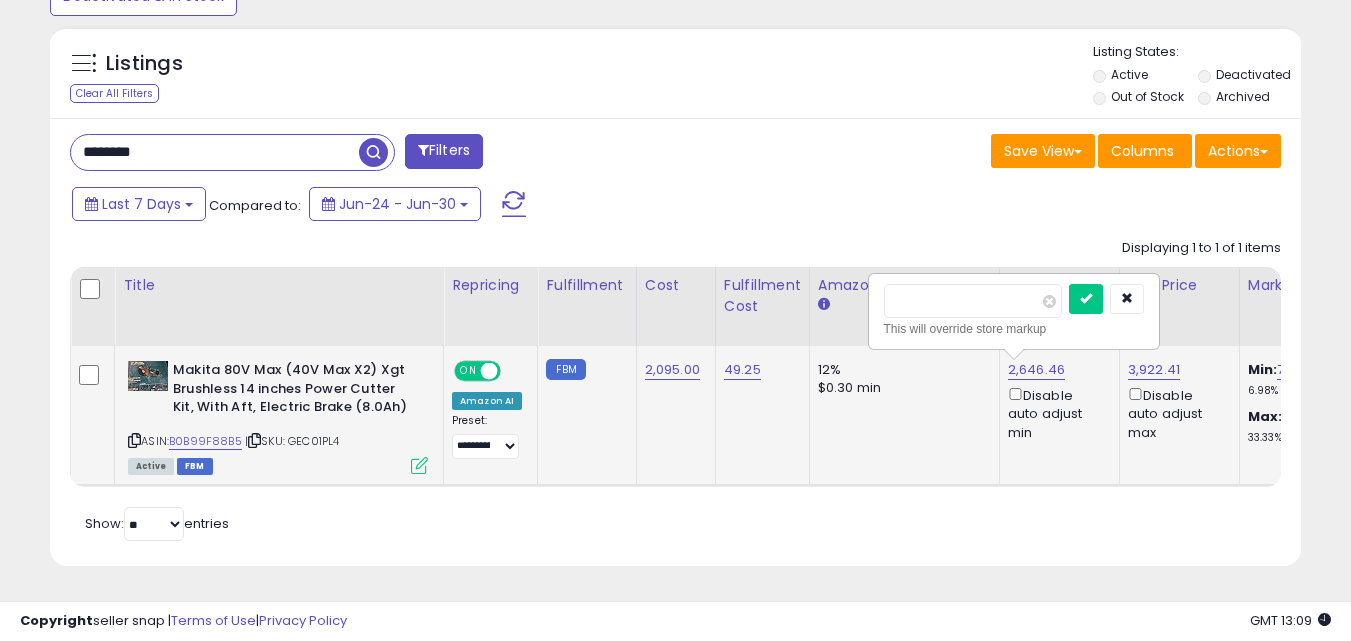 click at bounding box center (973, 301) 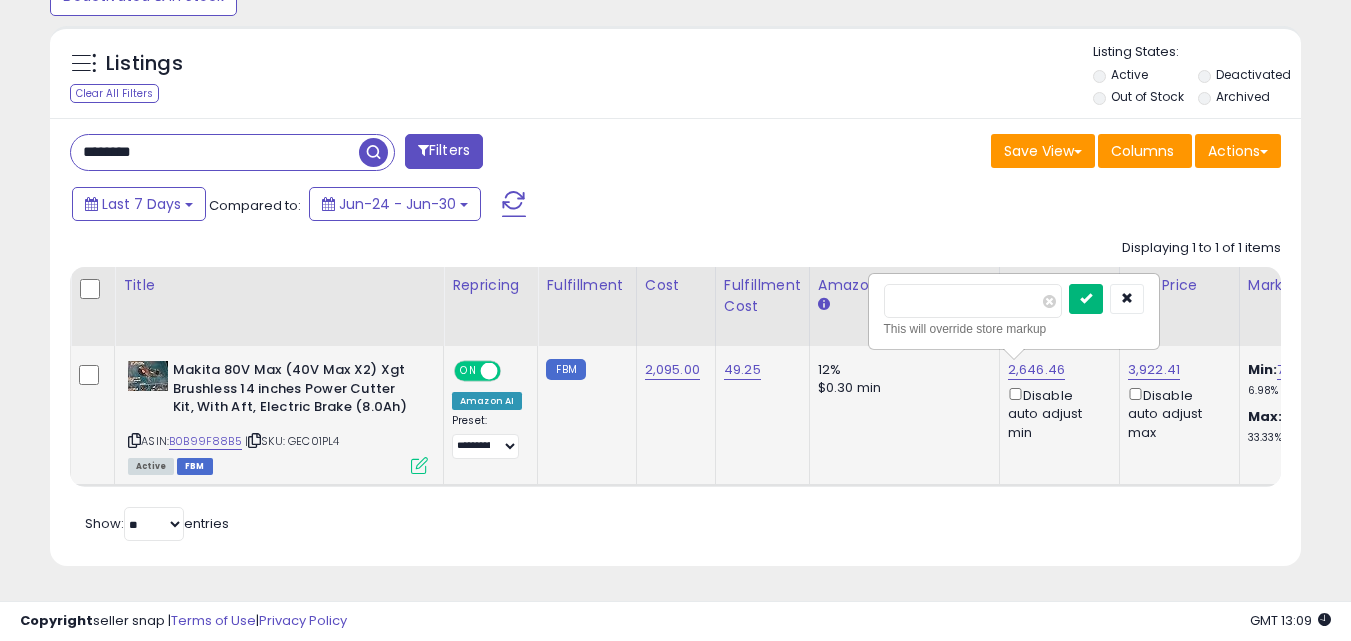 type on "****" 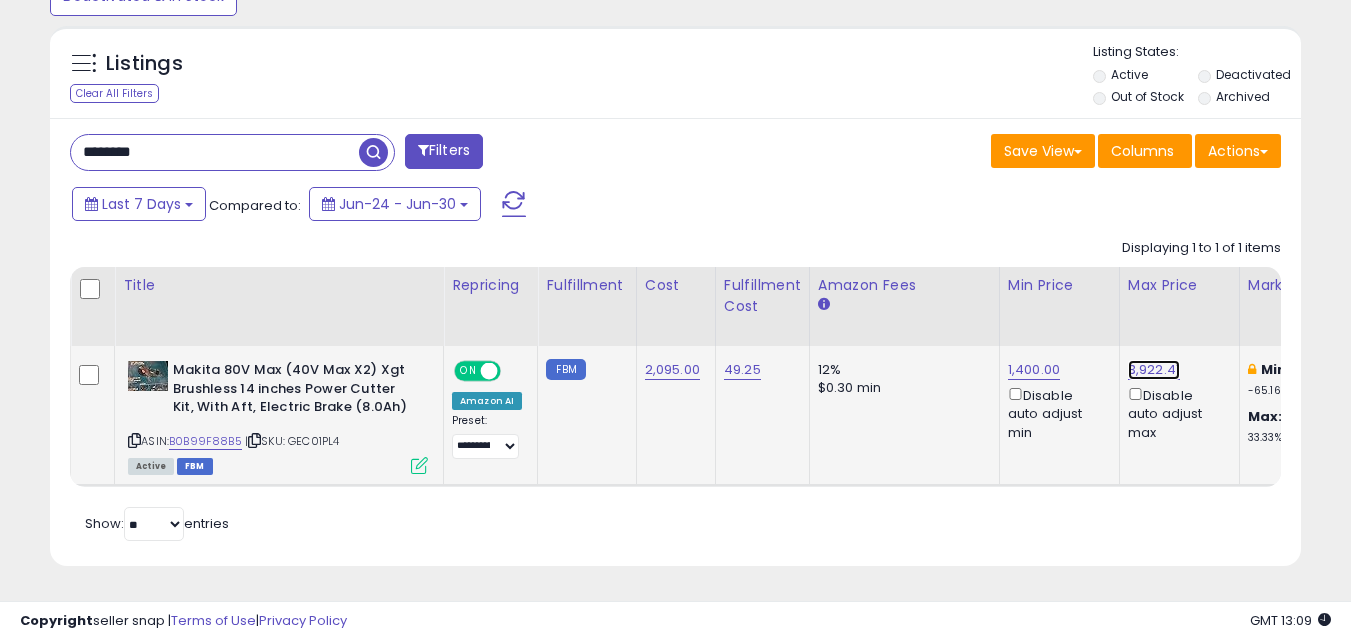 click on "3,922.41" at bounding box center [1154, 370] 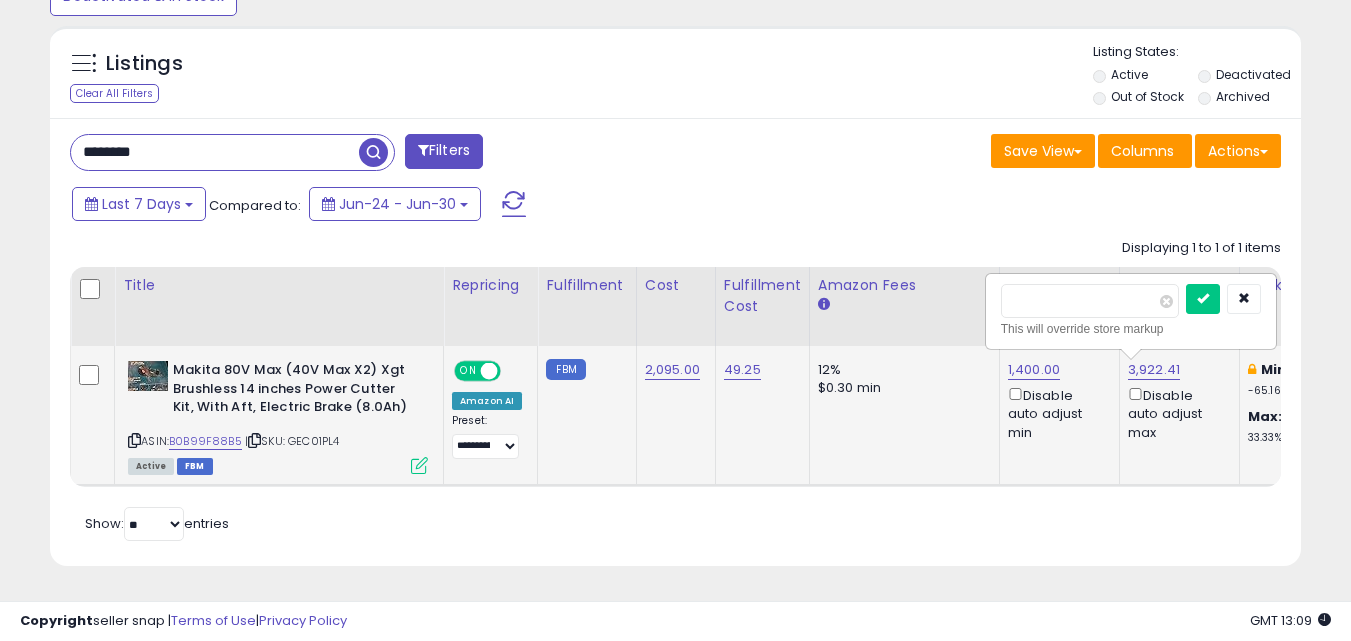 scroll, scrollTop: 0, scrollLeft: 60, axis: horizontal 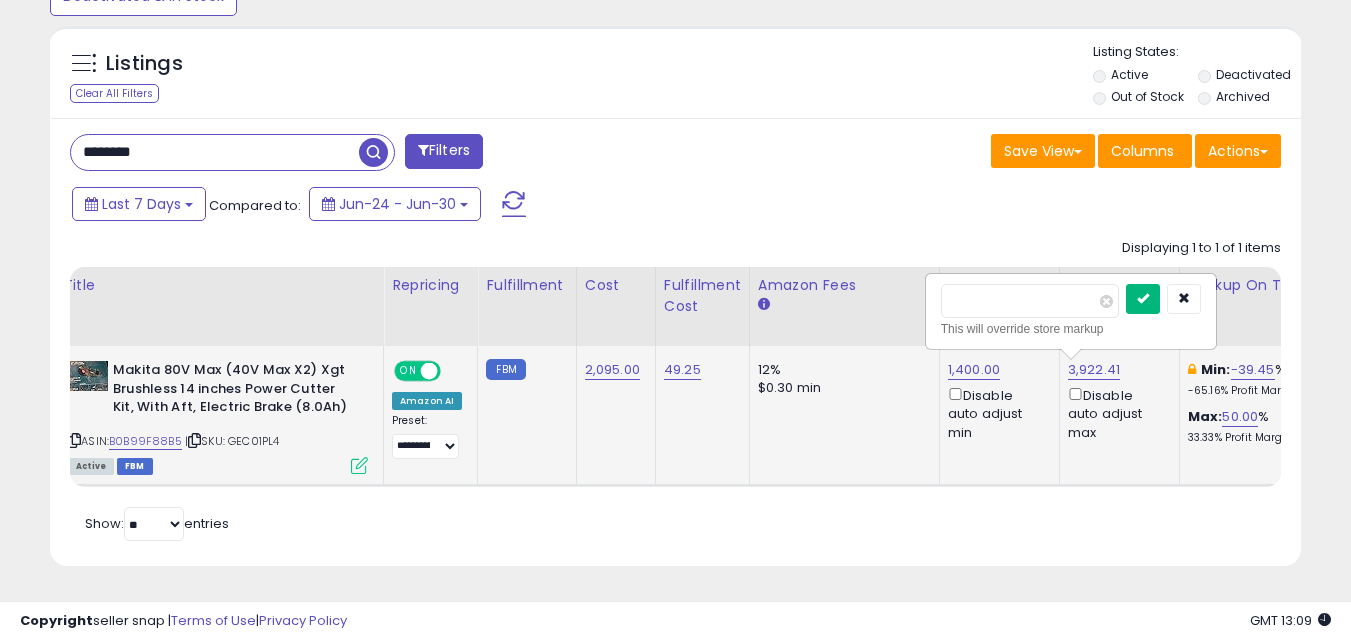 type on "****" 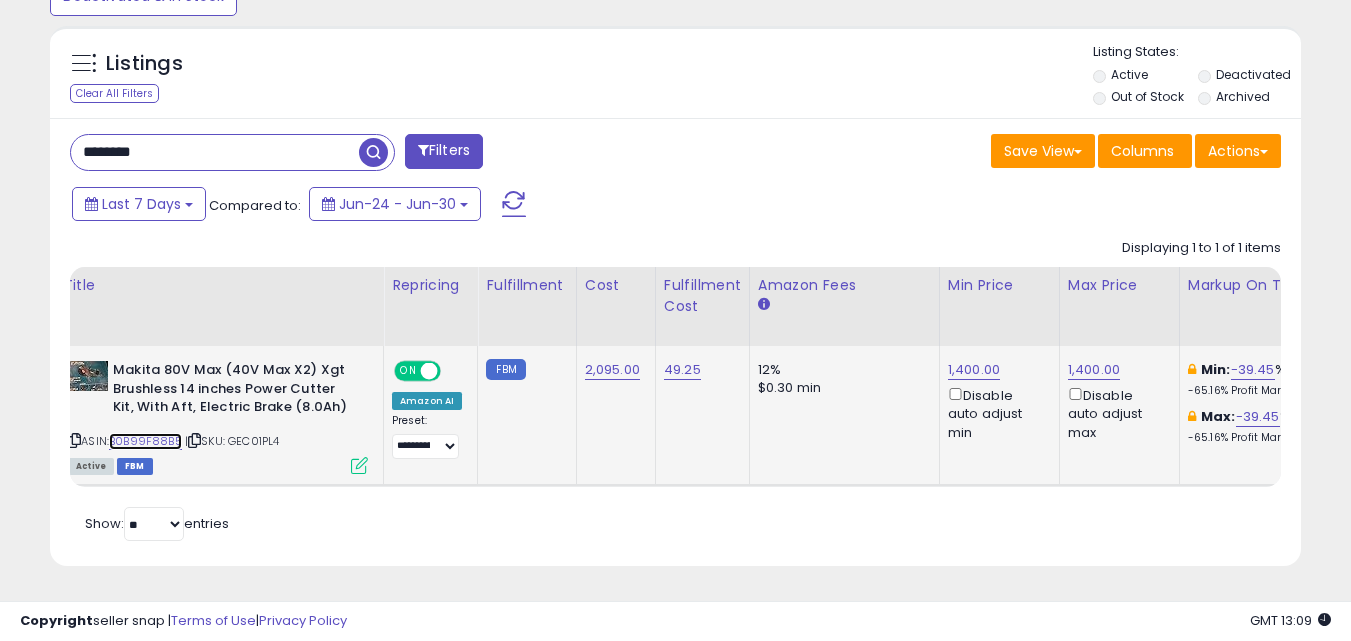 click on "B0B99F88B5" at bounding box center [145, 441] 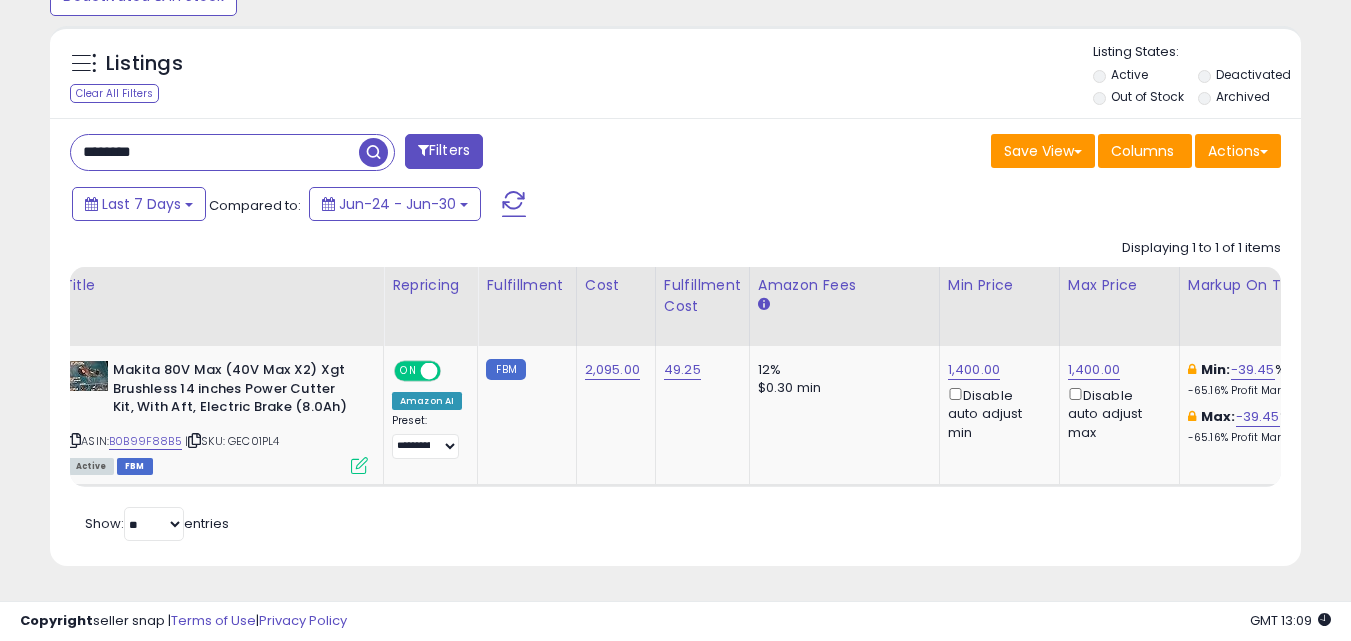 click on "********" at bounding box center (215, 152) 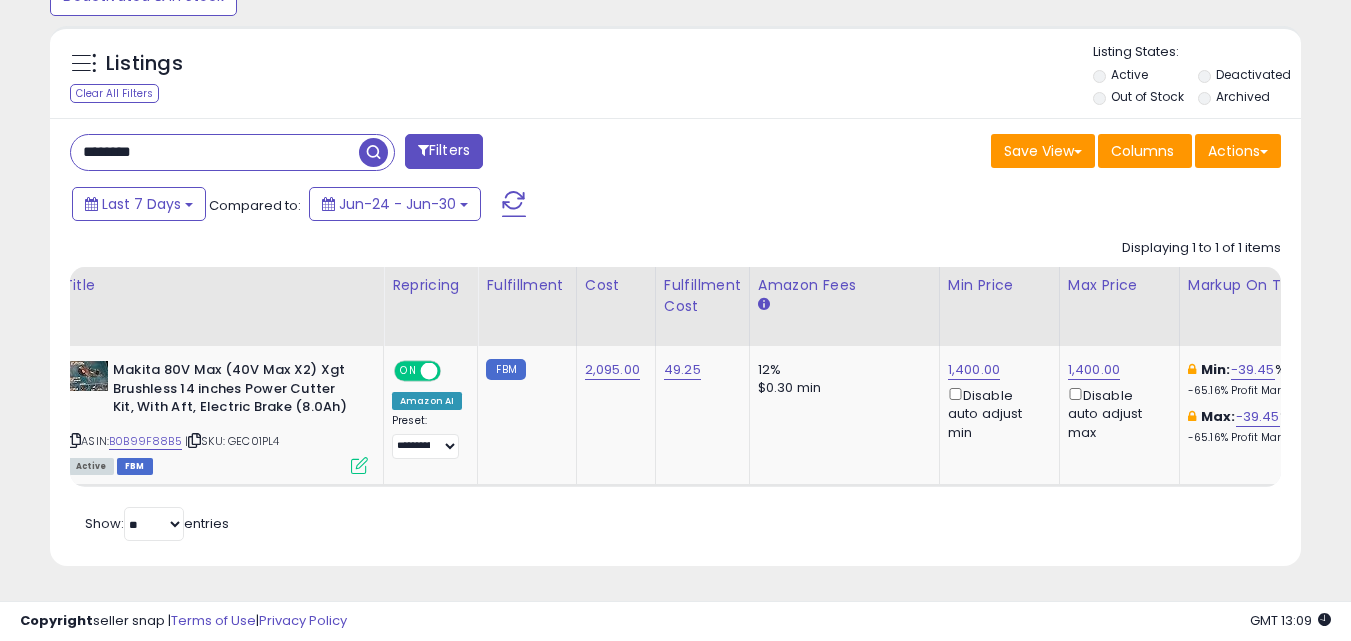click on "********" at bounding box center (215, 152) 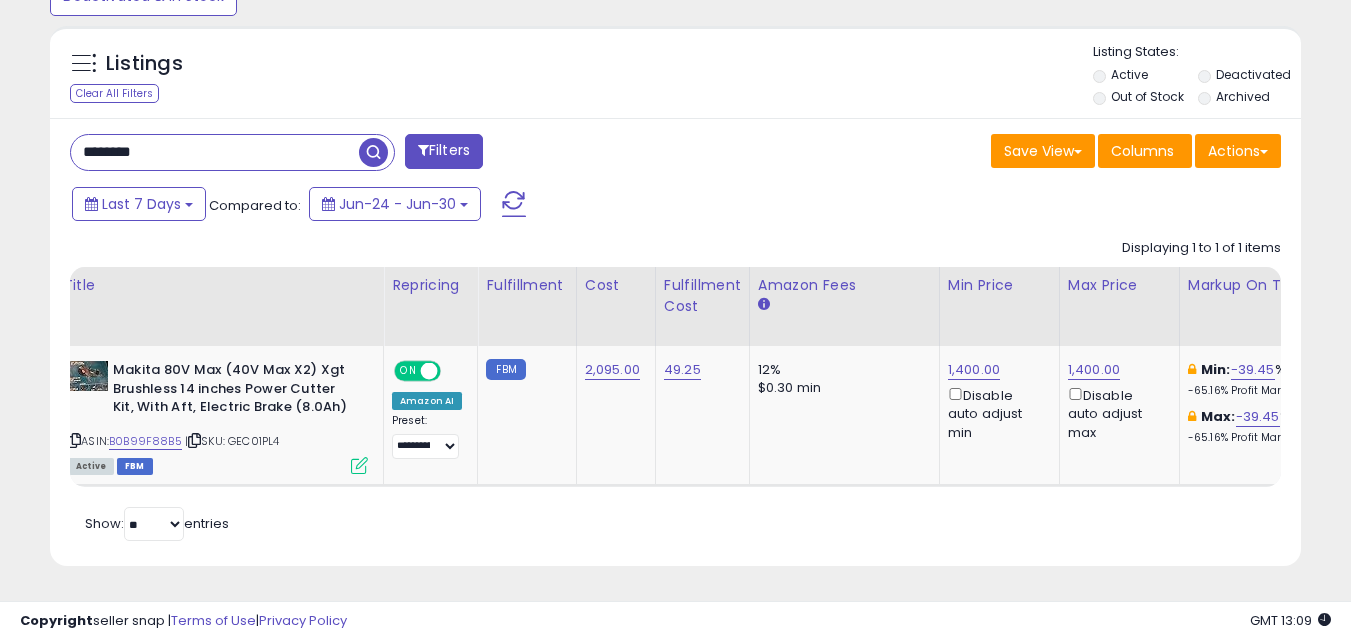 paste on "*********" 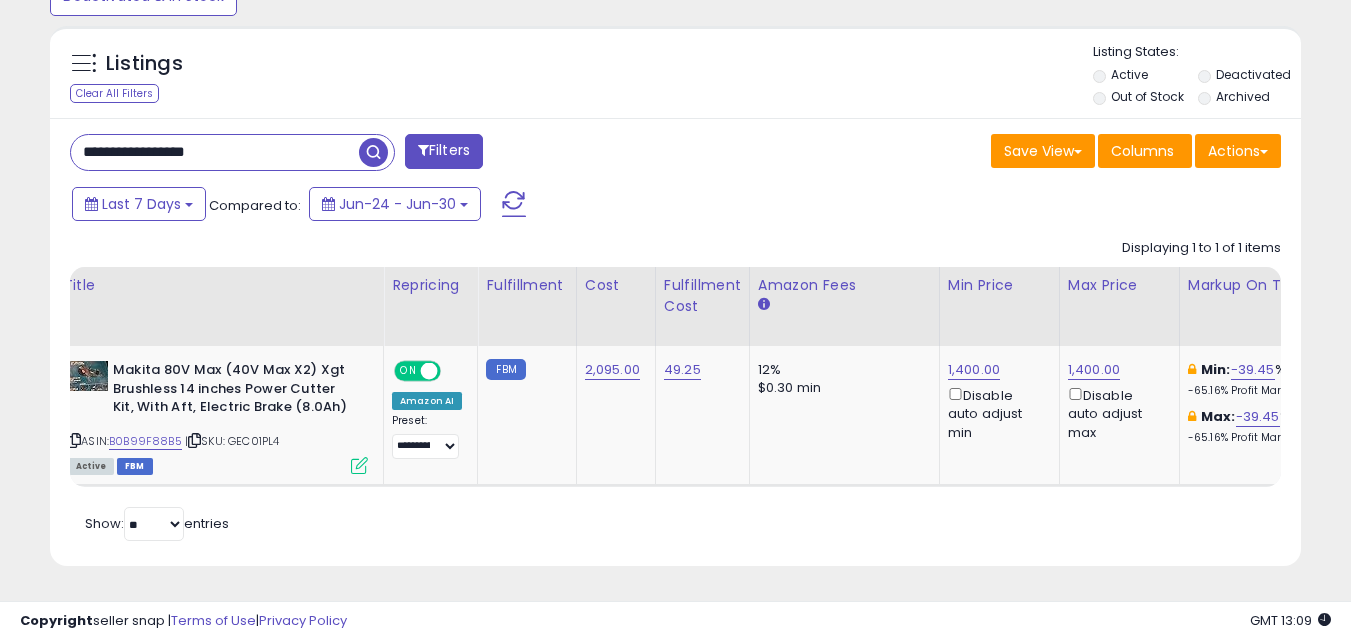 drag, startPoint x: 153, startPoint y: 135, endPoint x: 0, endPoint y: 131, distance: 153.05228 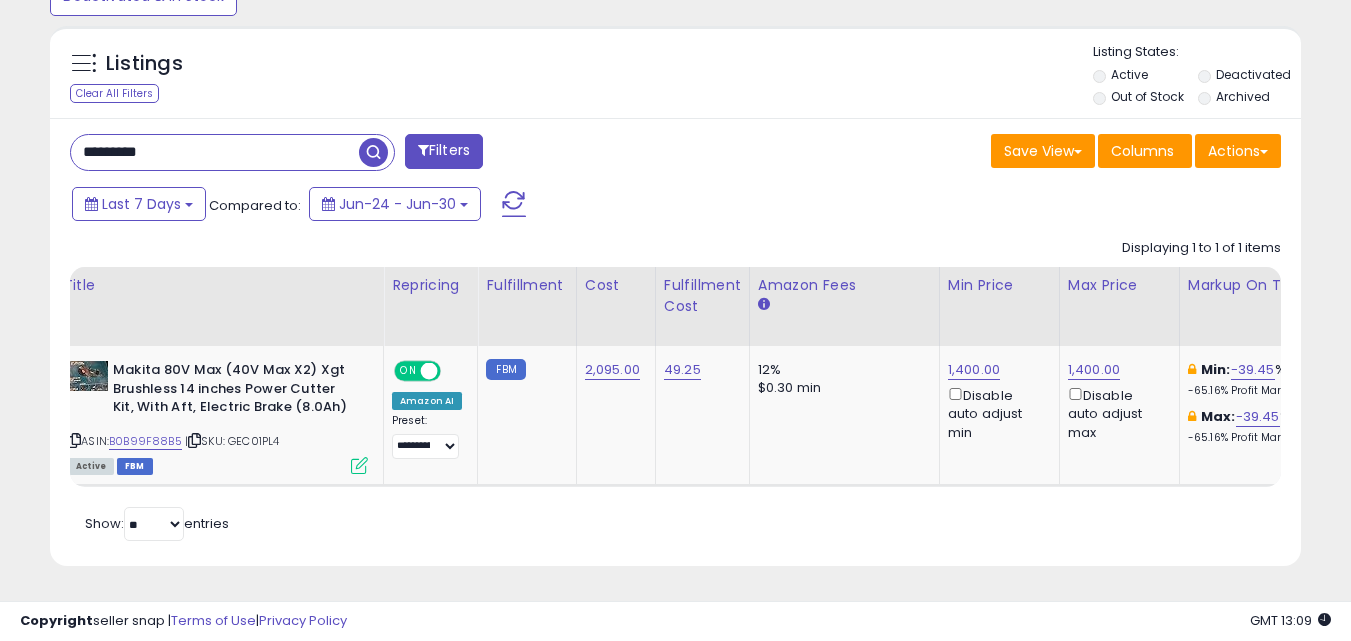 scroll, scrollTop: 999590, scrollLeft: 999267, axis: both 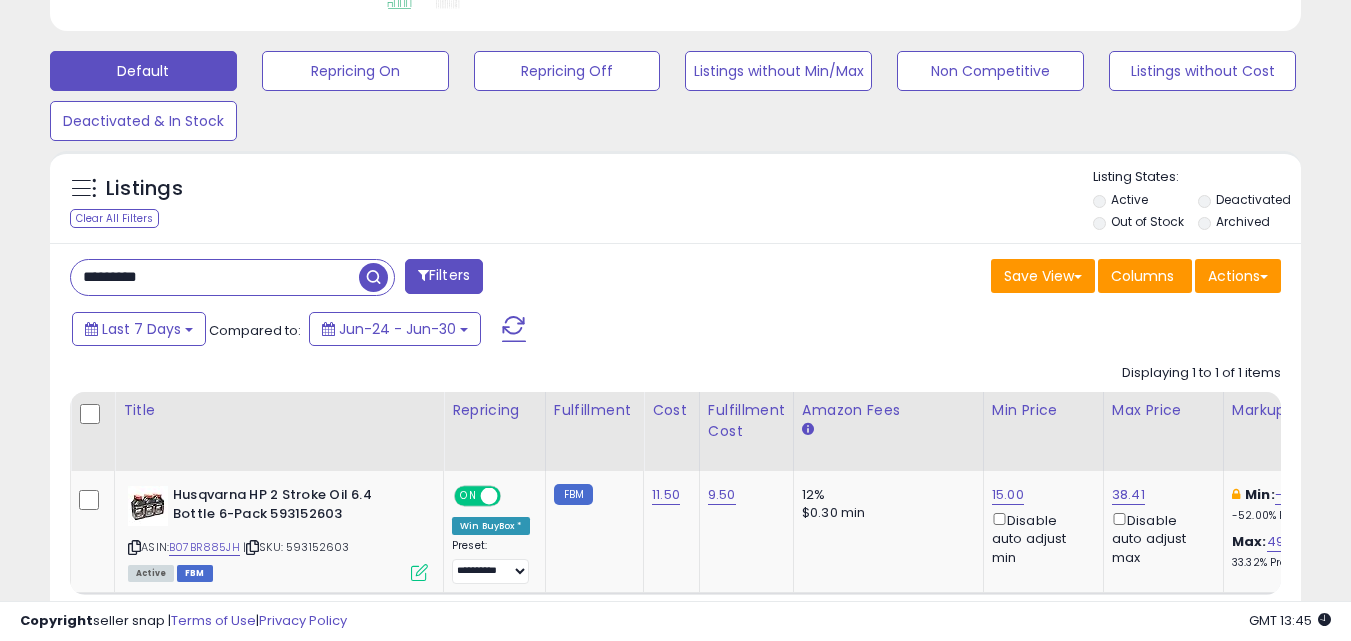 click on "*********" at bounding box center (215, 277) 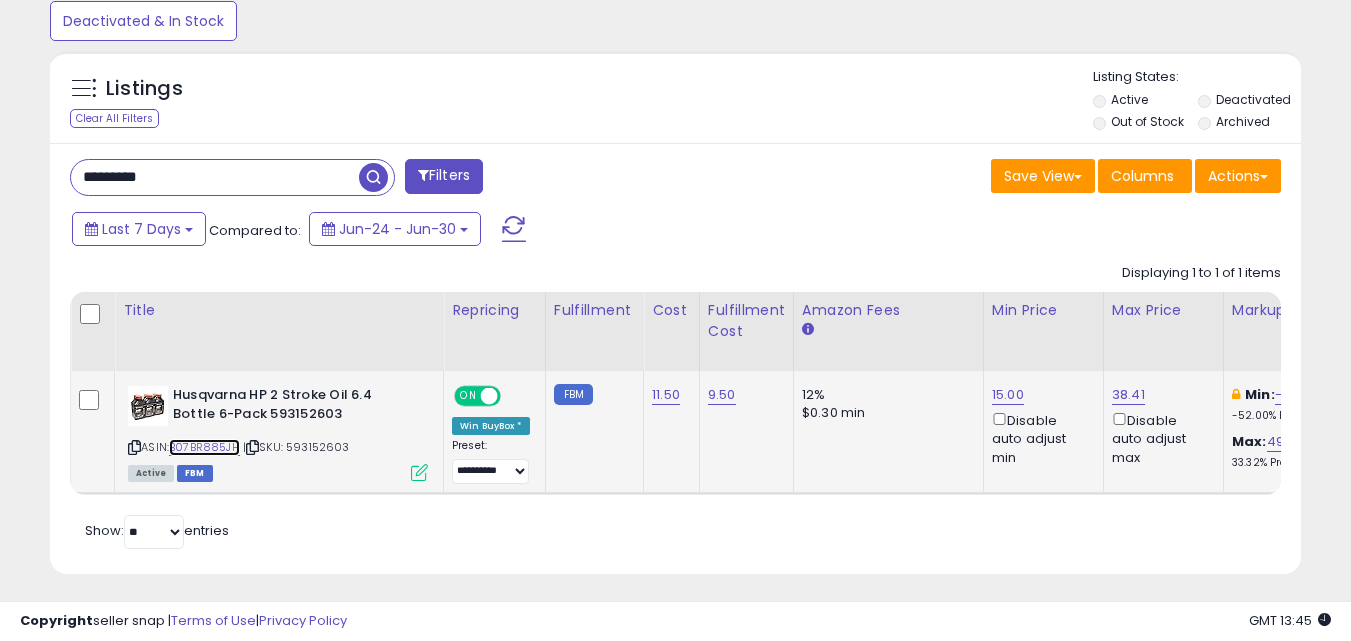 click on "B07BR885JH" at bounding box center [204, 447] 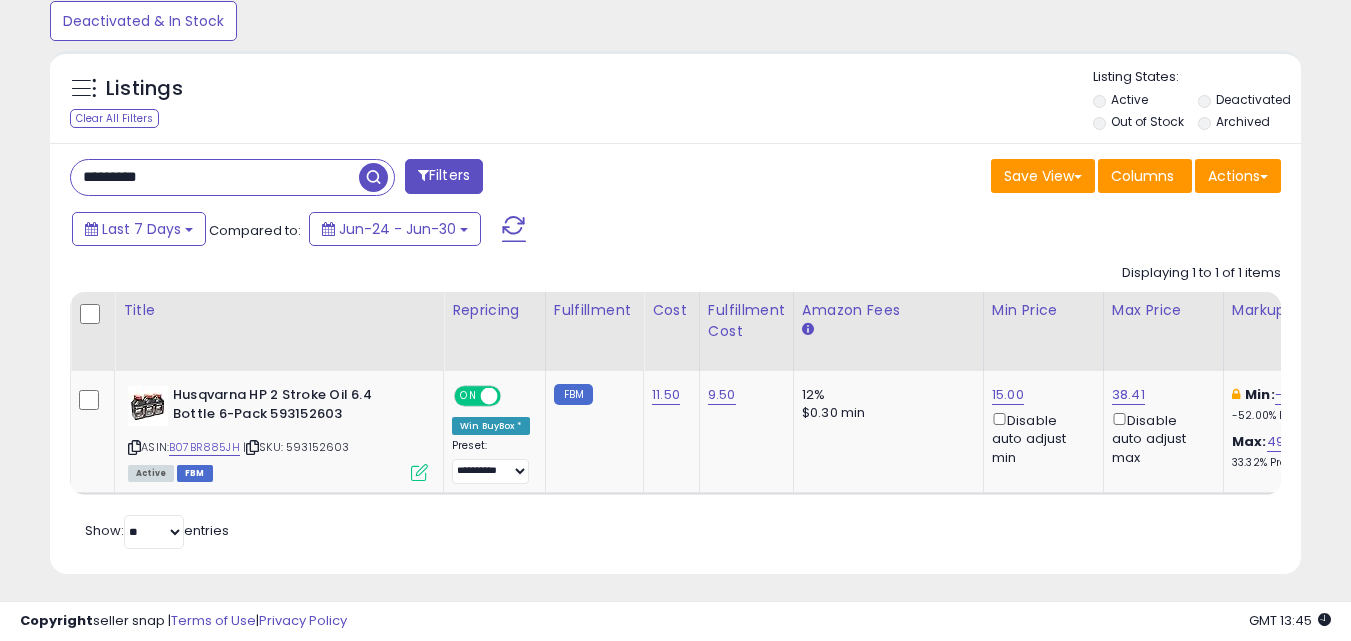 click on "*********" at bounding box center [215, 177] 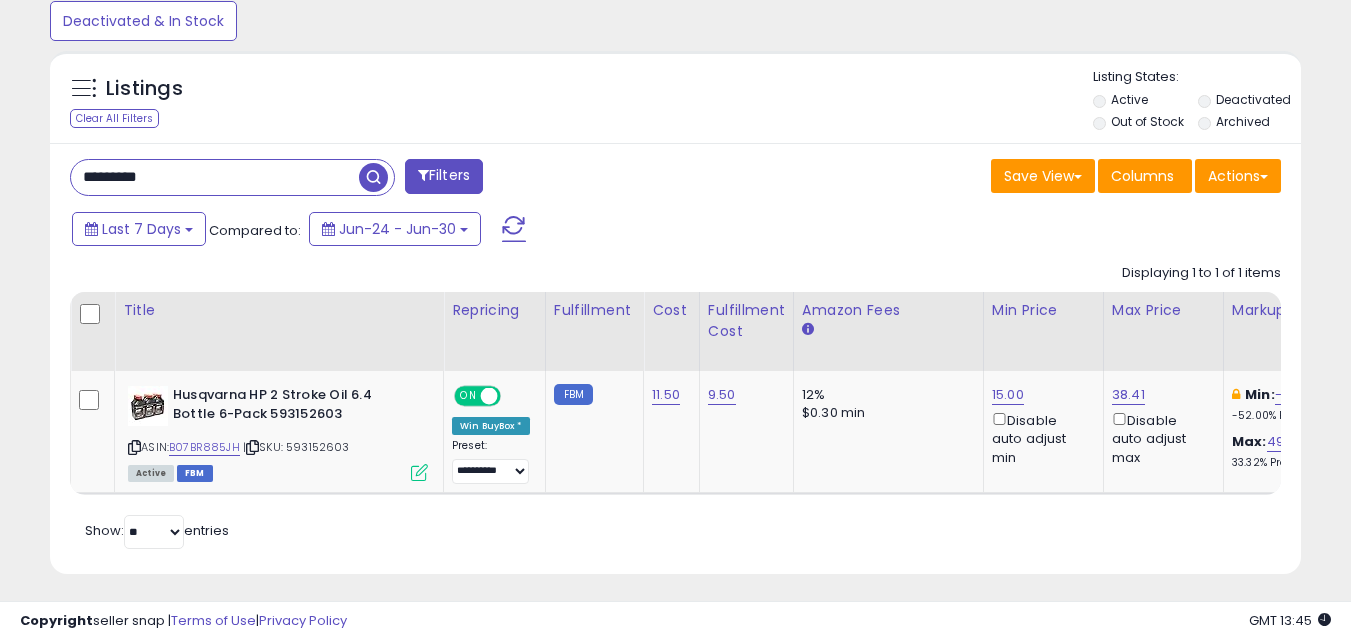 paste 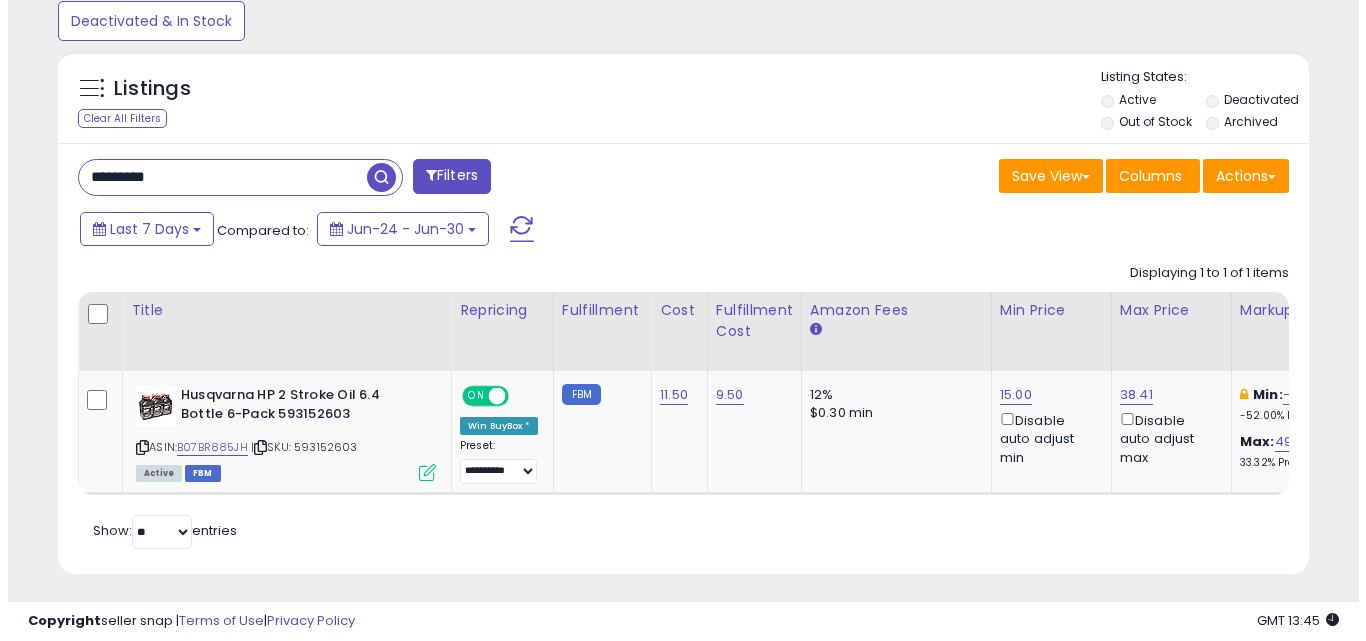 scroll, scrollTop: 579, scrollLeft: 0, axis: vertical 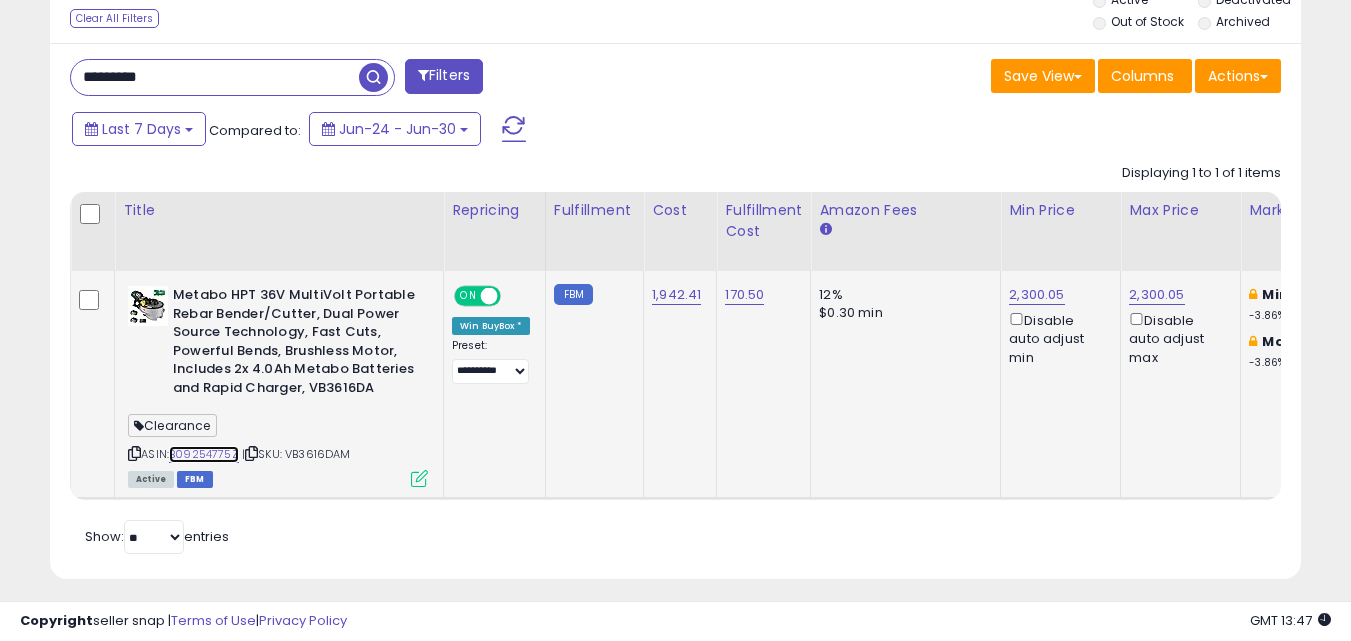 click on "B09254775Z" at bounding box center (204, 454) 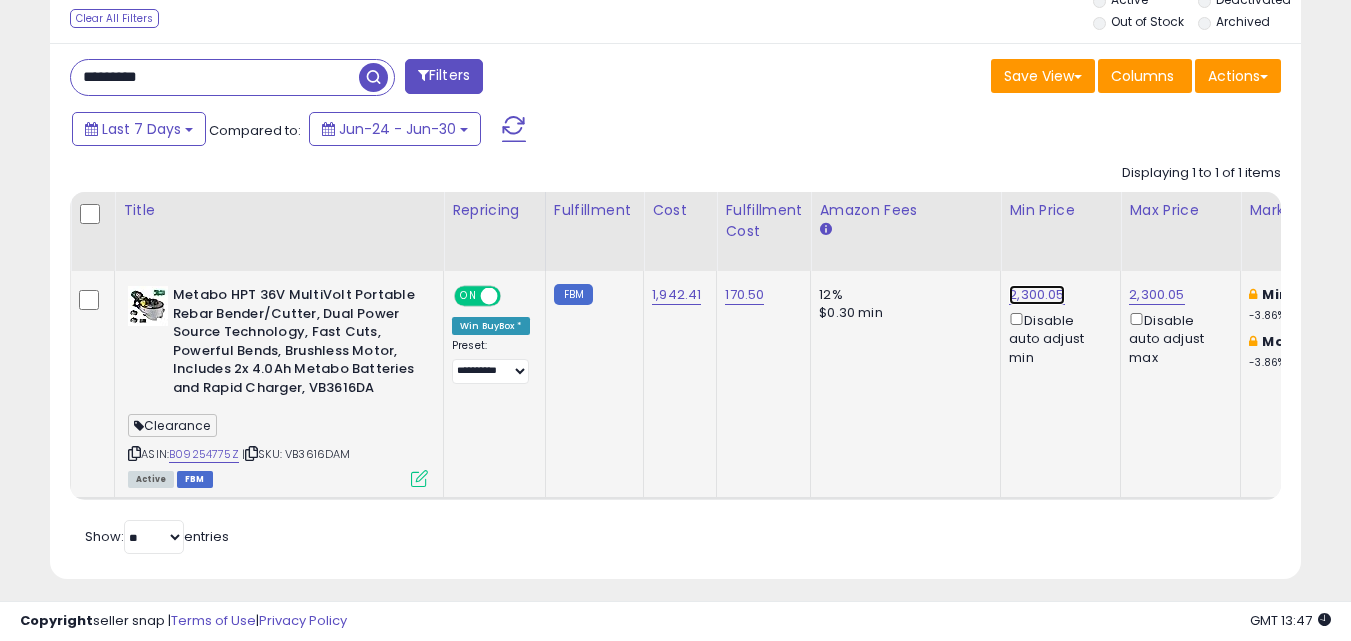 click on "2,300.05" at bounding box center [1036, 295] 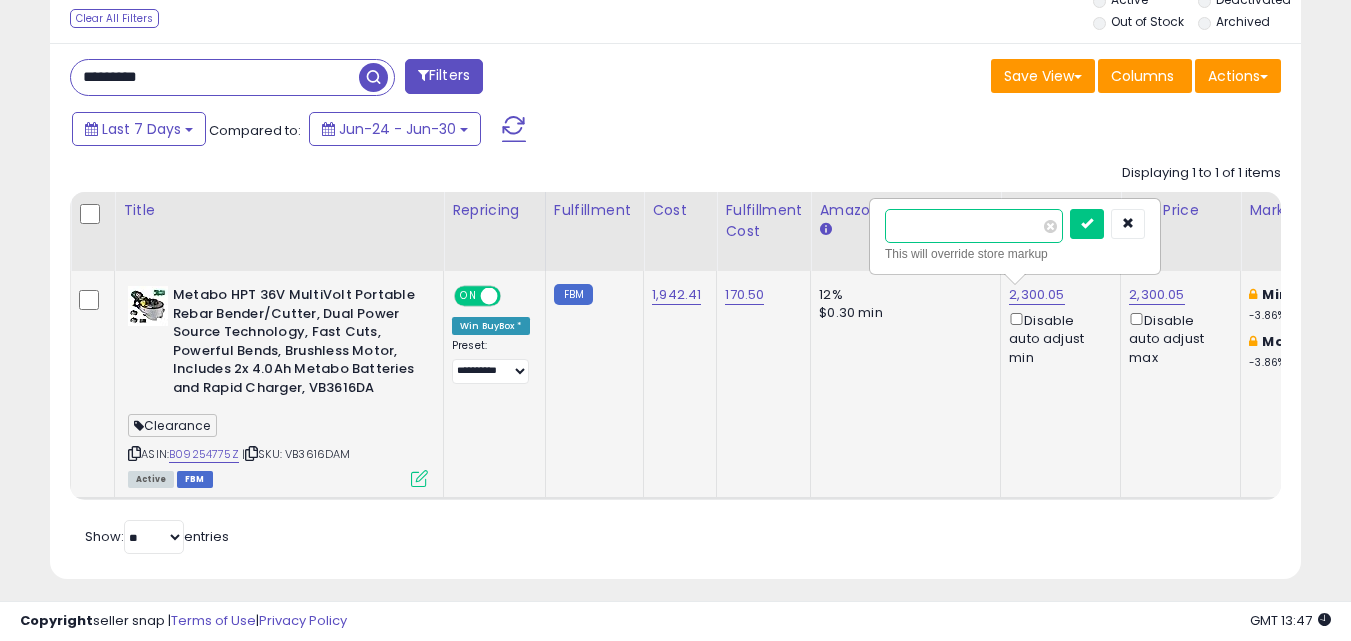 drag, startPoint x: 977, startPoint y: 241, endPoint x: 975, endPoint y: 221, distance: 20.09975 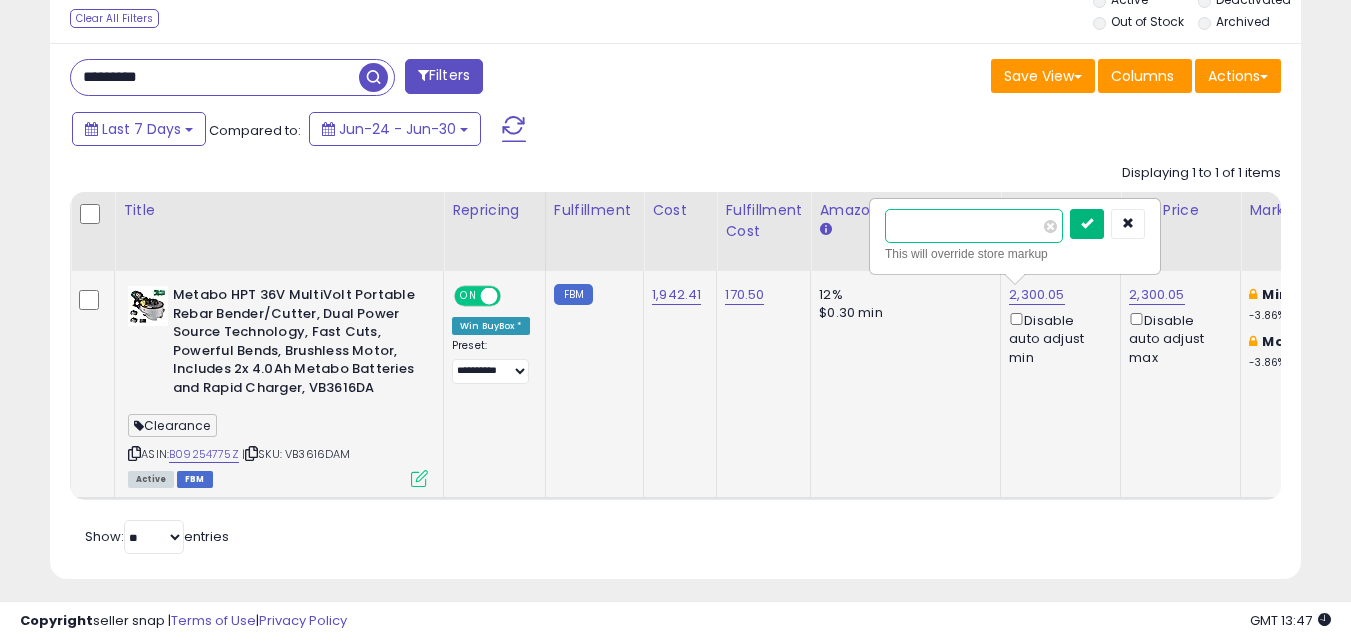 type on "****" 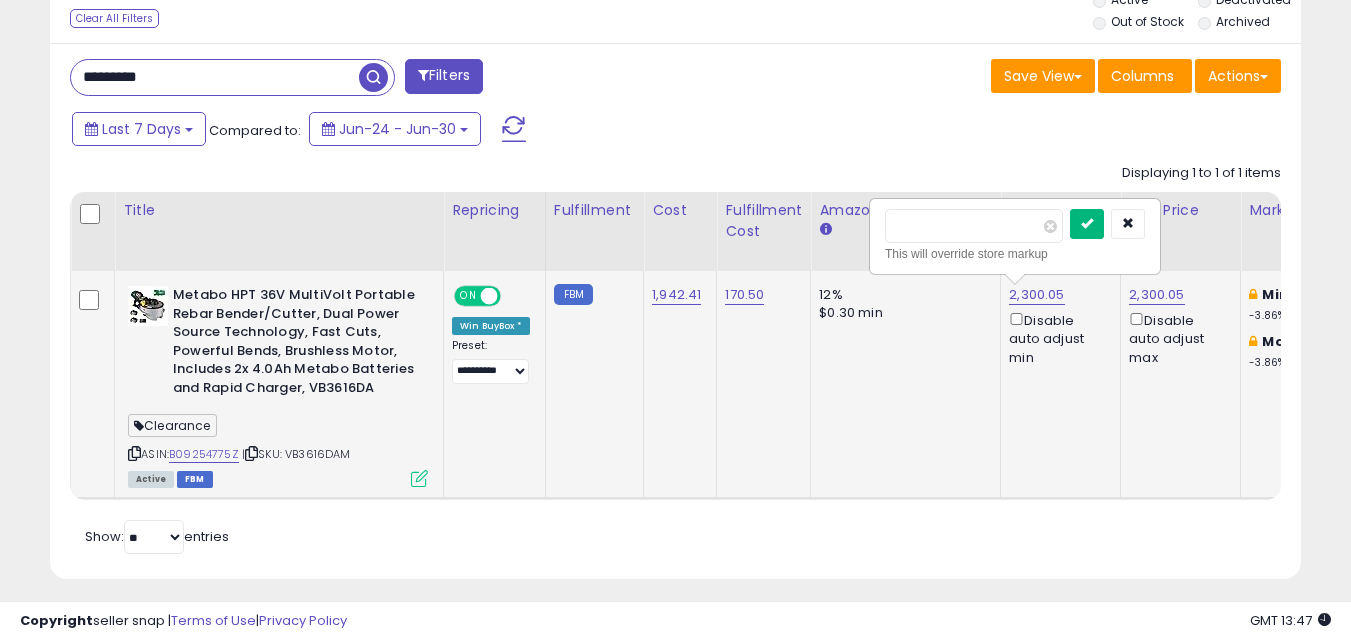 click at bounding box center (1087, 223) 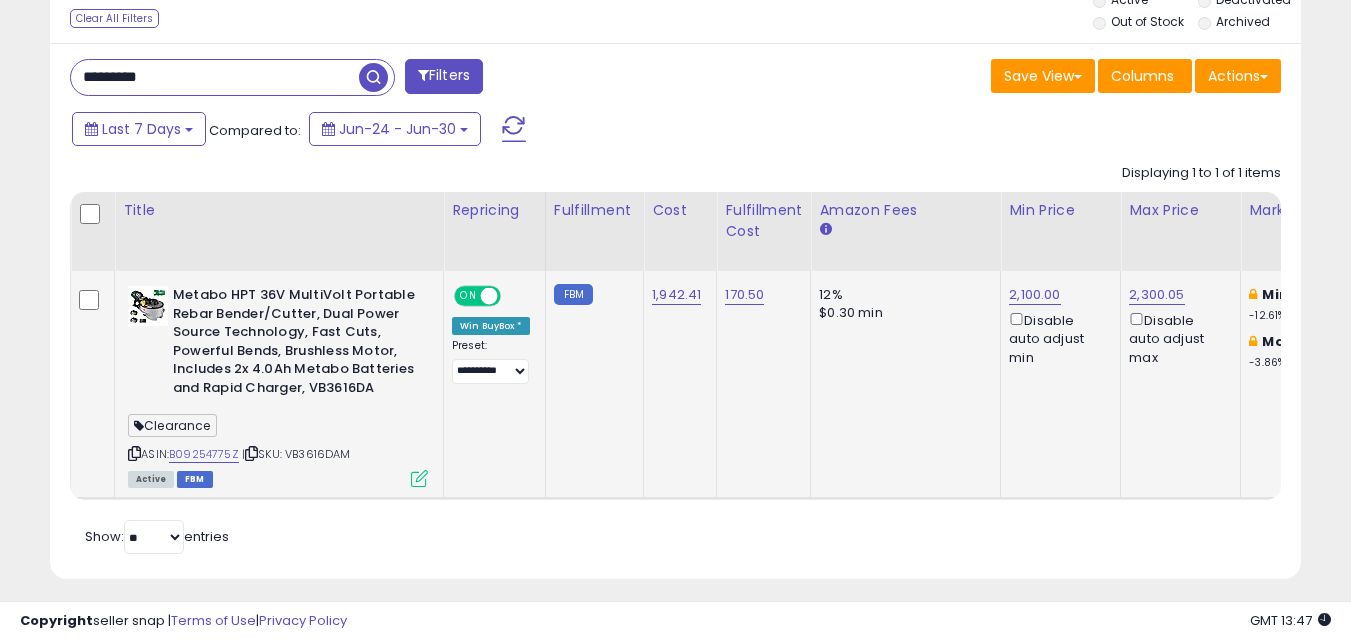 click on "*********" at bounding box center [215, 77] 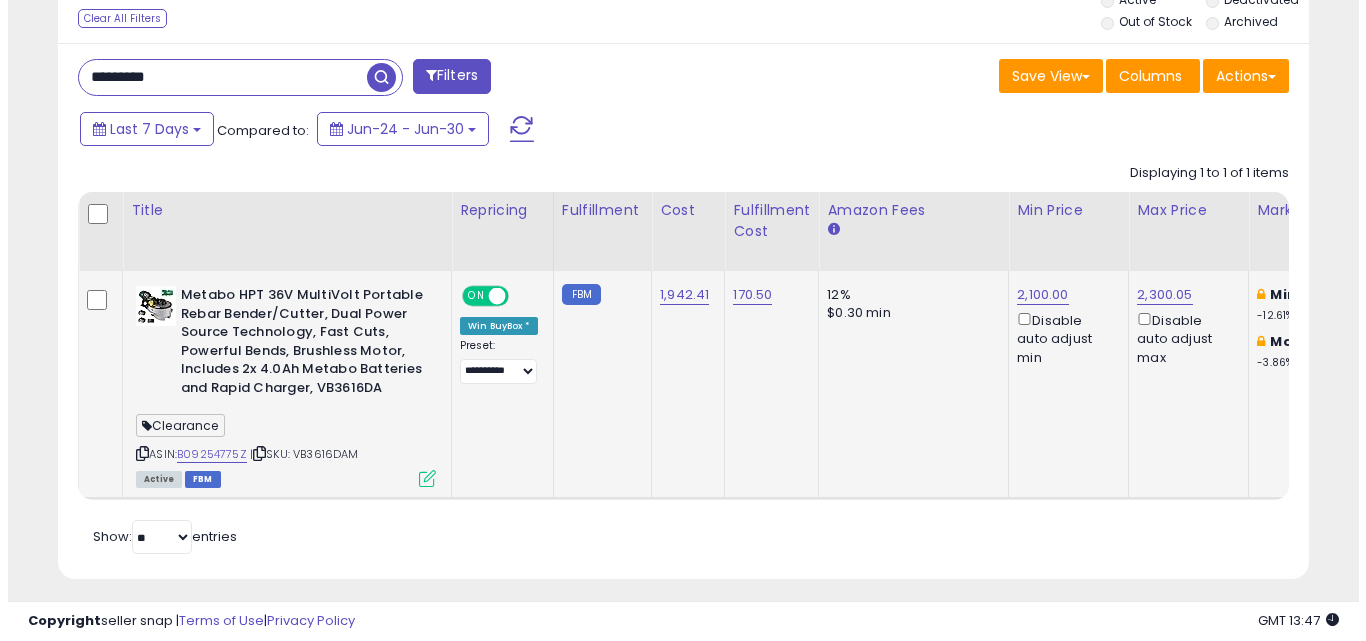 scroll, scrollTop: 579, scrollLeft: 0, axis: vertical 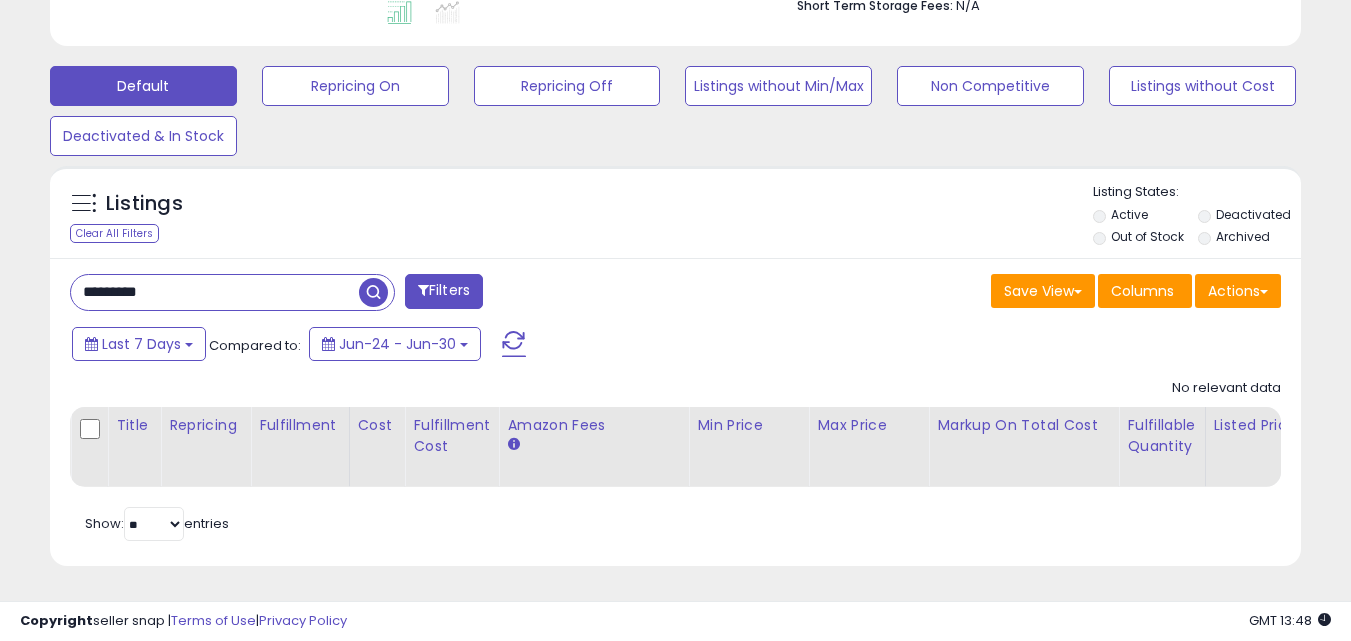 click at bounding box center [373, 292] 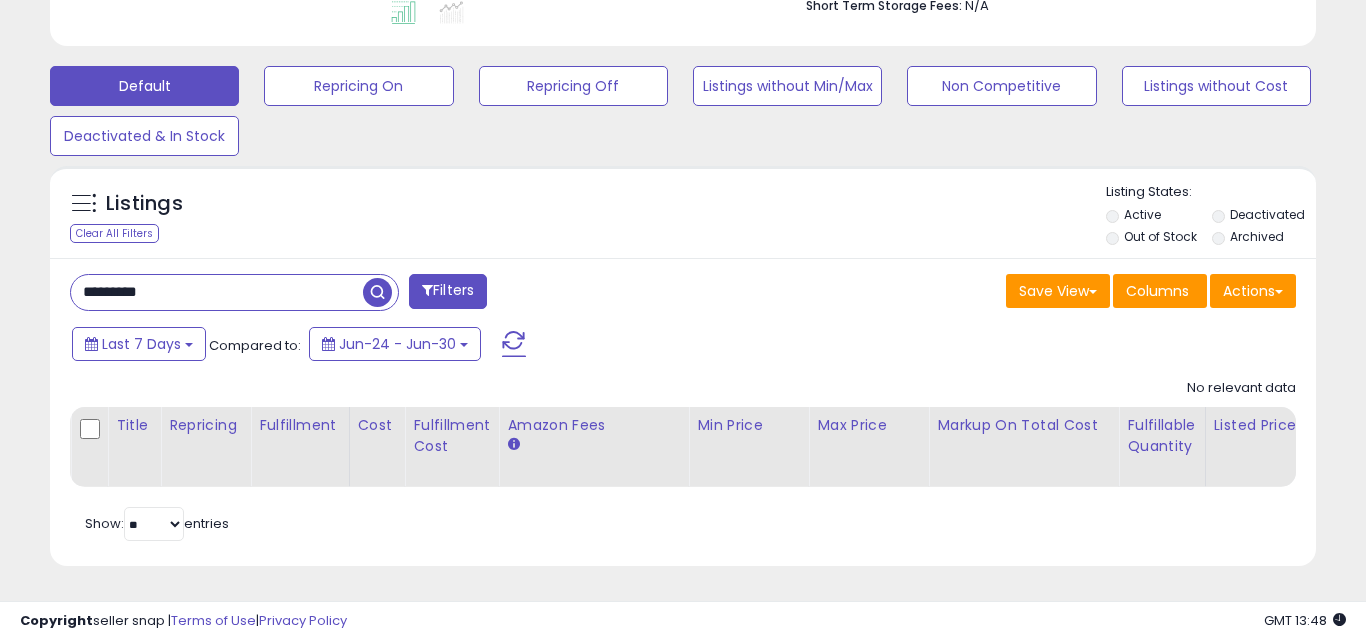 scroll, scrollTop: 999590, scrollLeft: 999267, axis: both 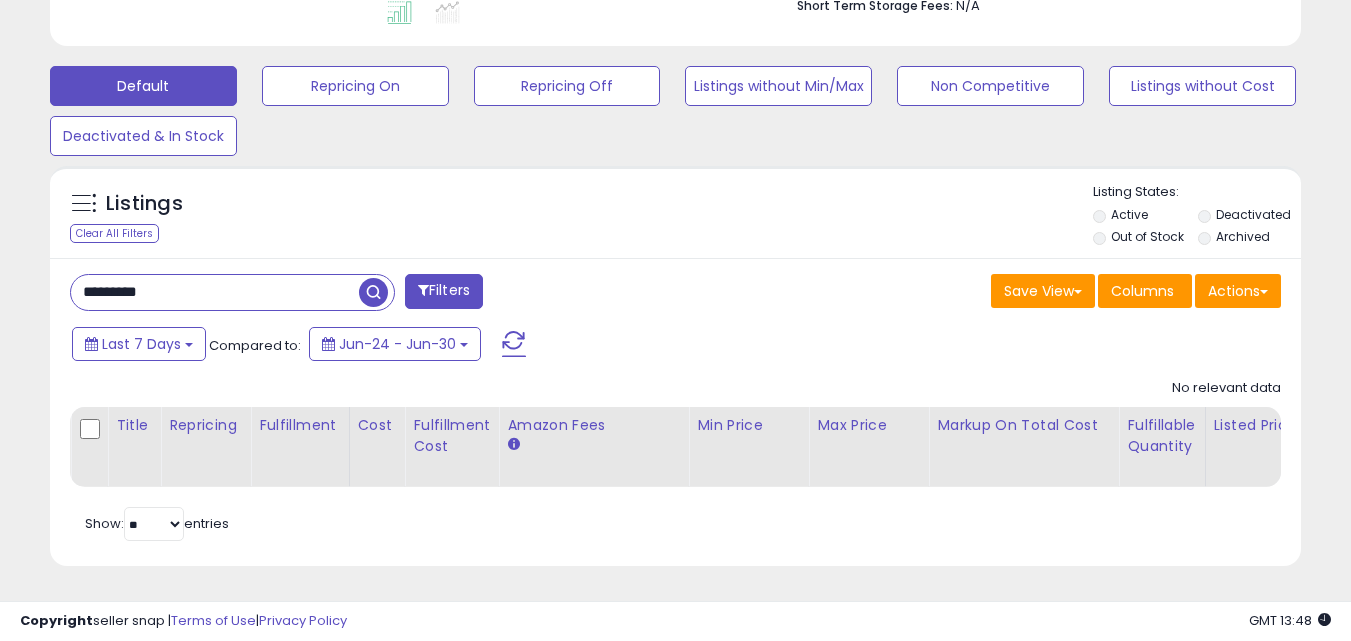 click on "*********" at bounding box center (215, 292) 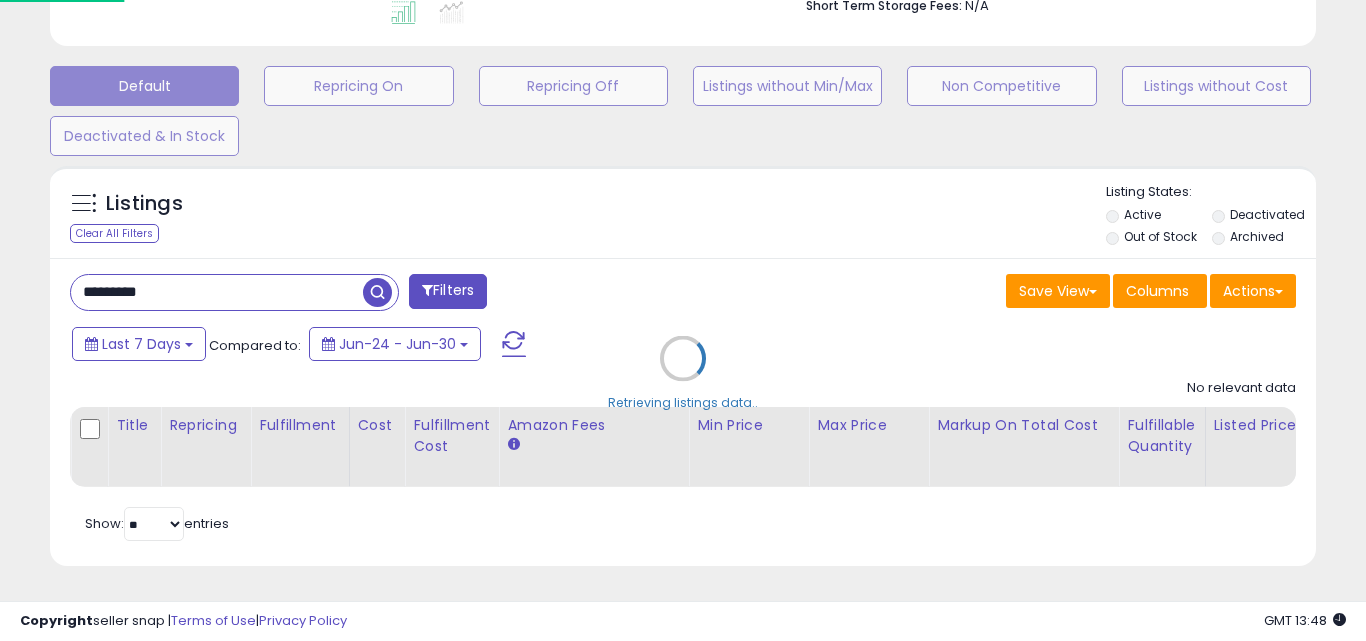 scroll, scrollTop: 999590, scrollLeft: 999267, axis: both 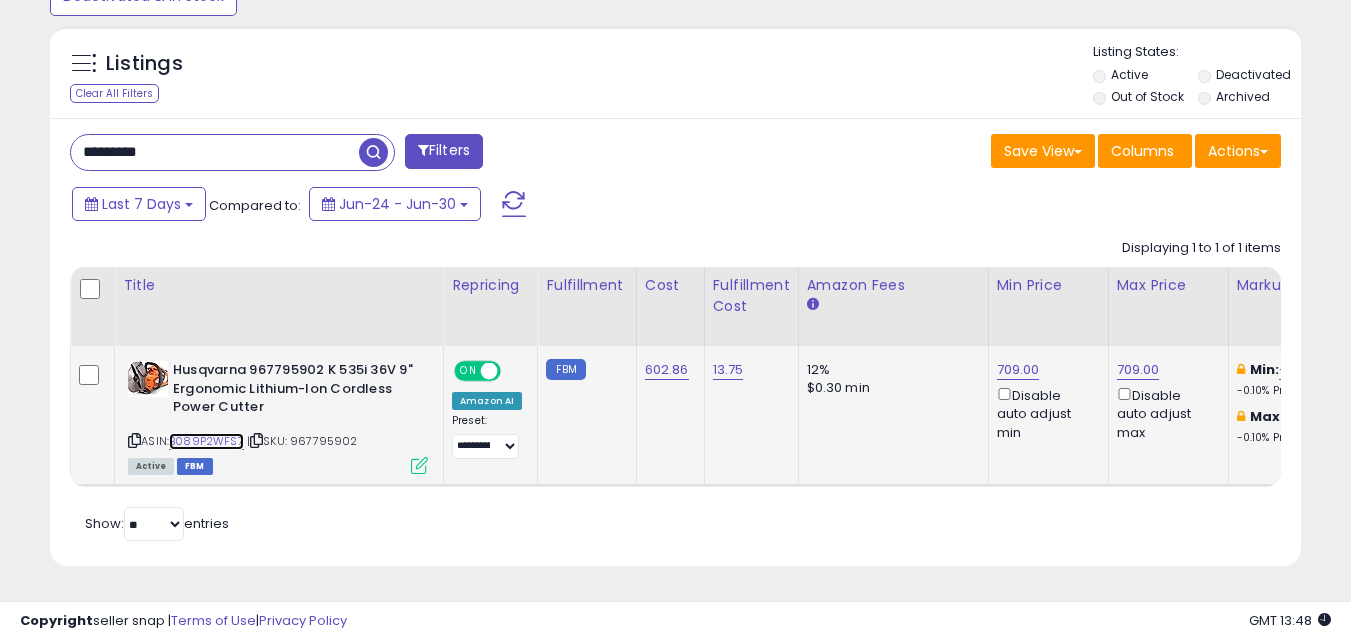 click on "B089P2WFS7" at bounding box center (206, 441) 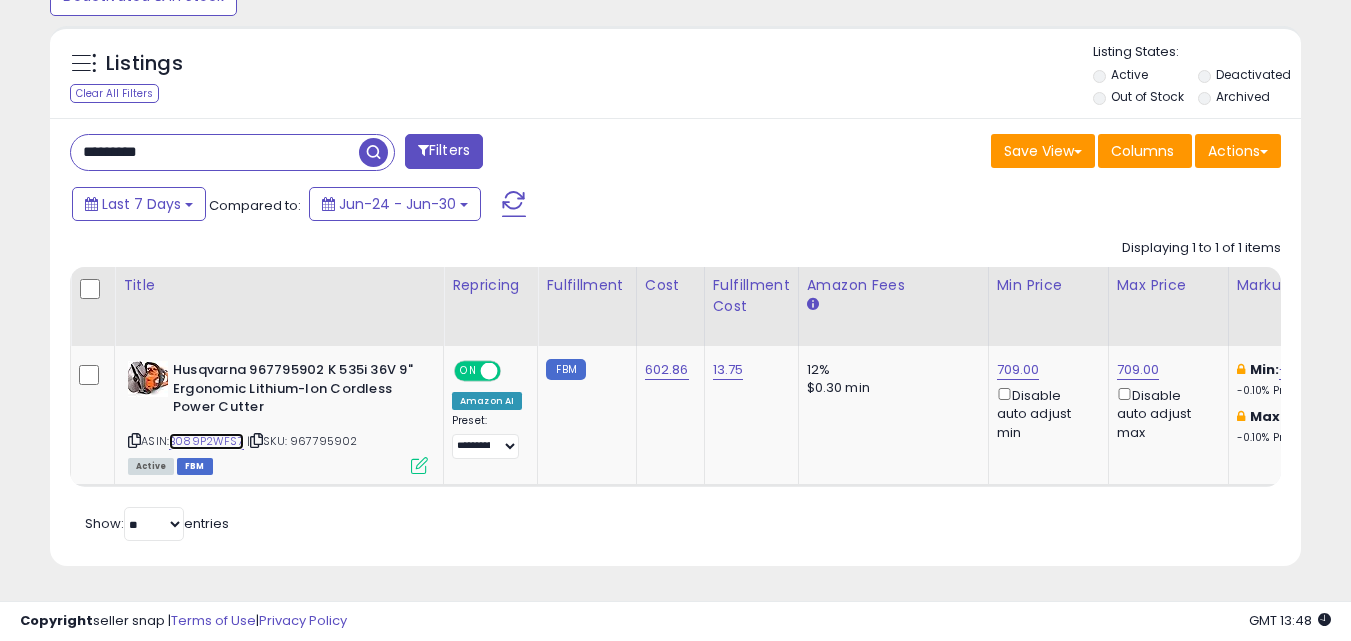 scroll, scrollTop: 0, scrollLeft: 75, axis: horizontal 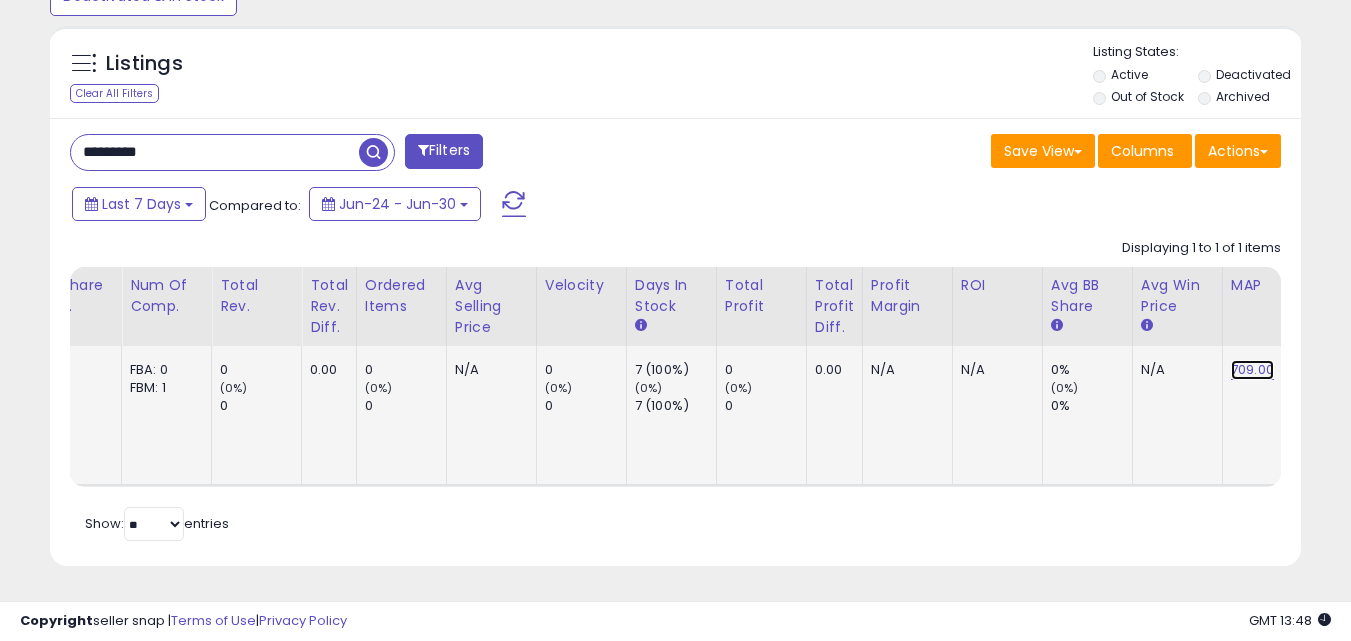 click on "709.00" at bounding box center (1252, 370) 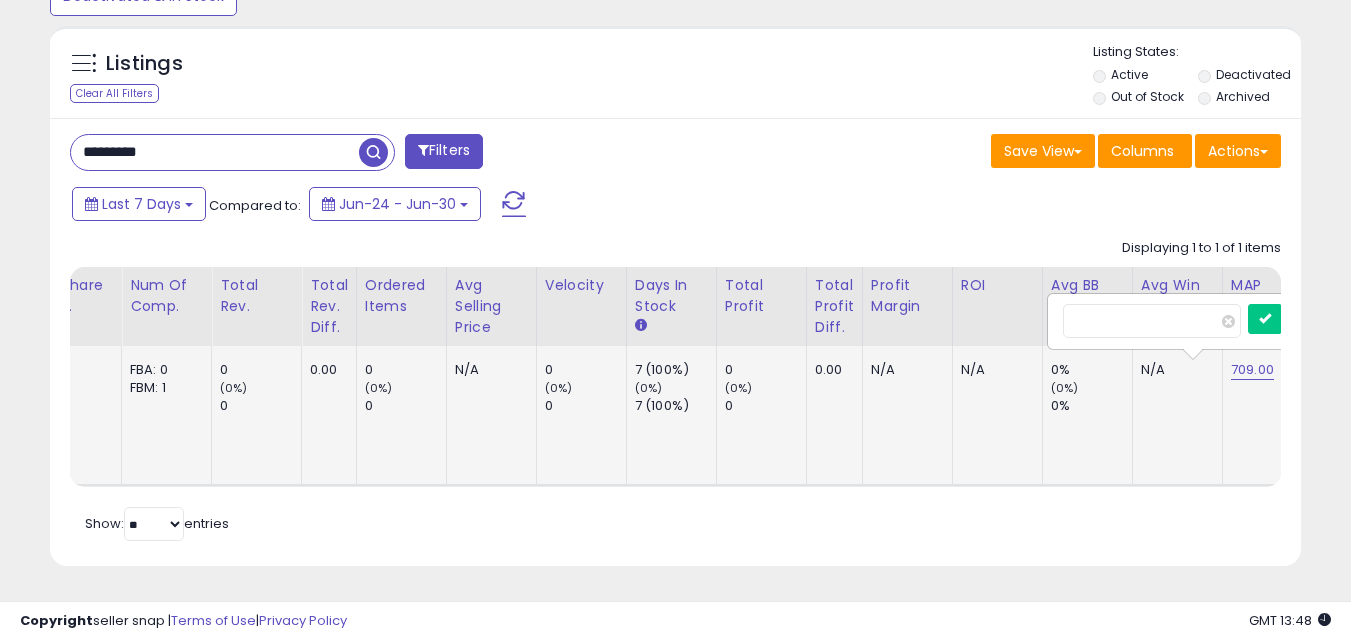 scroll 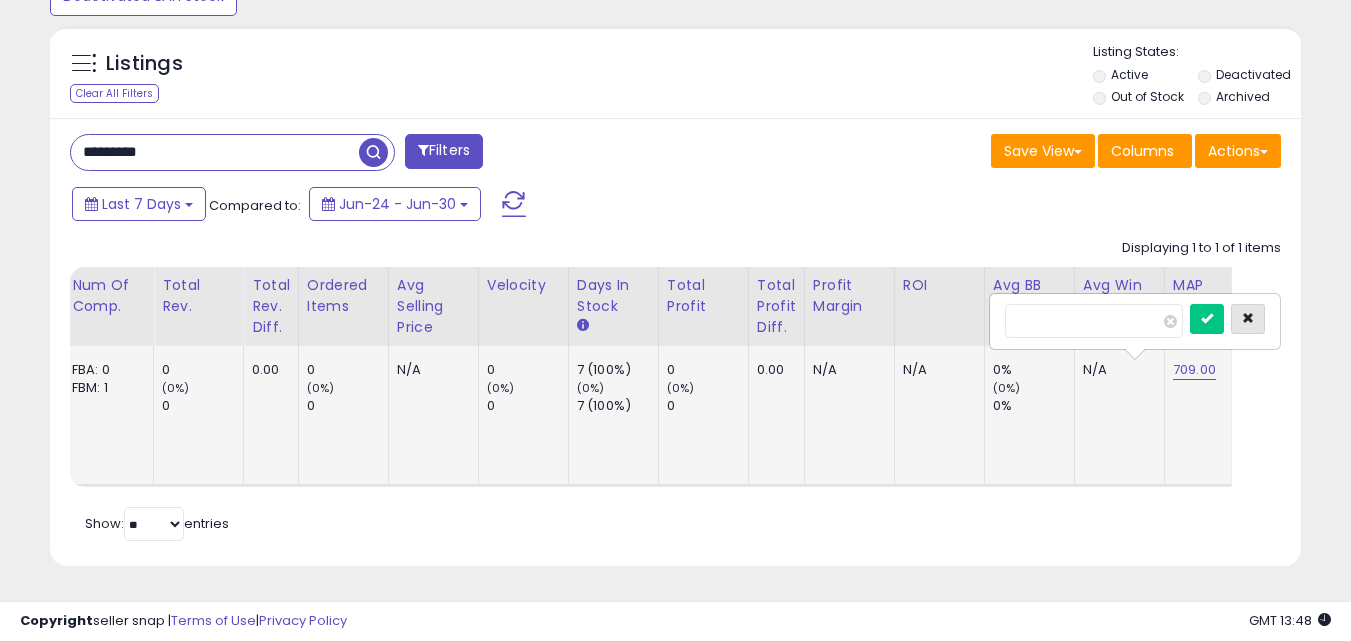 click at bounding box center (1248, 319) 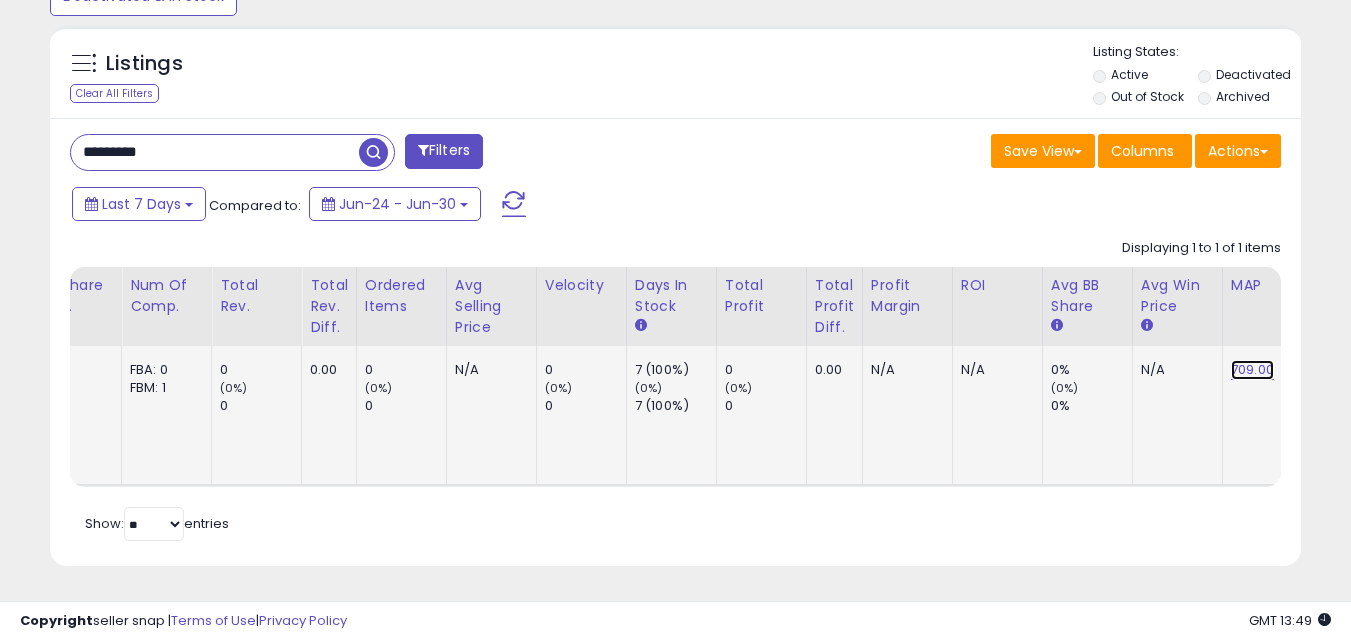 click on "709.00" at bounding box center [1252, 370] 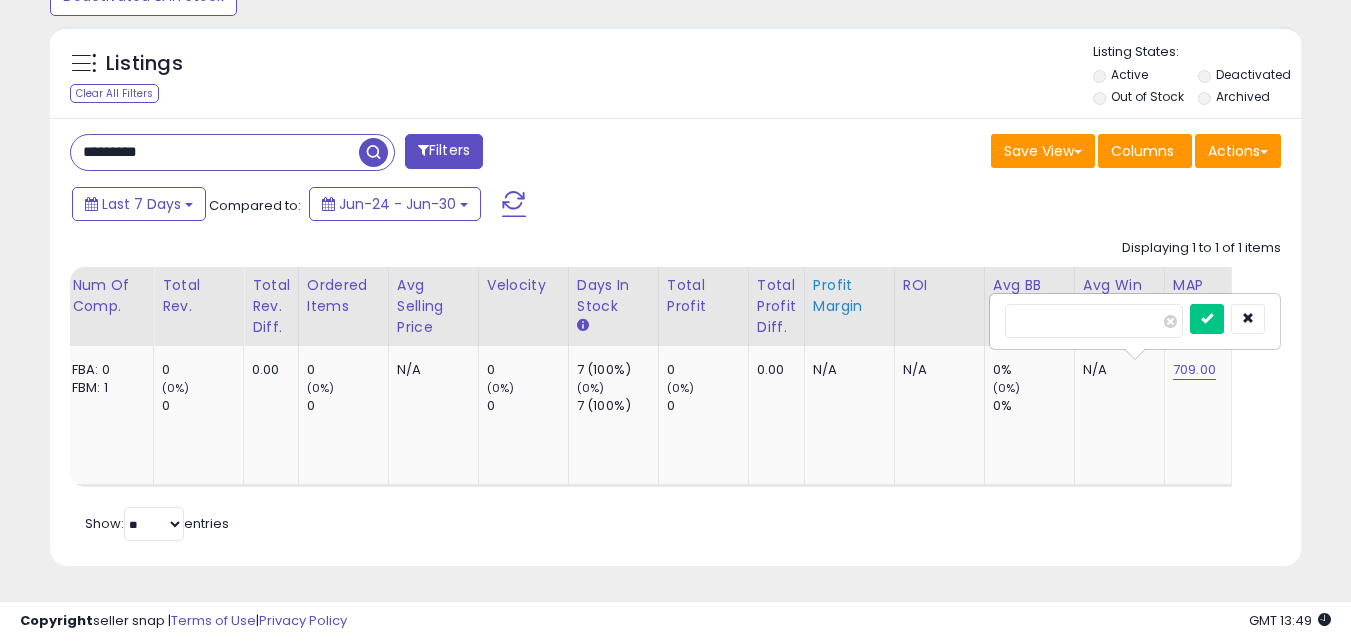 drag, startPoint x: 1111, startPoint y: 306, endPoint x: 813, endPoint y: 307, distance: 298.00168 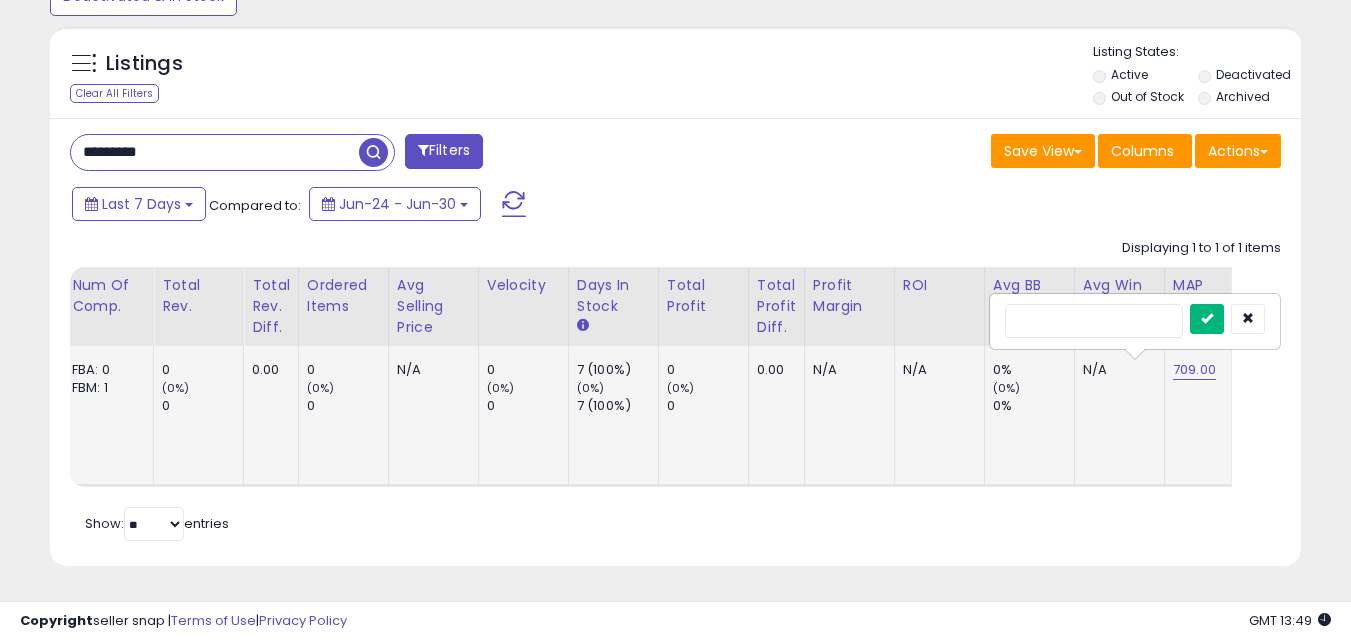 type 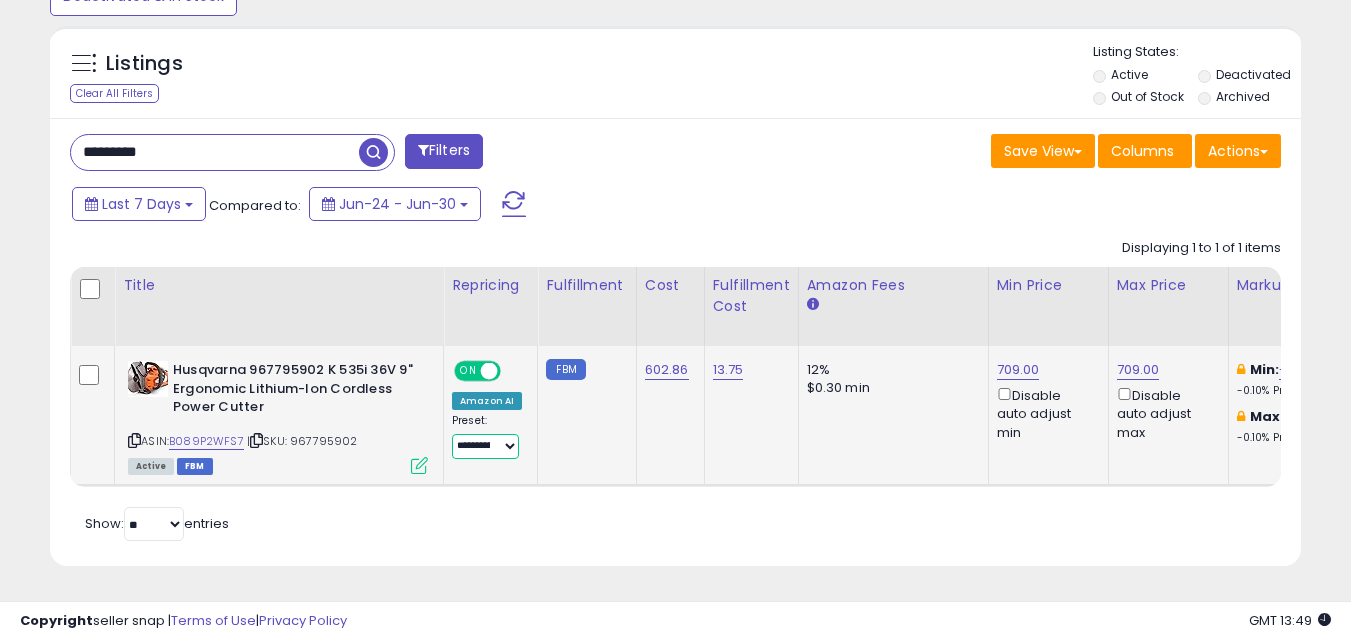 click on "**********" at bounding box center [485, 446] 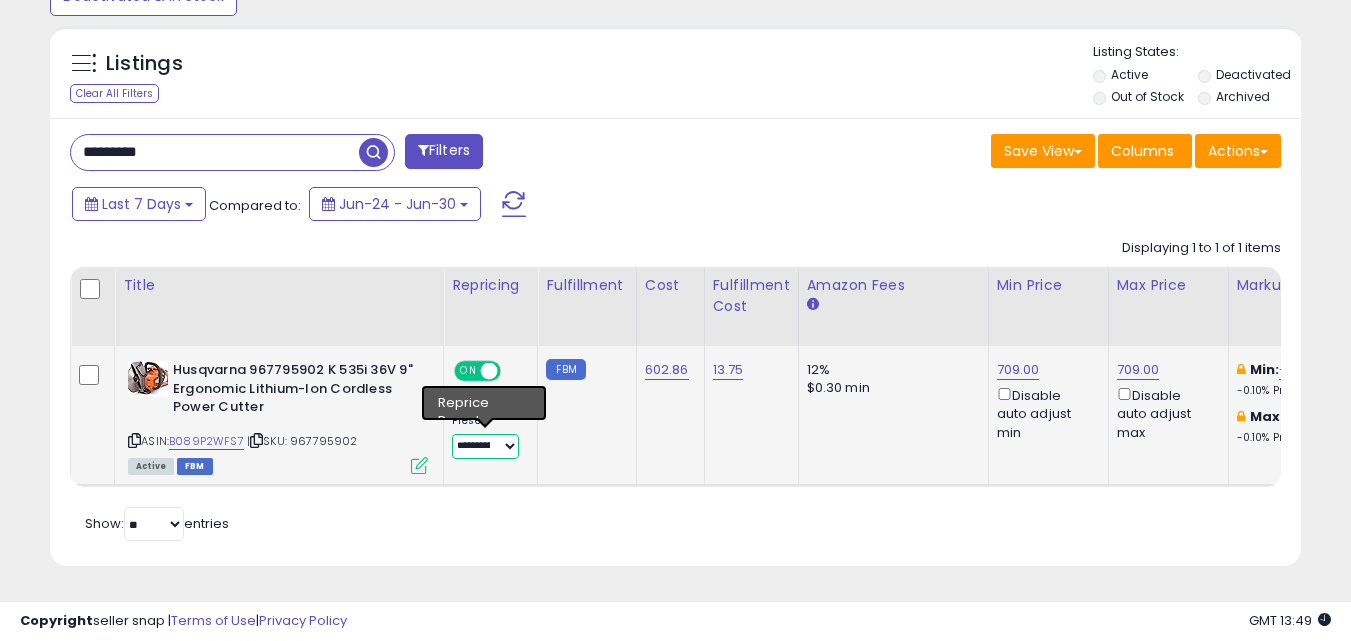 select on "**********" 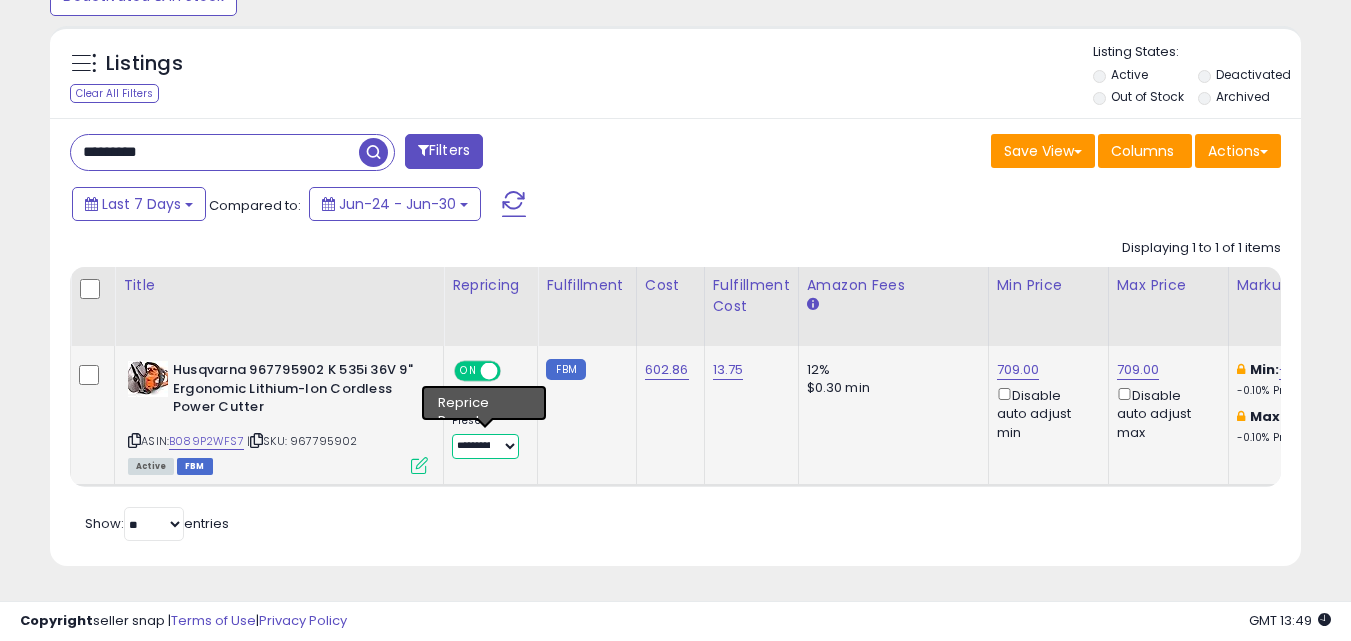 click on "**********" at bounding box center [485, 446] 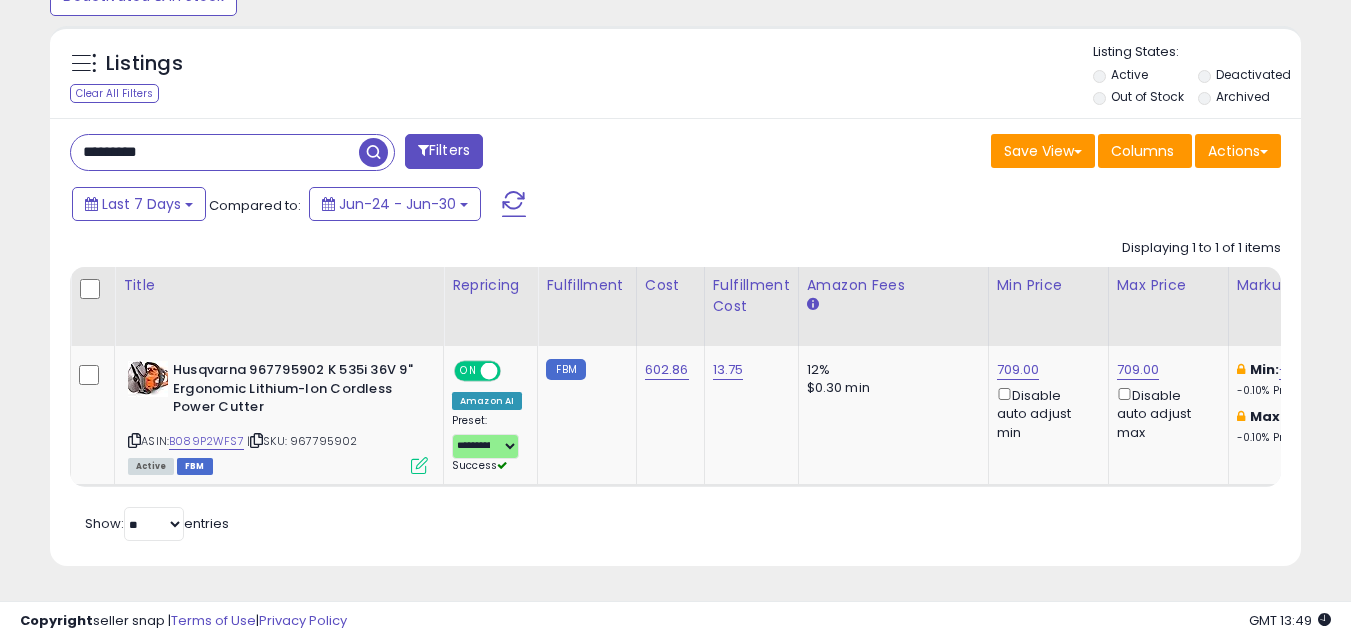 click on "Last 7 Days
Compared to:
Jun-24 - Jun-30" at bounding box center (521, 206) 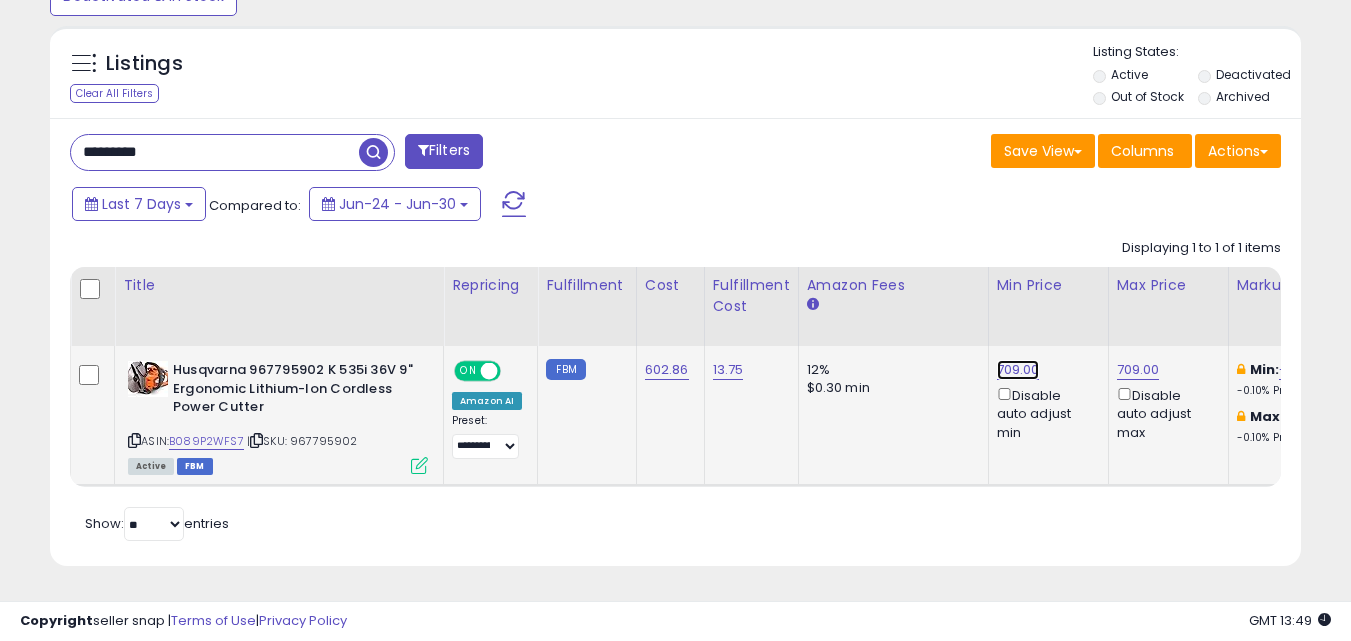 click on "709.00" at bounding box center (1018, 370) 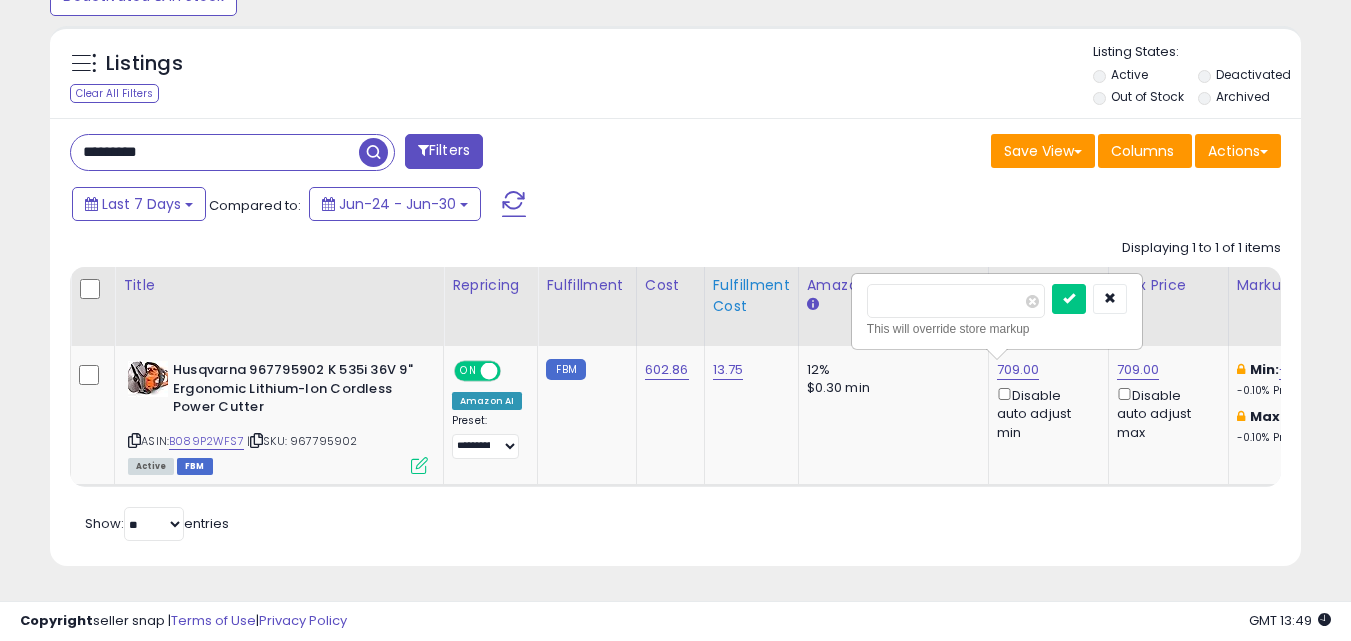 drag, startPoint x: 944, startPoint y: 280, endPoint x: 722, endPoint y: 282, distance: 222.009 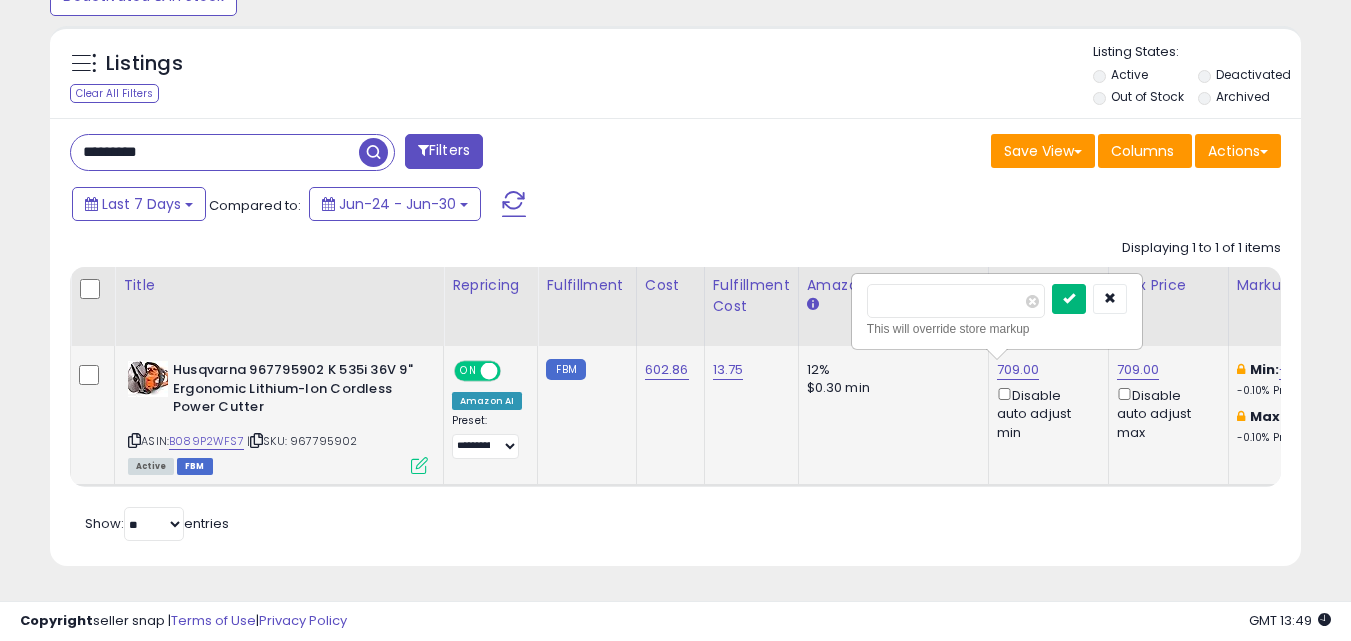 type on "***" 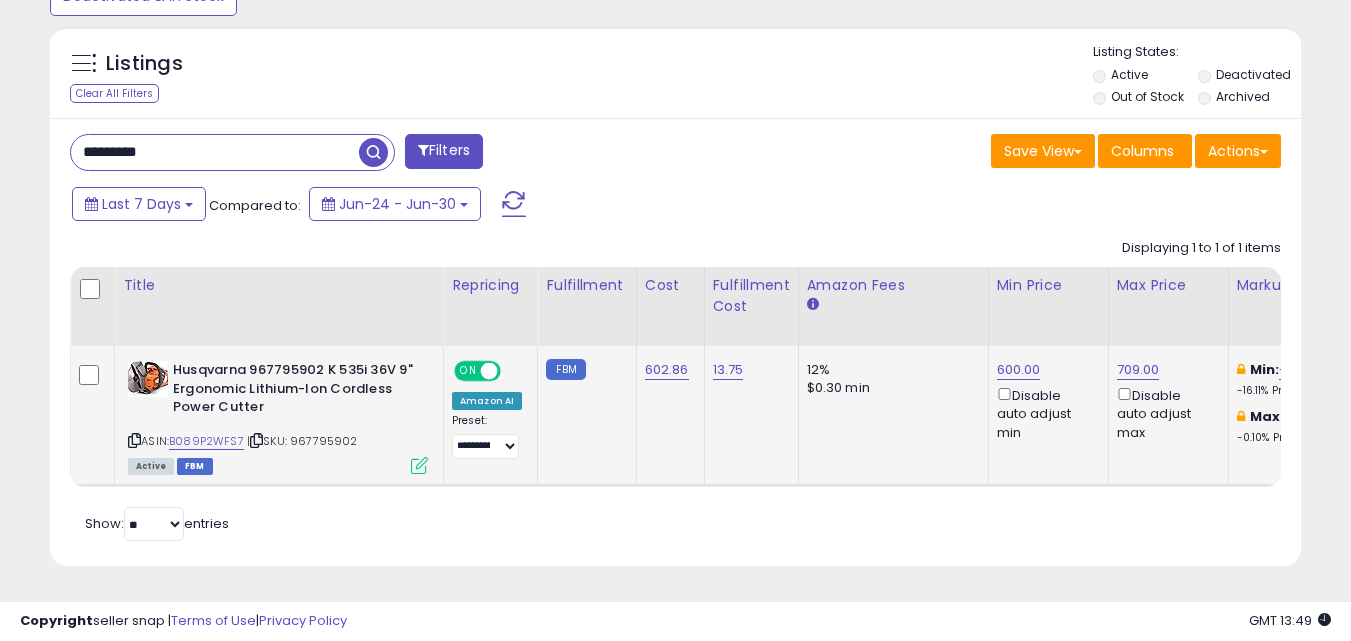 click on "Save View
Save As New View
Update Current View
Columns
Actions
Import  Export Visible Columns" at bounding box center [986, 153] 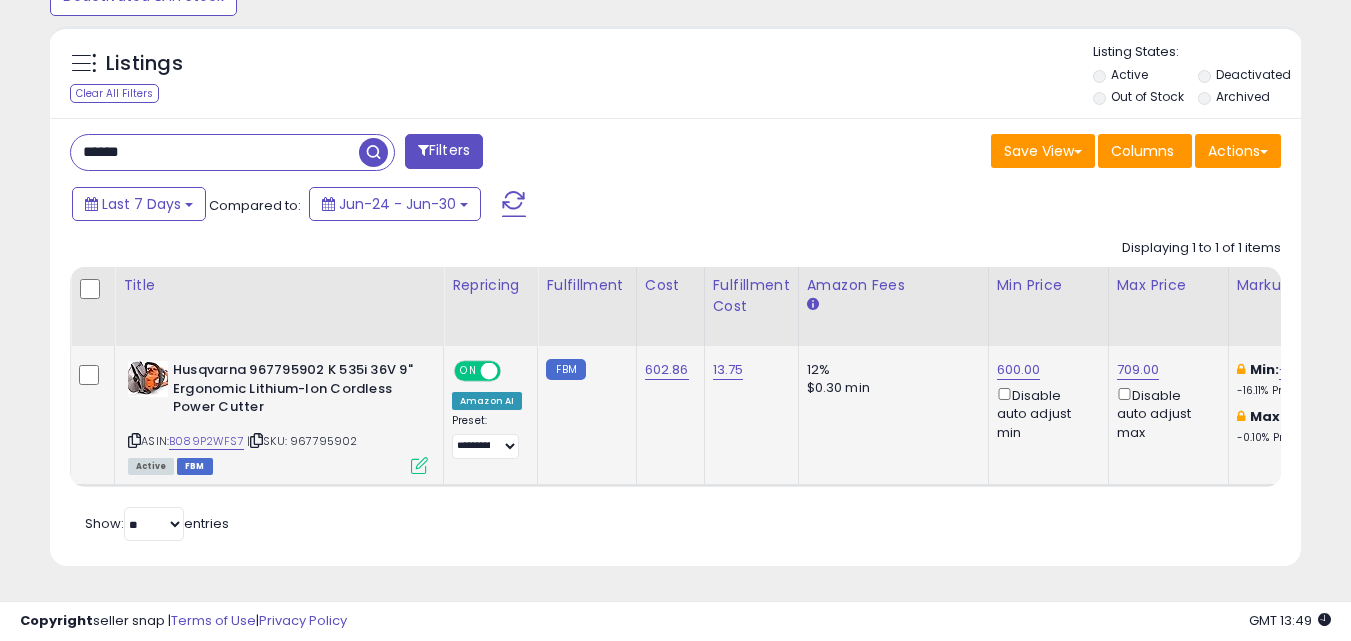 type on "******" 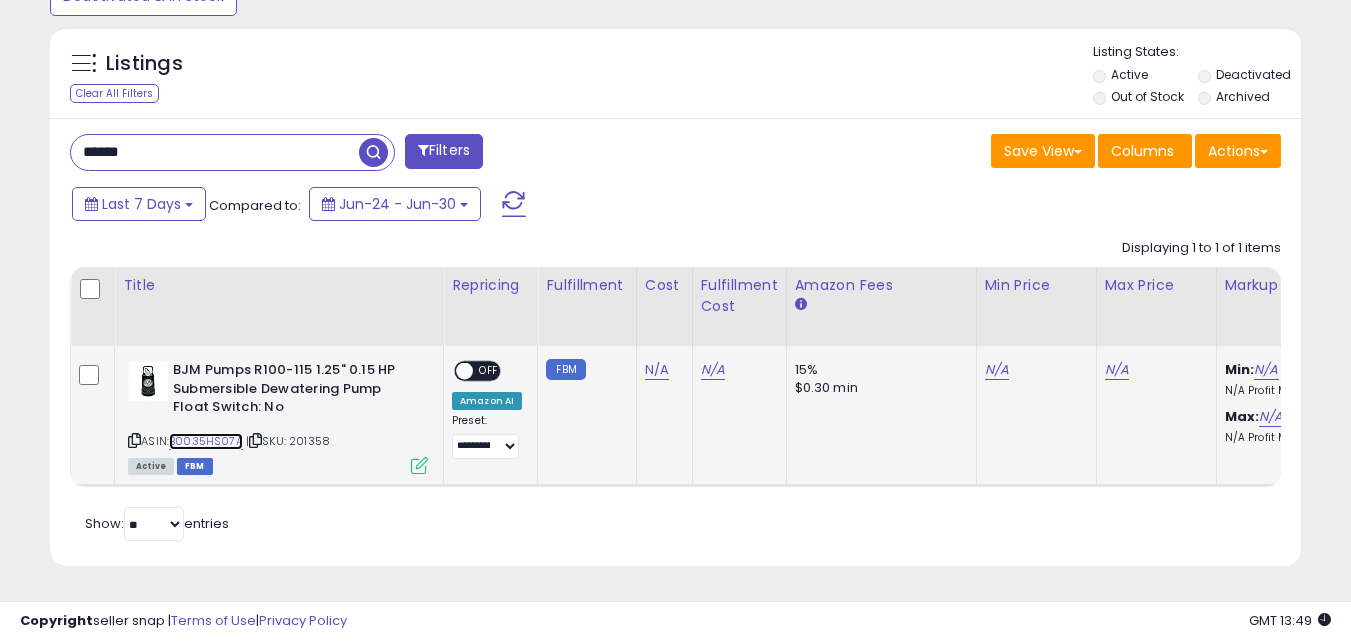 click on "B0035HS07A" at bounding box center (206, 441) 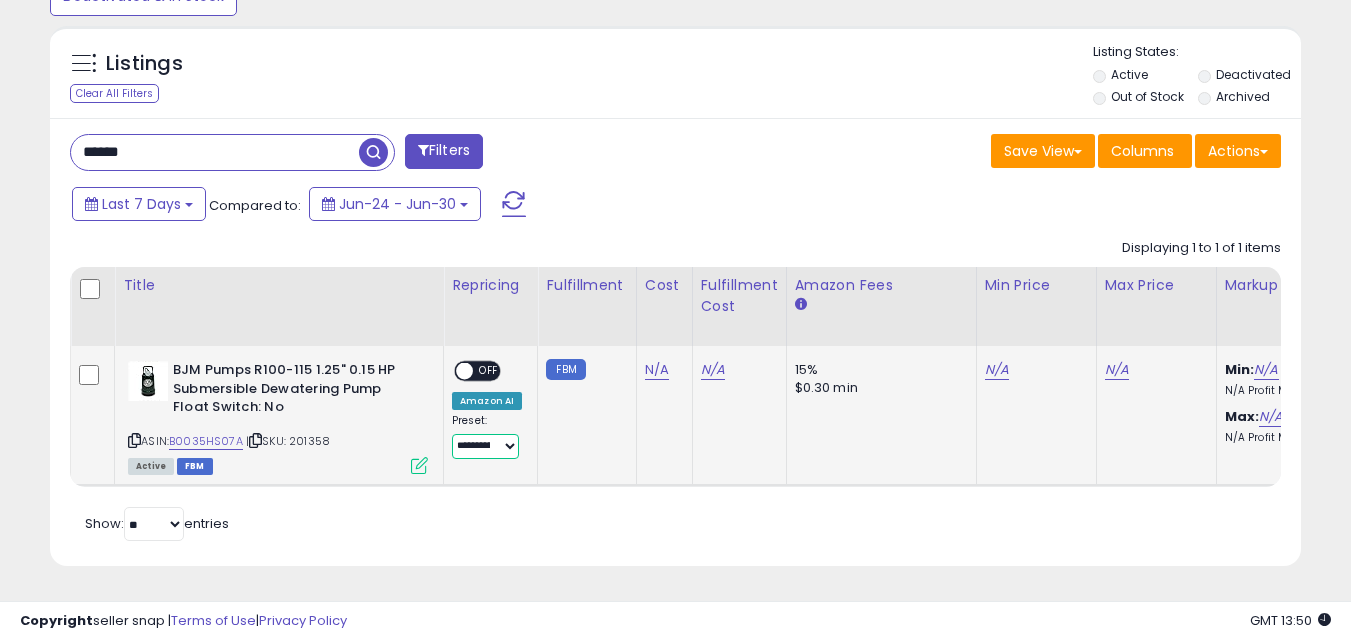 click on "**********" at bounding box center (485, 446) 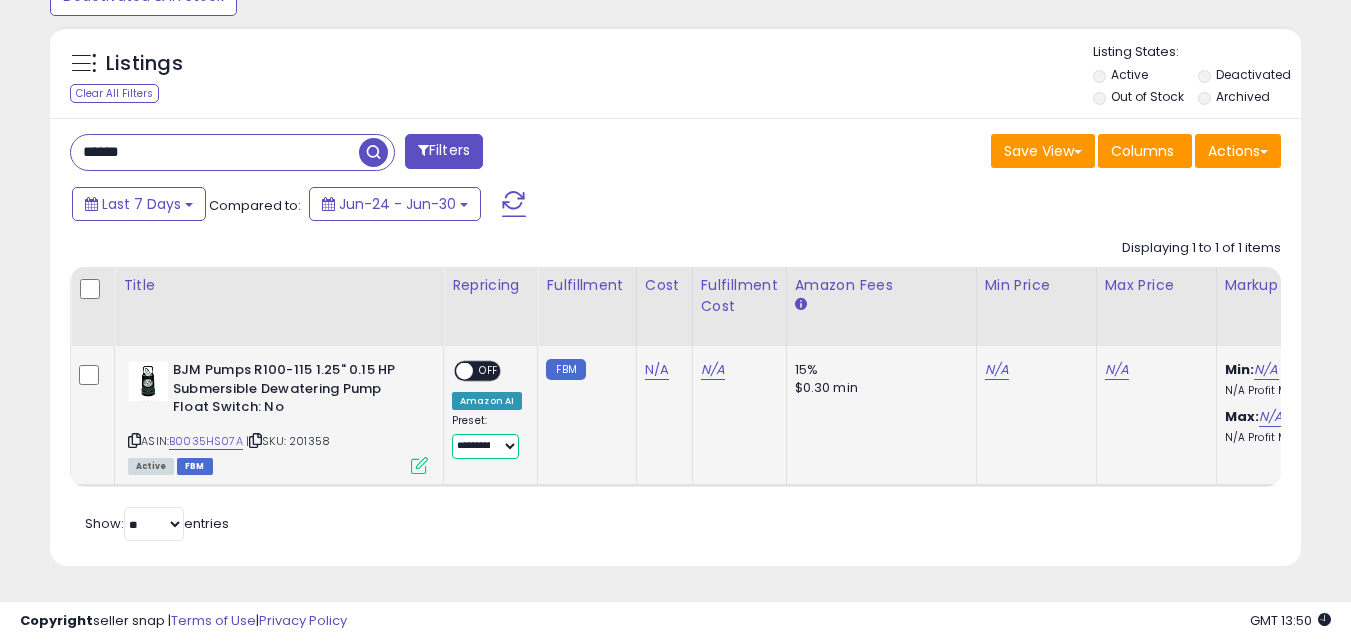 click on "**********" at bounding box center (485, 446) 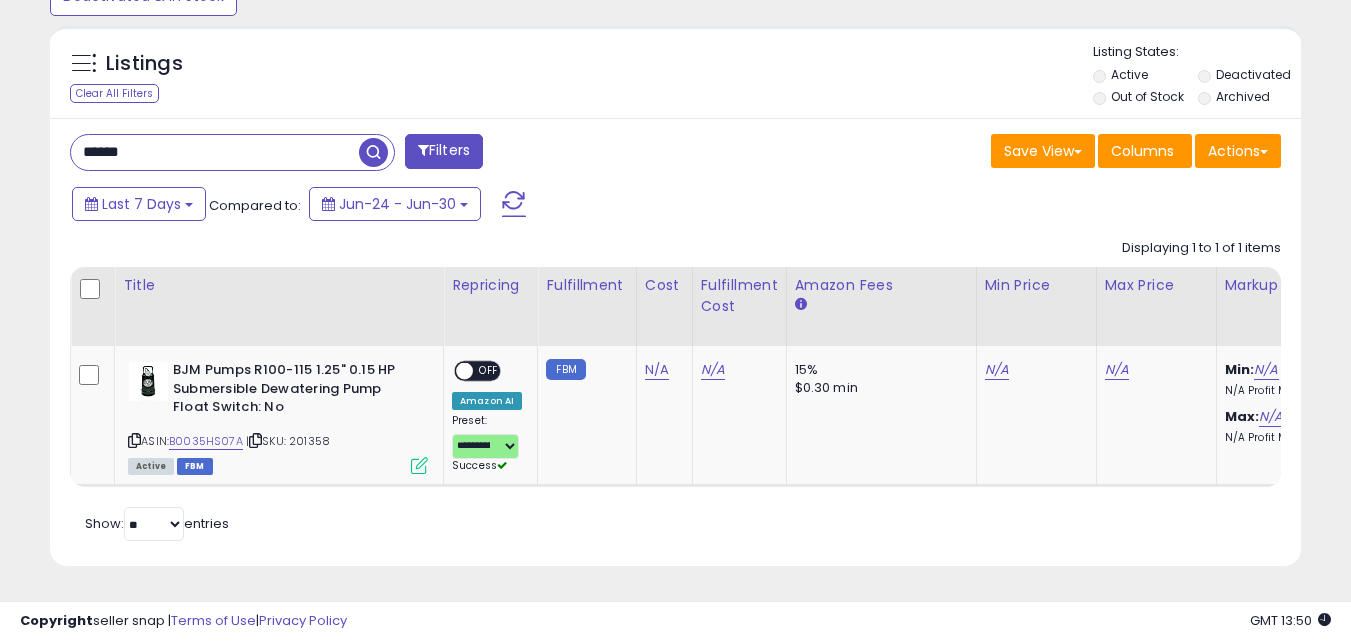 click on "Last 7 Days
Compared to:
Jun-24 - Jun-30" at bounding box center [521, 206] 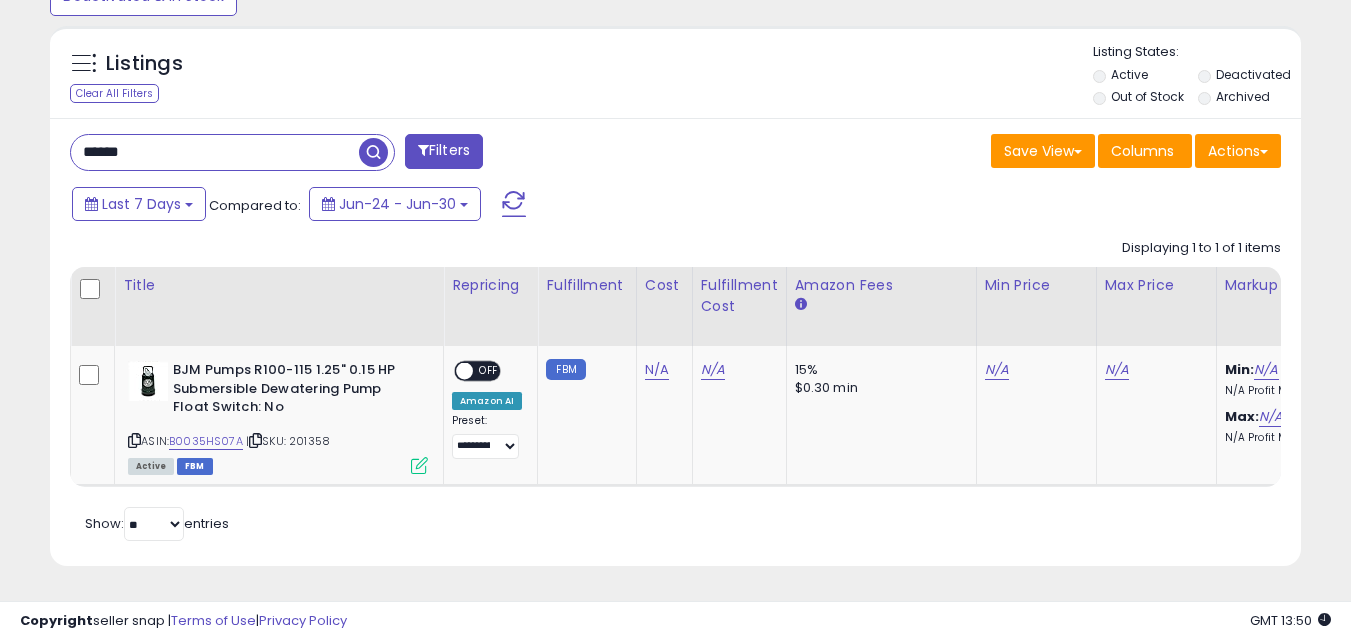 click on "******" at bounding box center [215, 152] 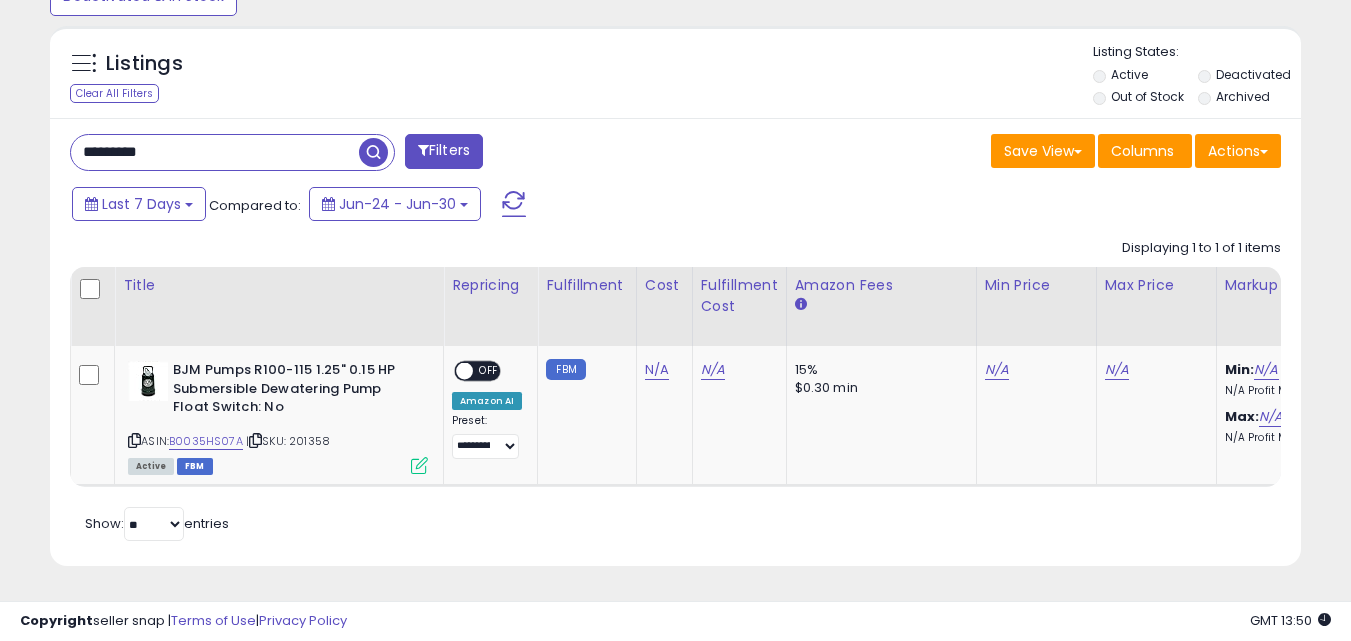 click on "*********" at bounding box center (215, 152) 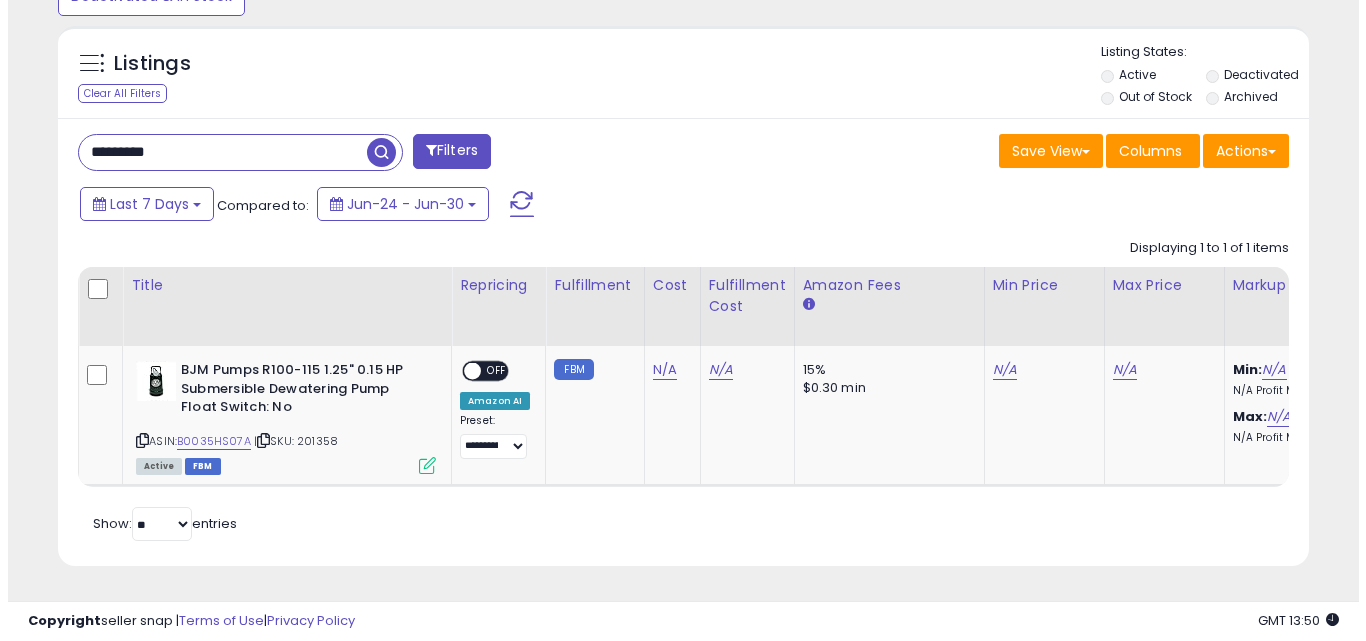 scroll, scrollTop: 579, scrollLeft: 0, axis: vertical 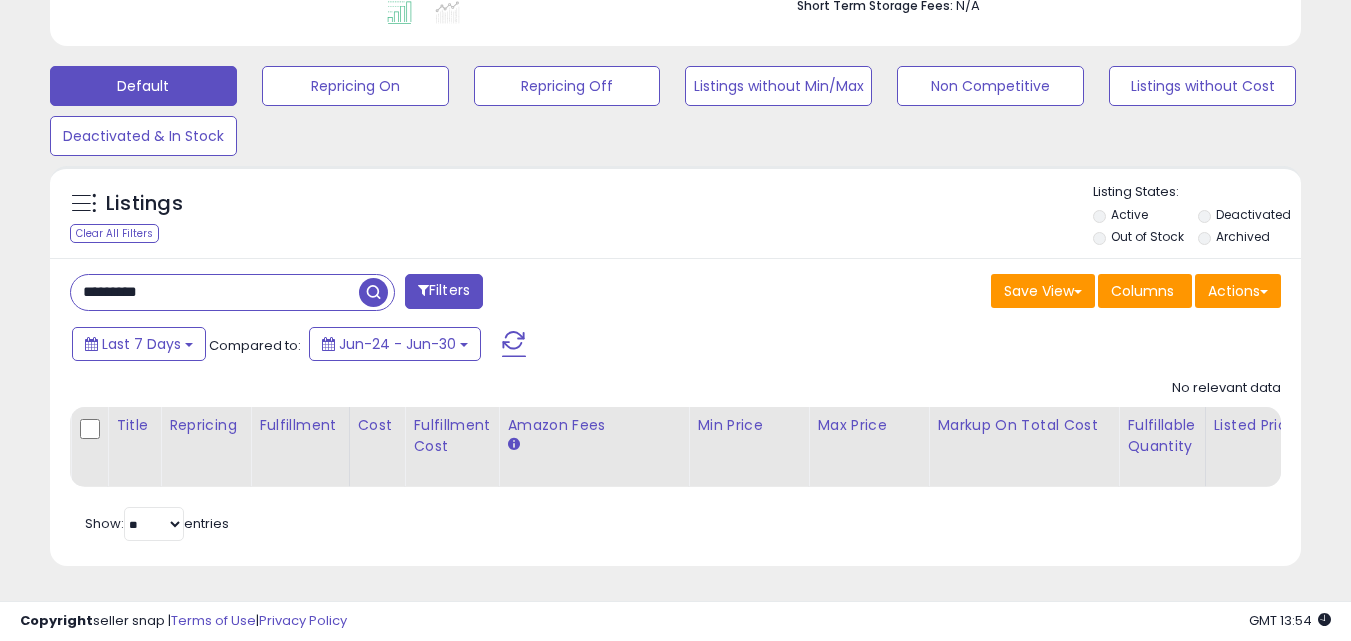 click on "*********" at bounding box center (215, 292) 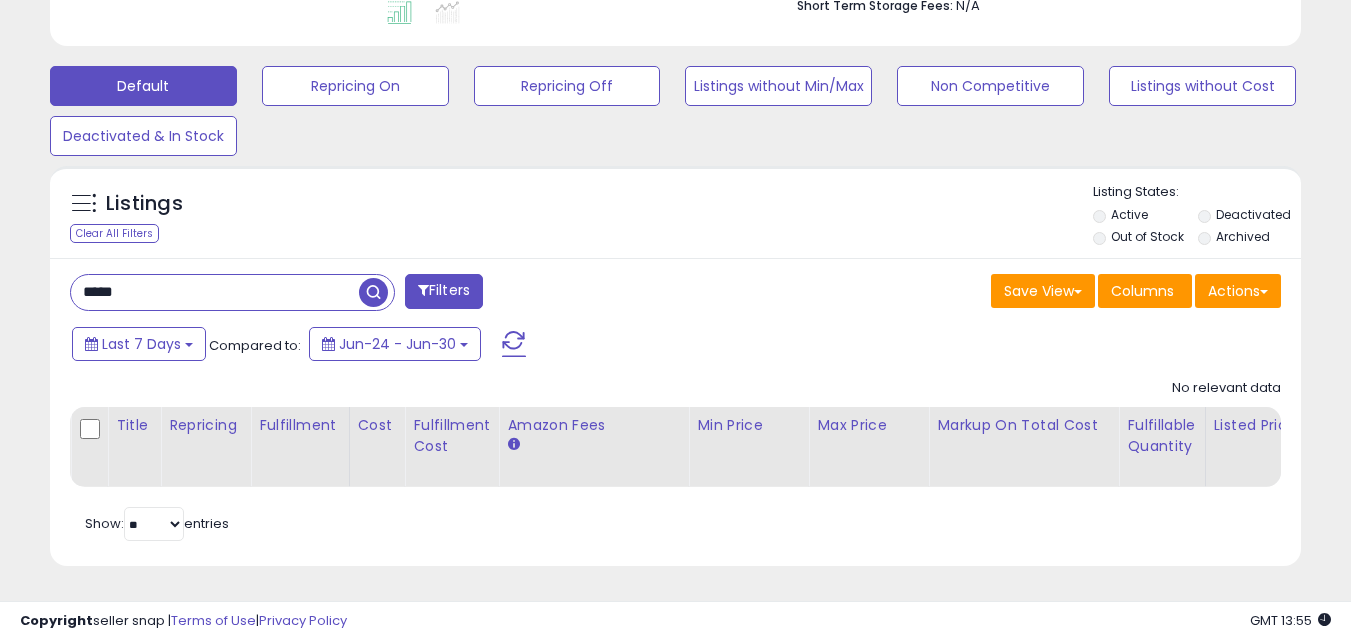 type on "*****" 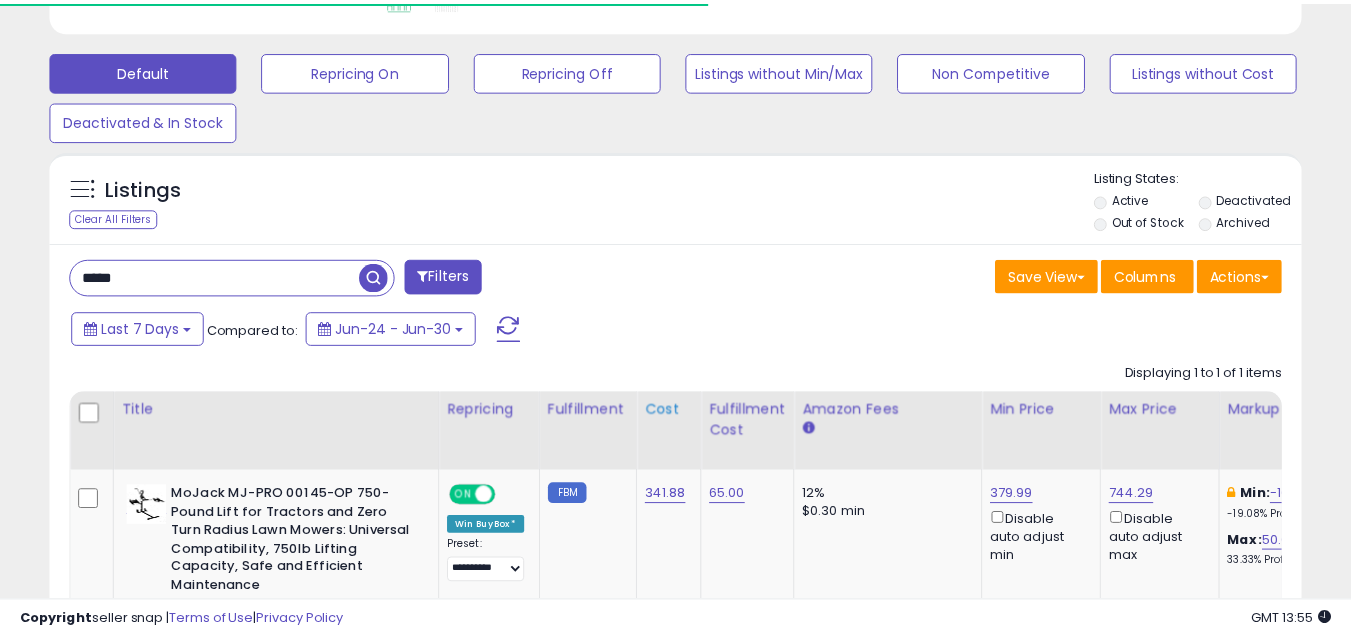 scroll, scrollTop: 410, scrollLeft: 724, axis: both 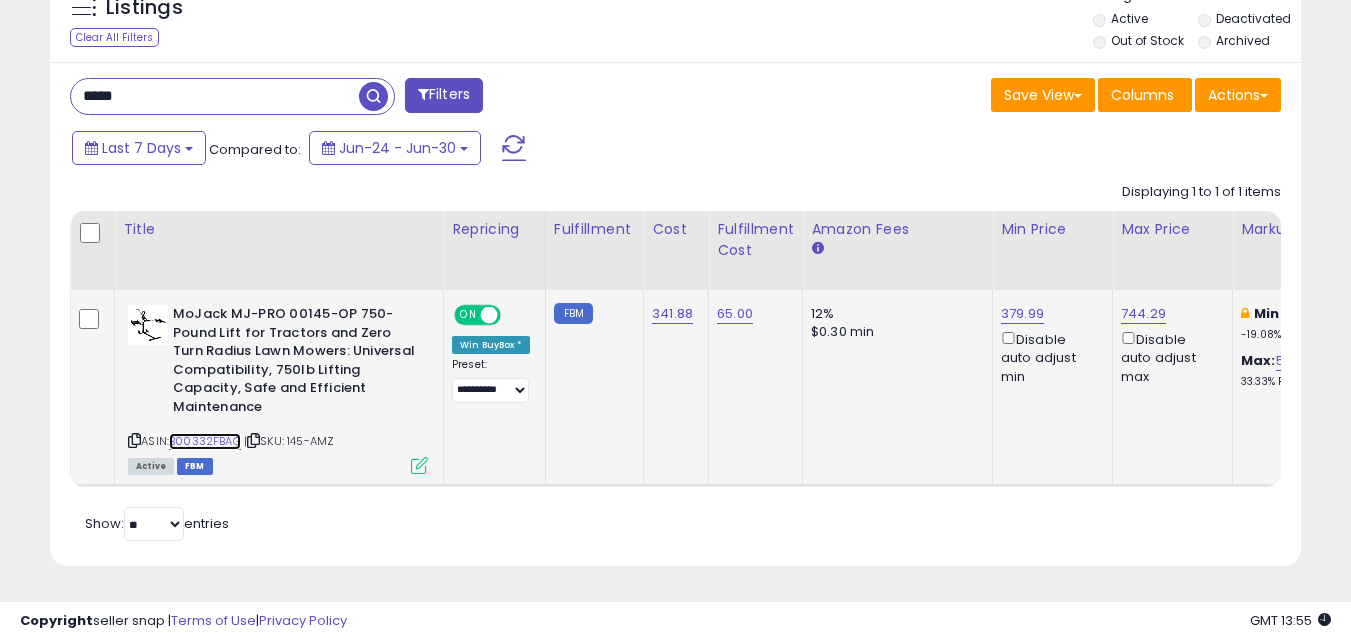 click on "B00332FBAG" at bounding box center [205, 441] 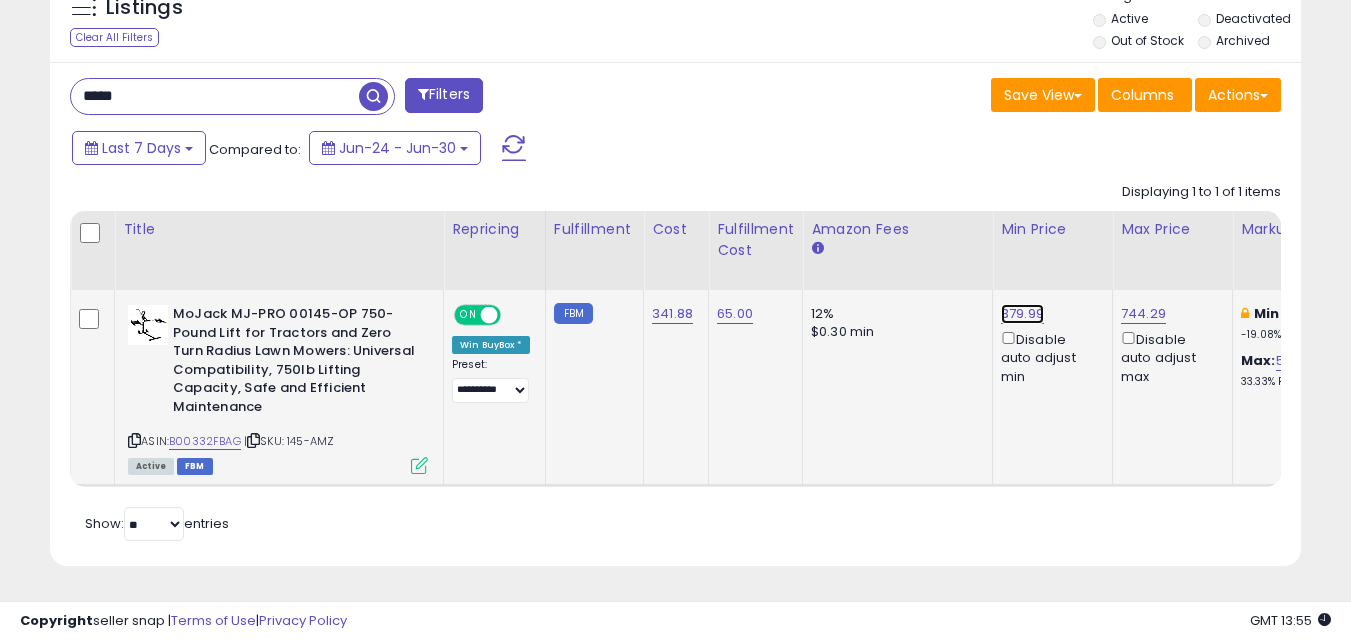 click on "379.99" at bounding box center [1022, 314] 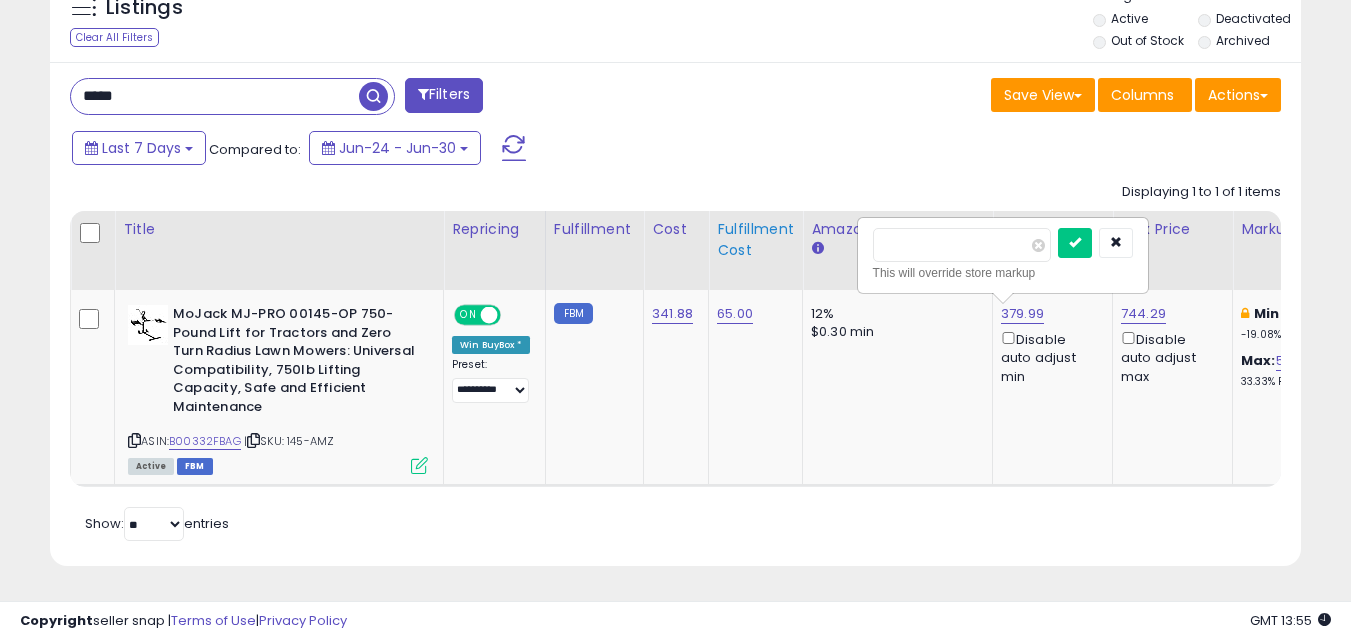 drag, startPoint x: 970, startPoint y: 224, endPoint x: 786, endPoint y: 204, distance: 185.08377 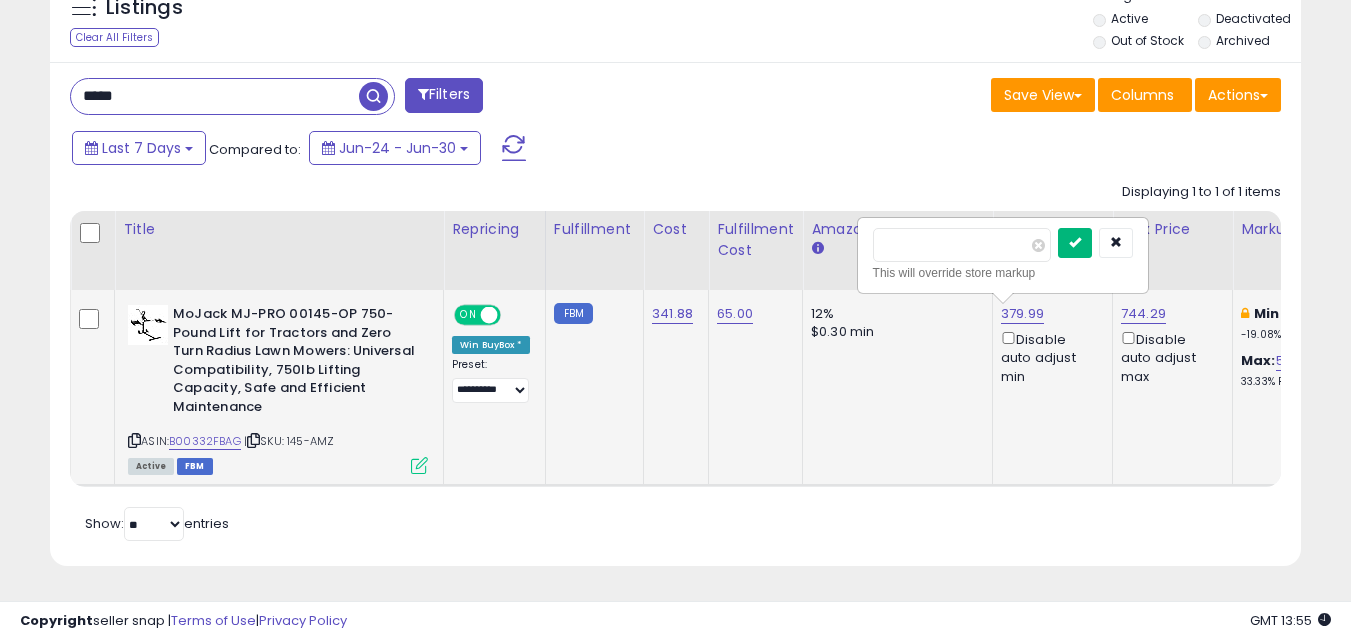 type on "***" 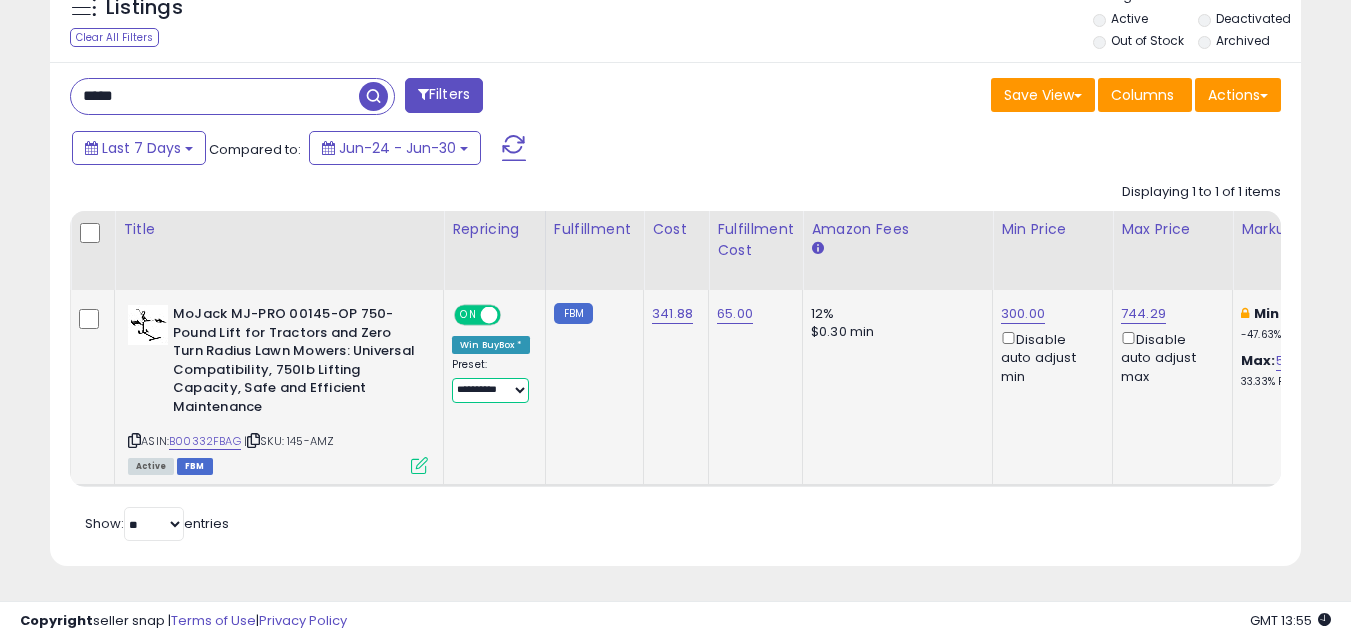click on "**********" at bounding box center (490, 390) 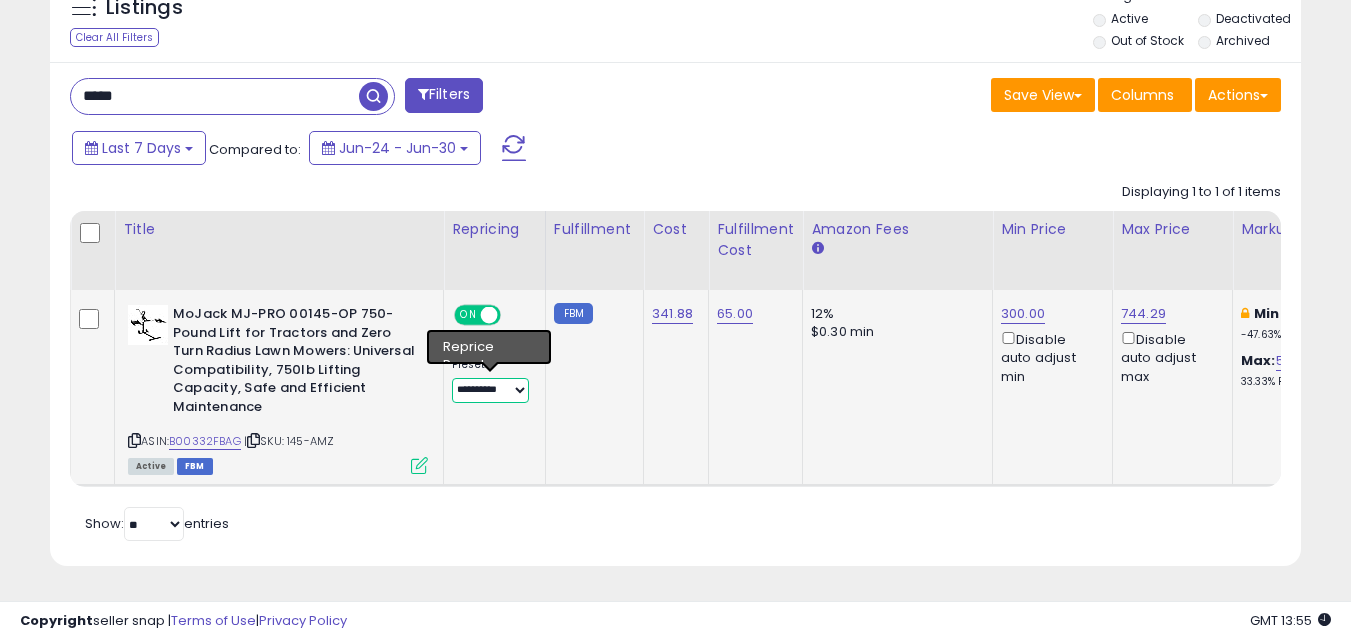 click on "**********" at bounding box center (490, 390) 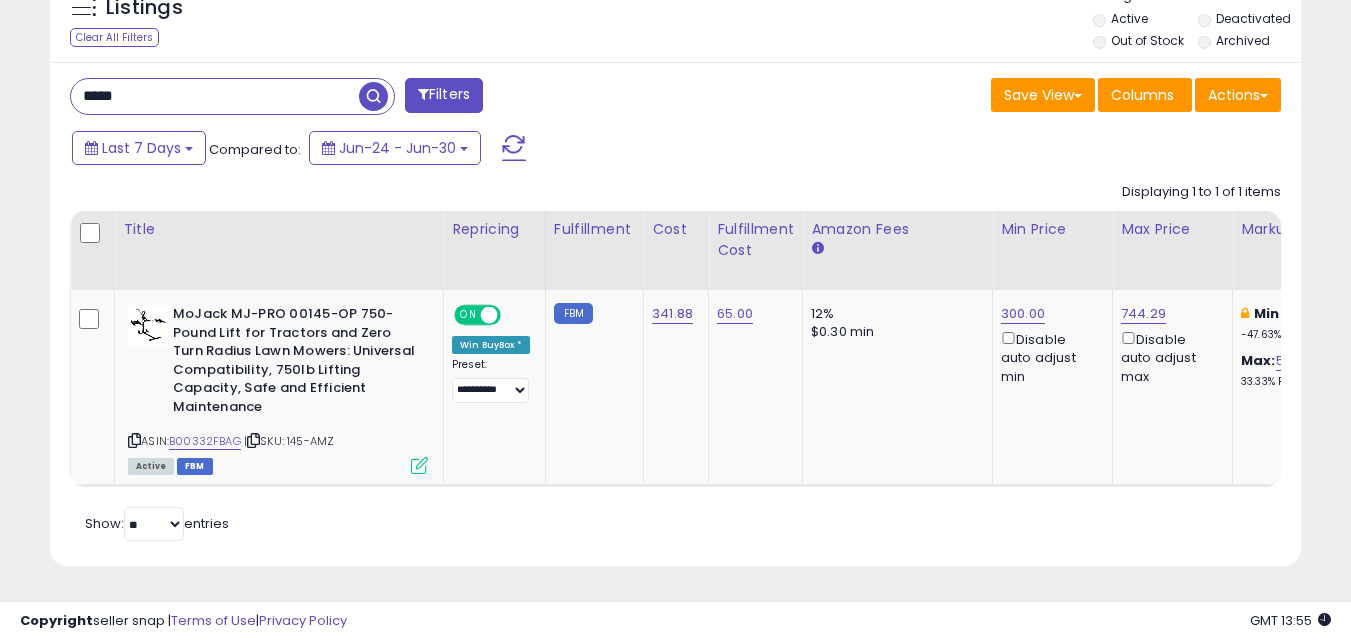 click on "Last 7 Days
Compared to:
Jun-24 - Jun-30" at bounding box center [521, 150] 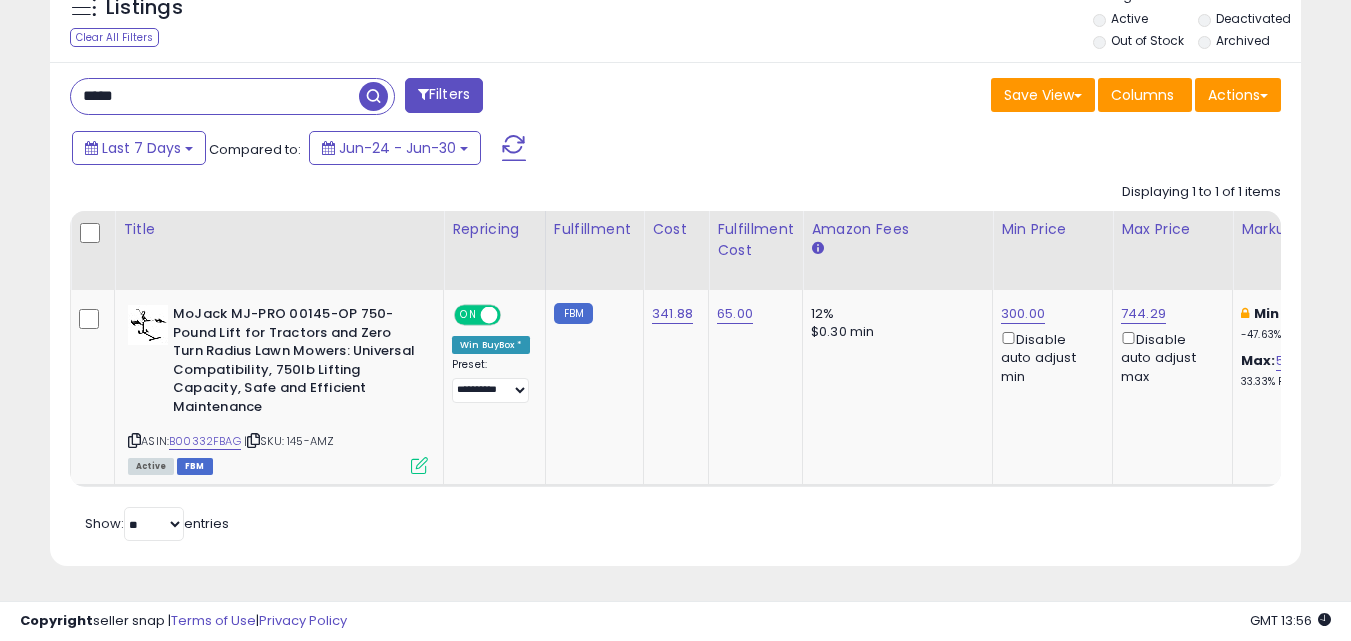 click on "*****" at bounding box center (215, 96) 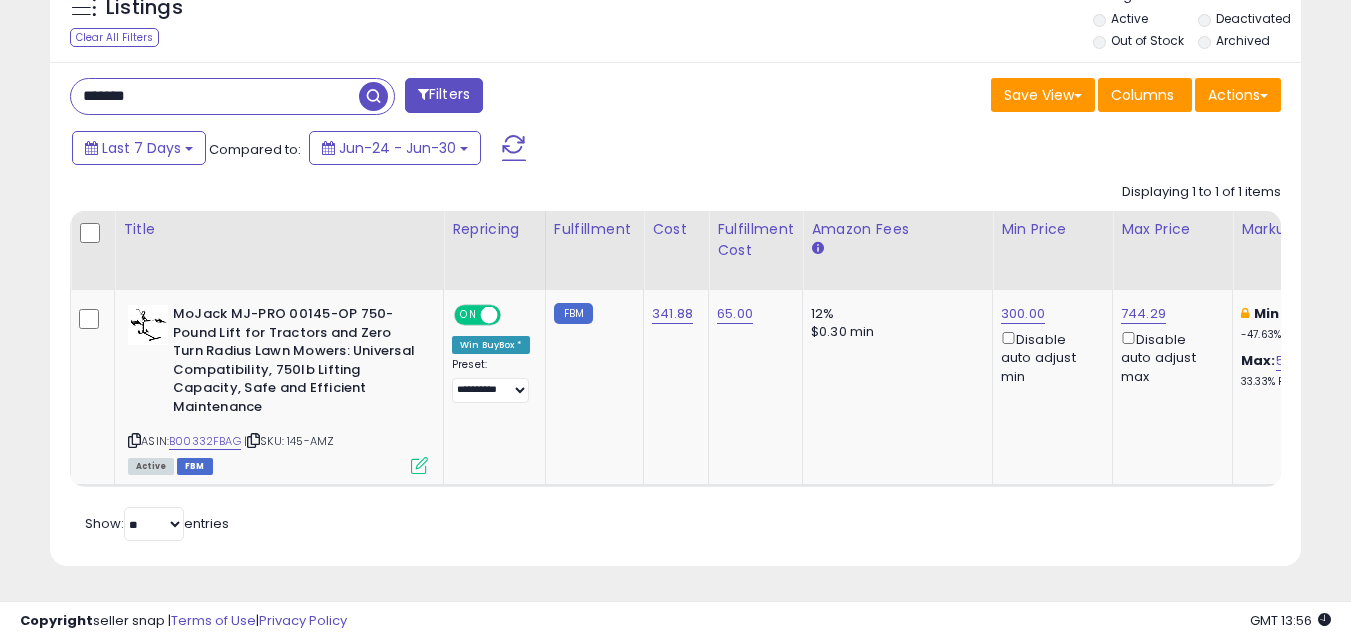 click at bounding box center (373, 96) 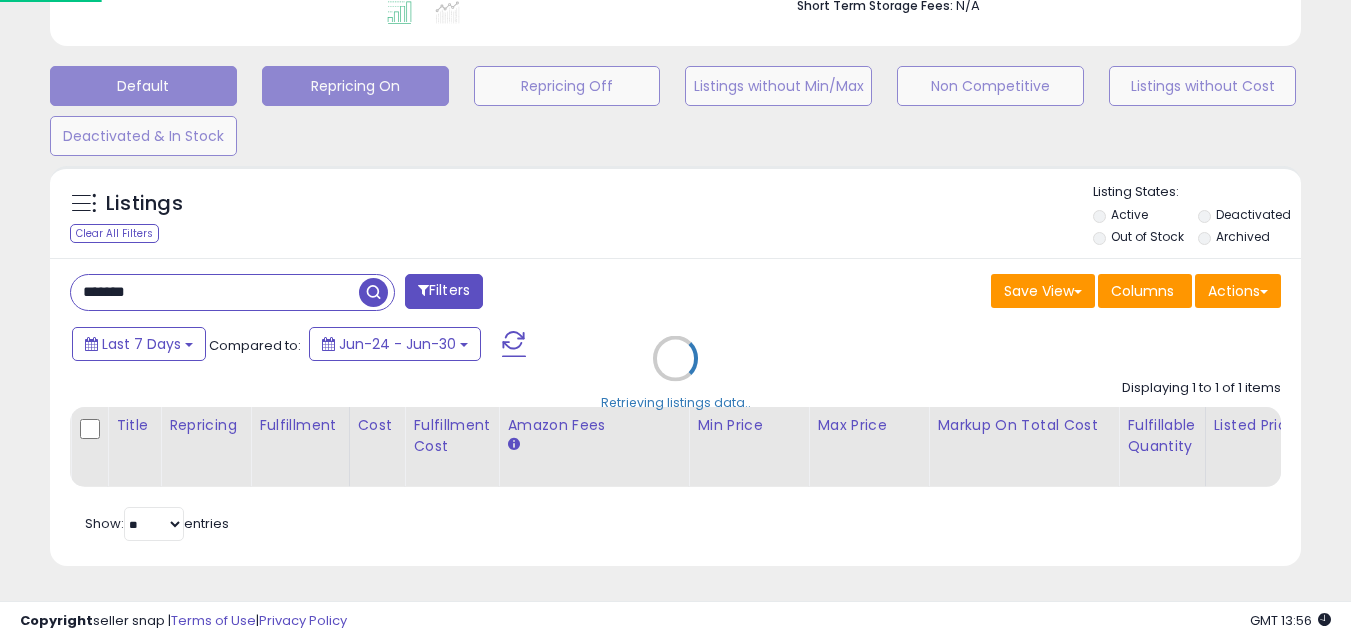 scroll, scrollTop: 999590, scrollLeft: 999267, axis: both 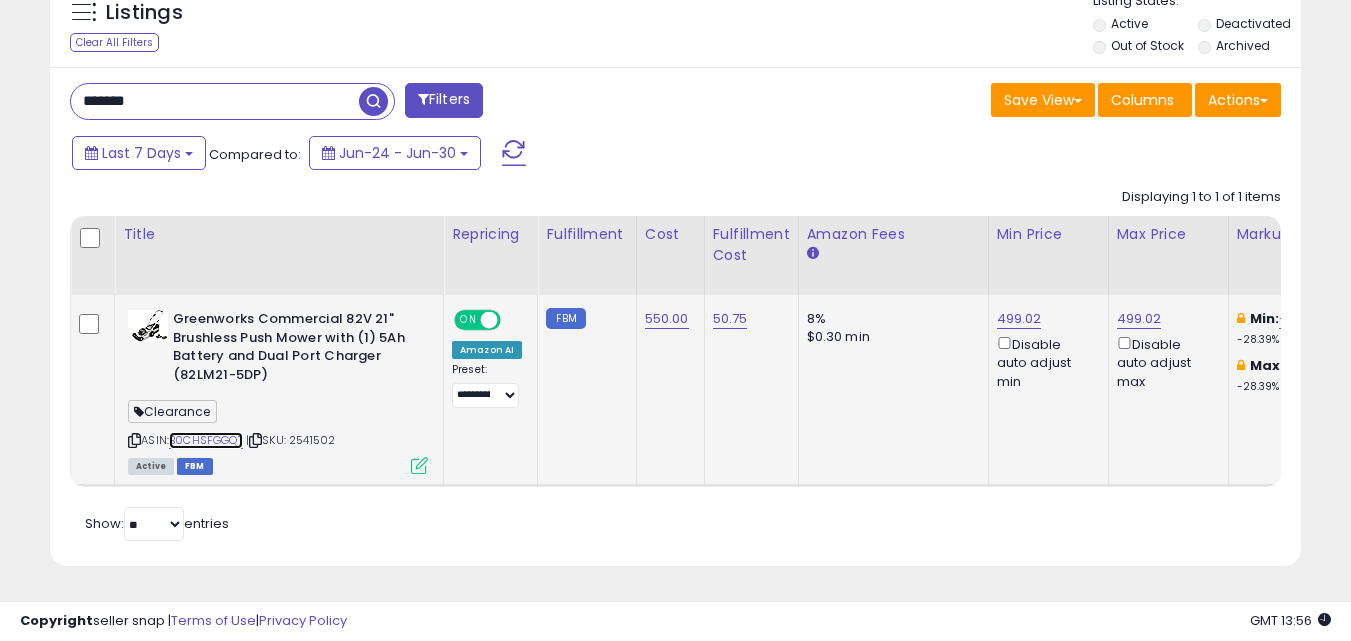 click on "B0CHSFGGQT" at bounding box center (206, 440) 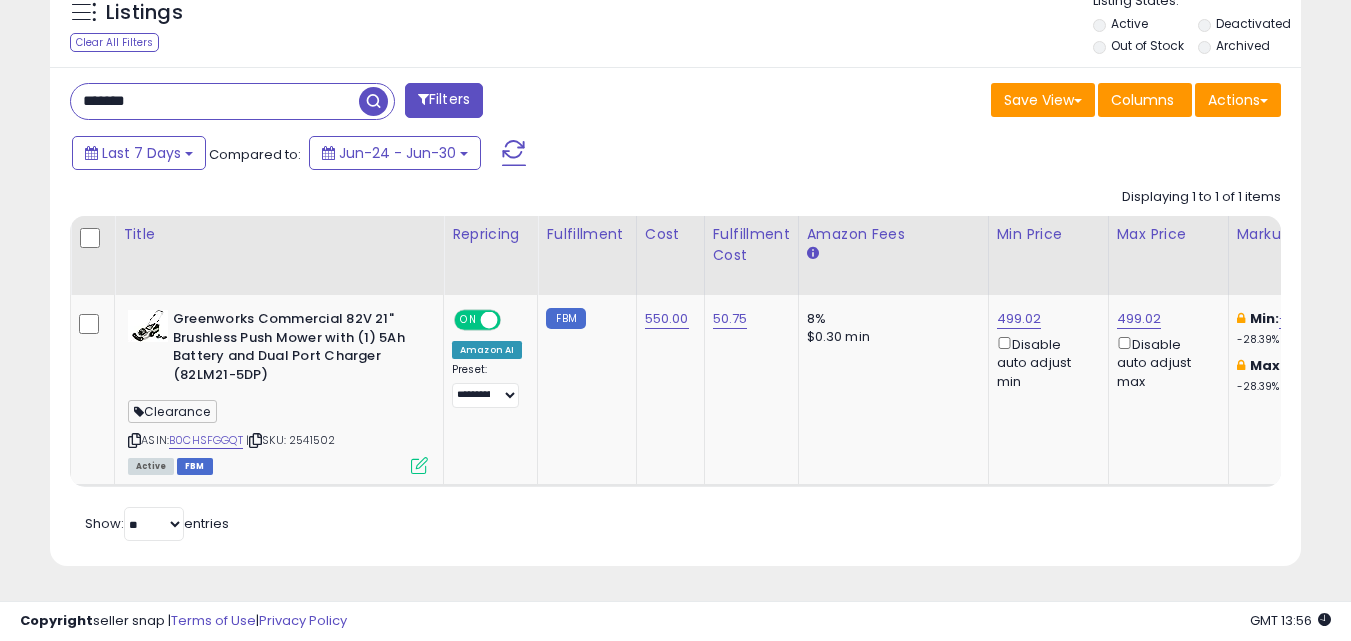 click on "*******" at bounding box center [215, 101] 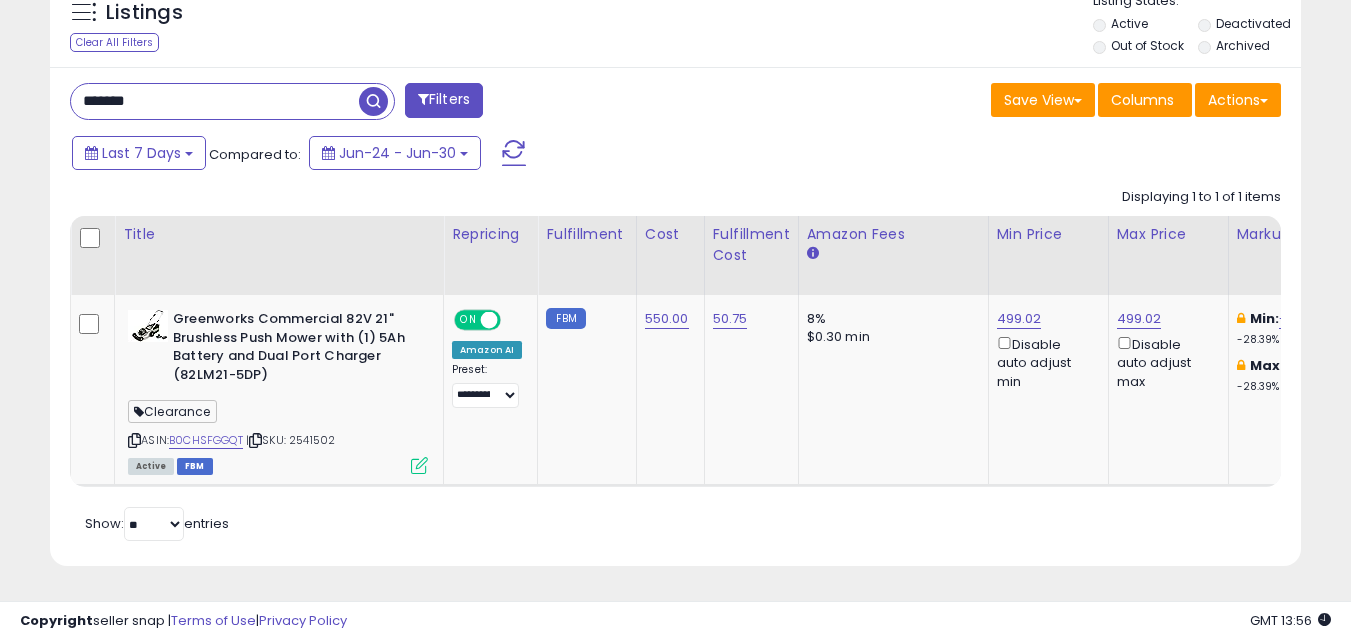 click on "*******" at bounding box center [215, 101] 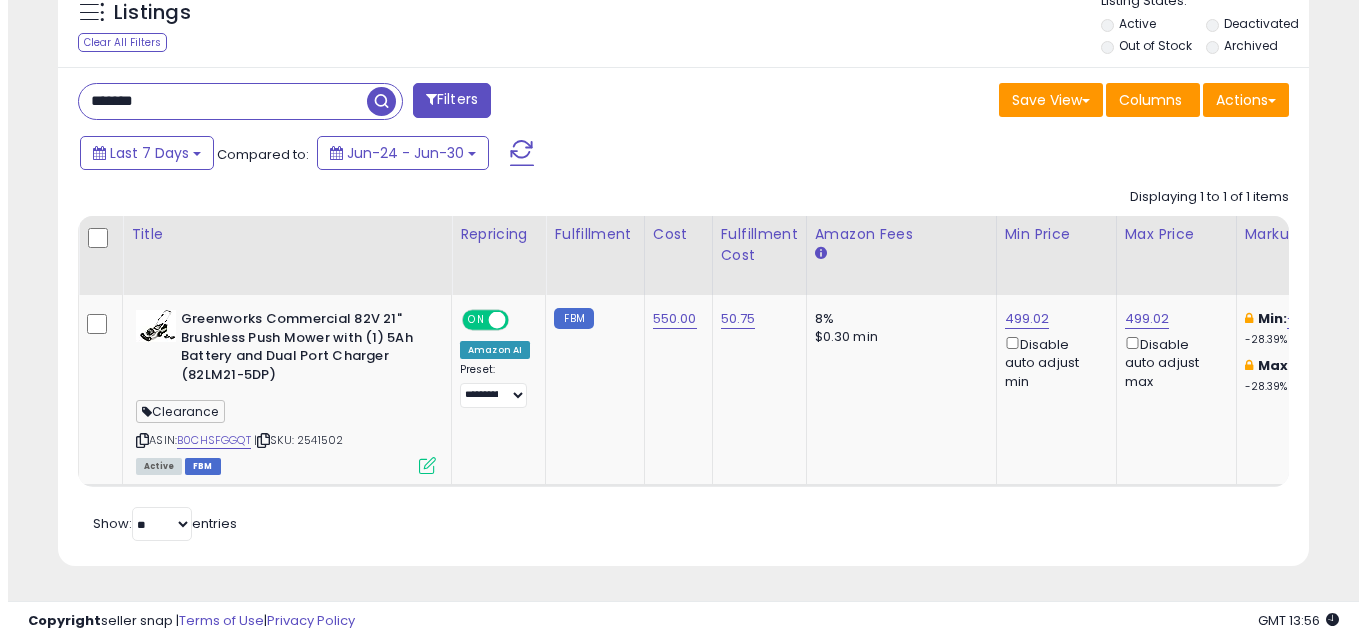 scroll, scrollTop: 579, scrollLeft: 0, axis: vertical 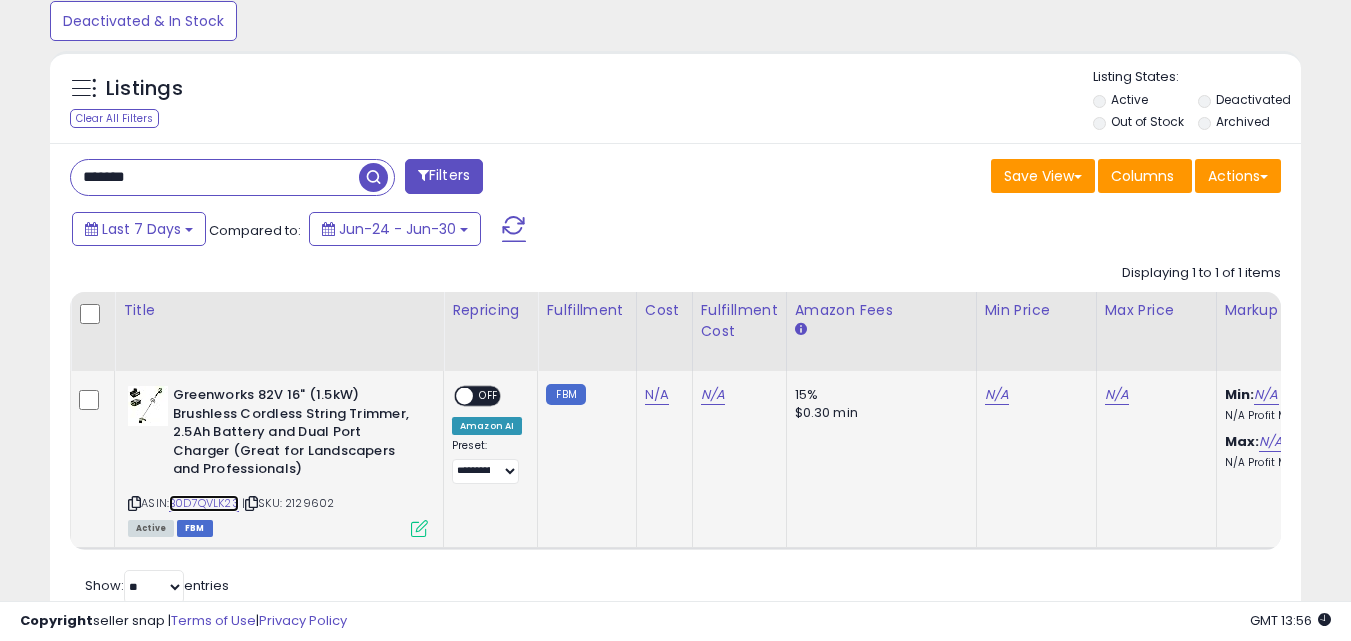 click on "B0D7QVLK23" at bounding box center (204, 503) 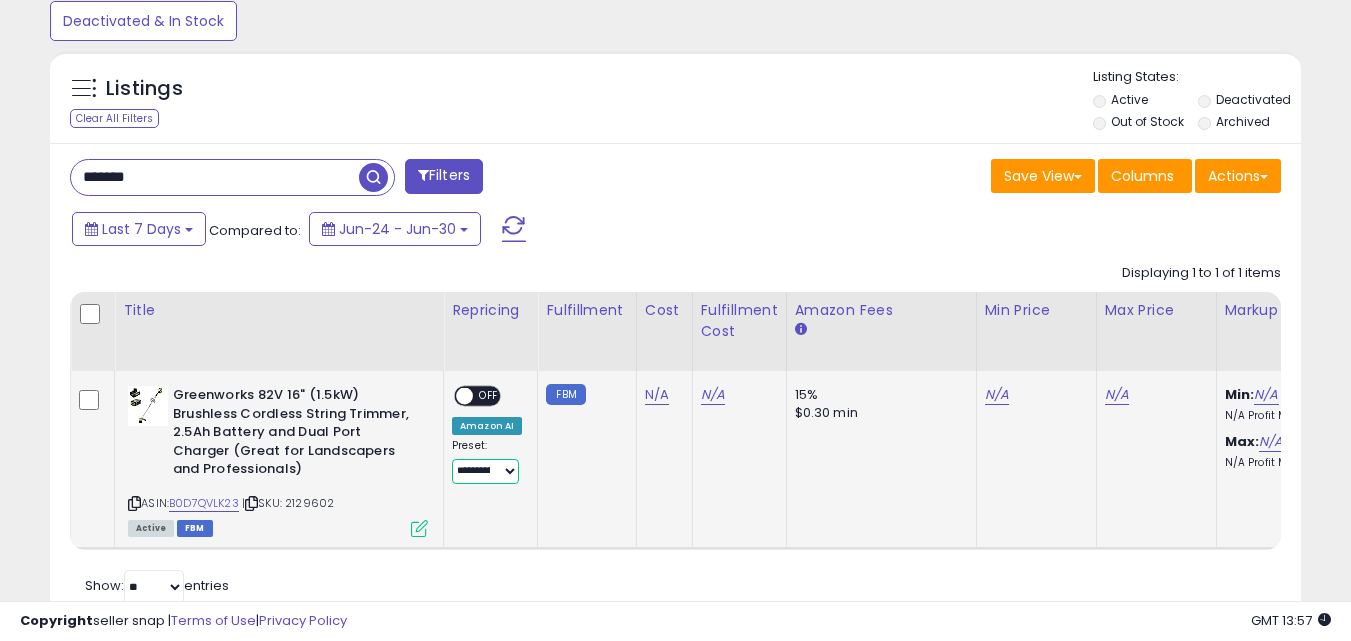 click on "**********" at bounding box center (485, 471) 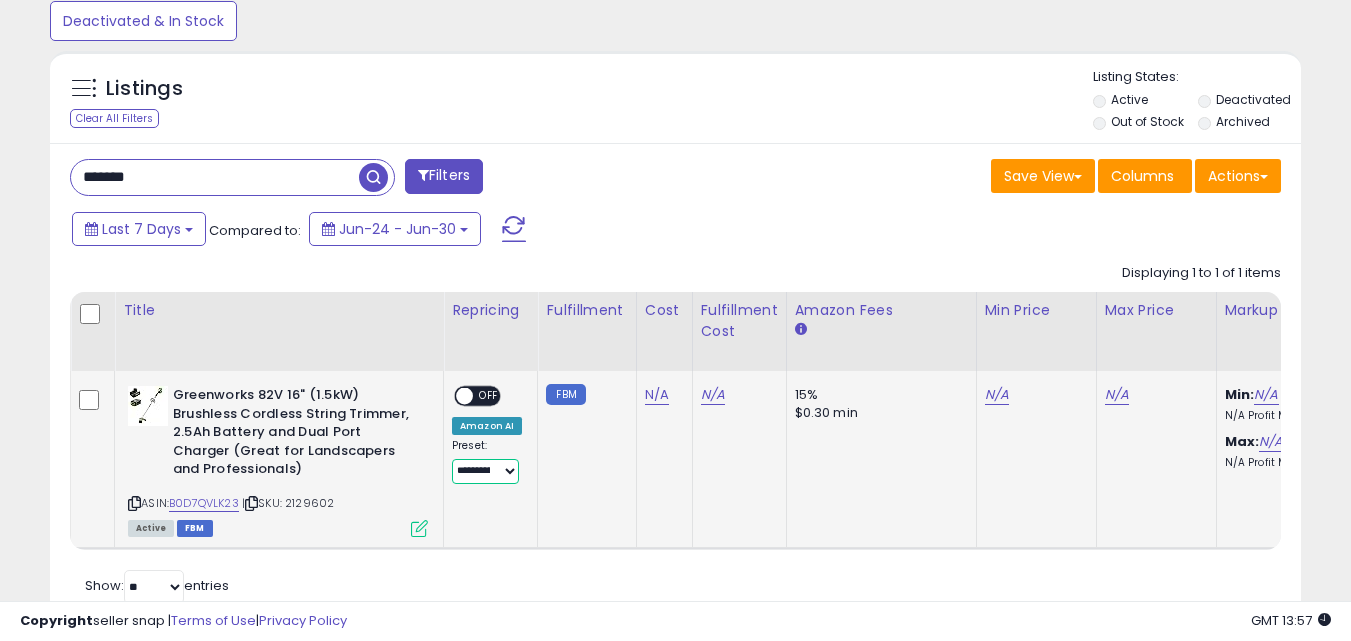 click on "**********" at bounding box center [485, 471] 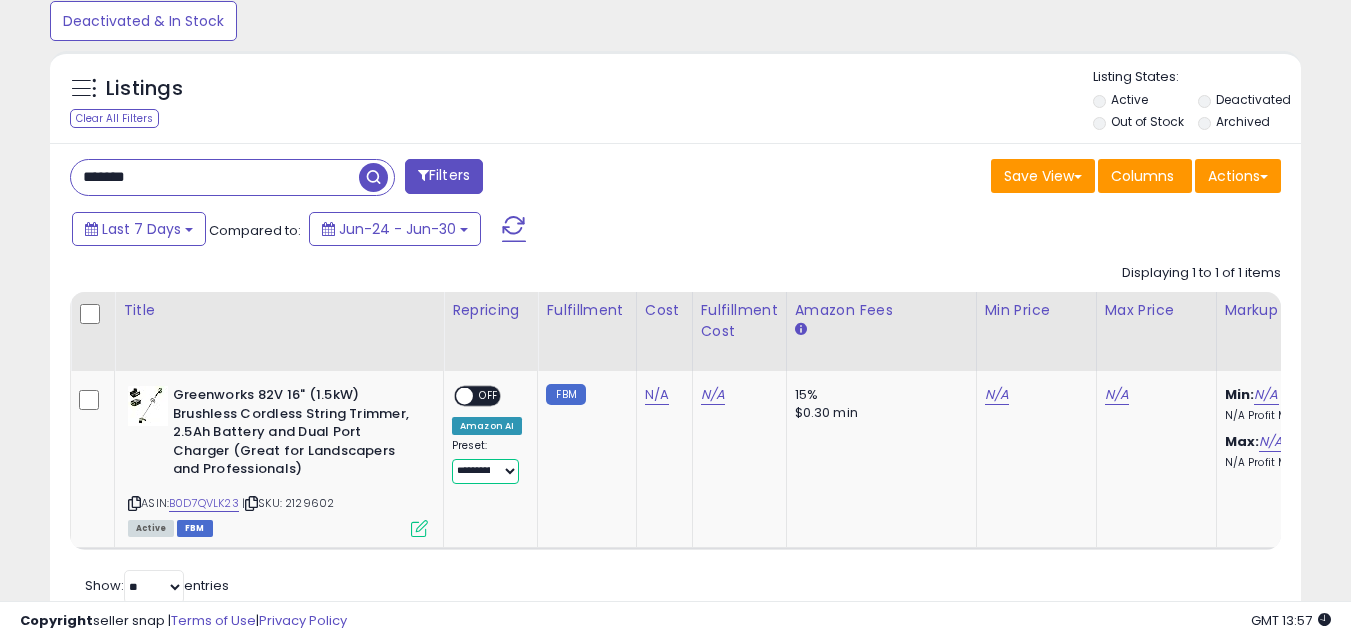 scroll, scrollTop: 0, scrollLeft: 183, axis: horizontal 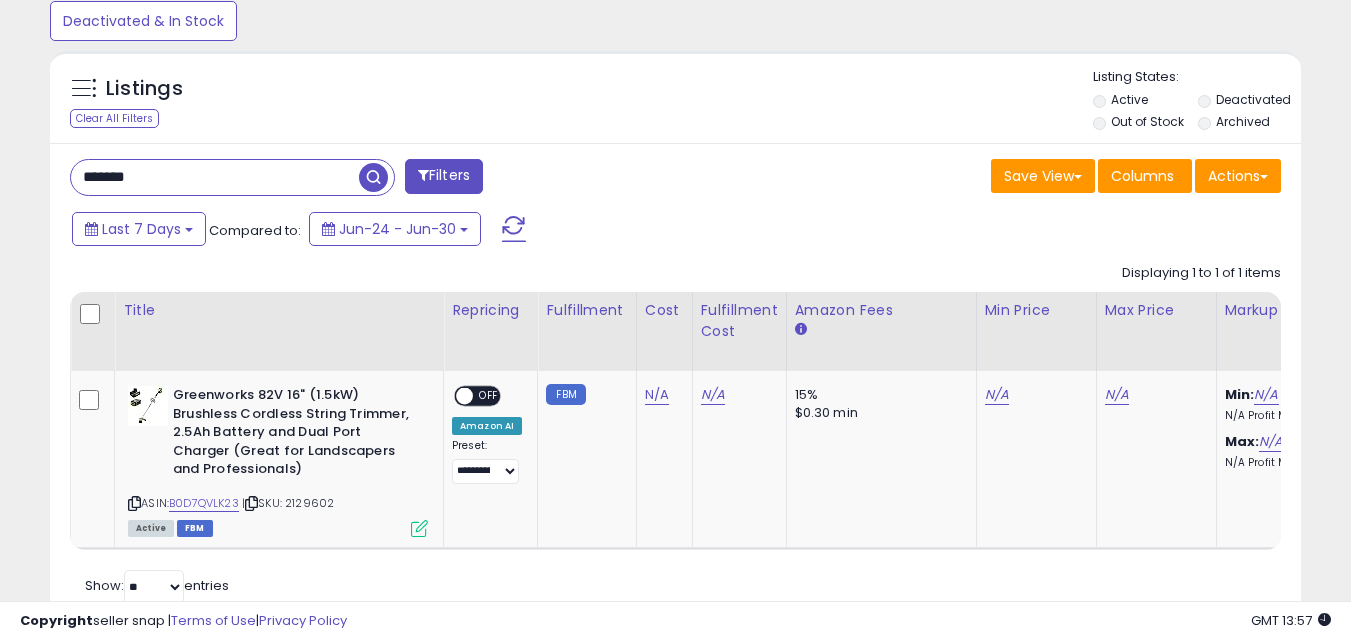 click on "Listings
Clear All Filters
Listing States:" at bounding box center (675, 102) 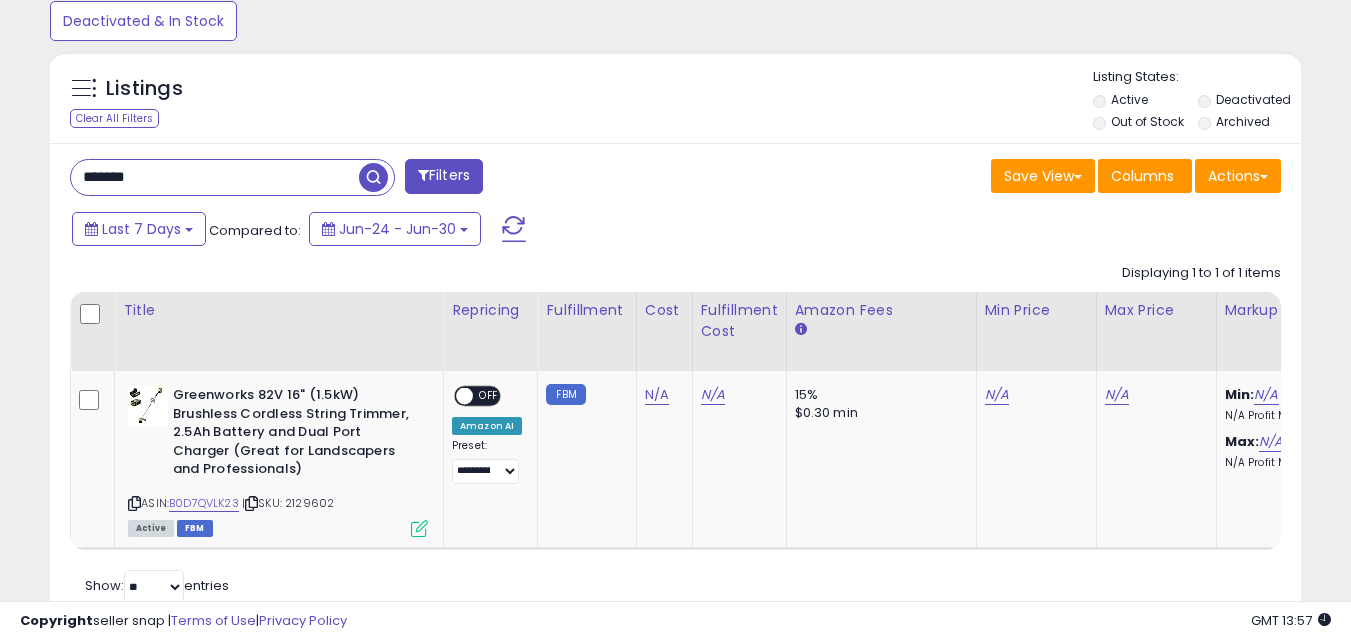 click on "*******" at bounding box center [215, 177] 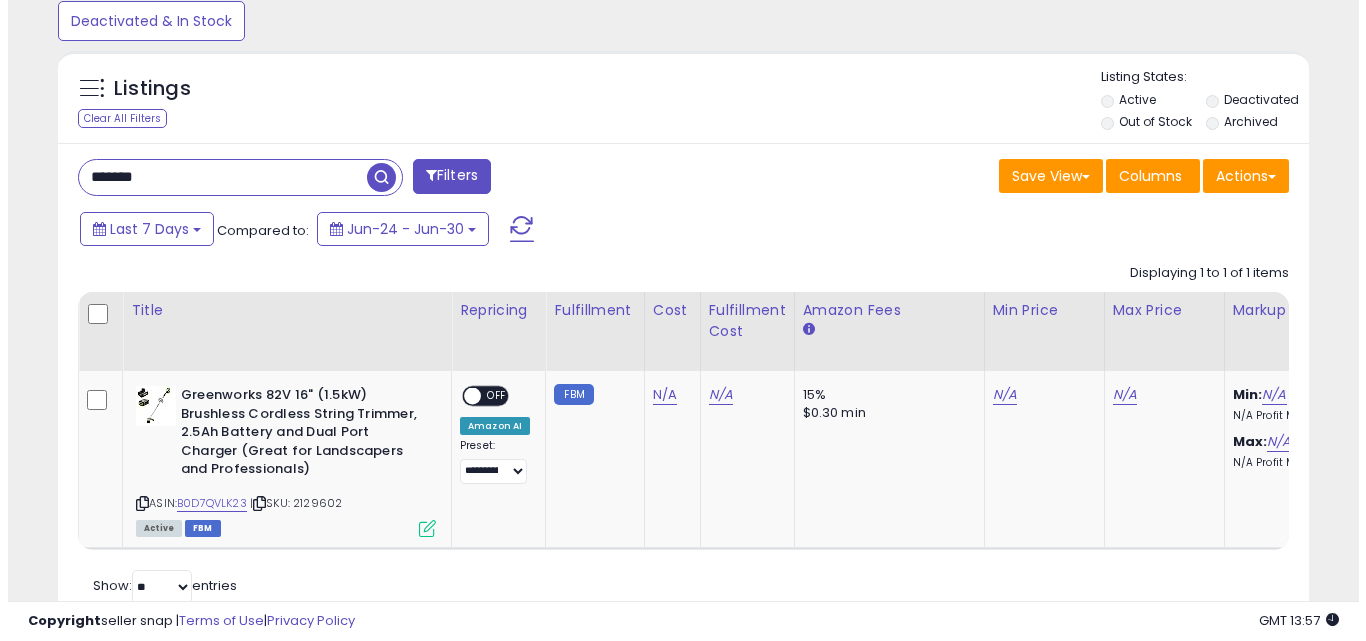 scroll, scrollTop: 579, scrollLeft: 0, axis: vertical 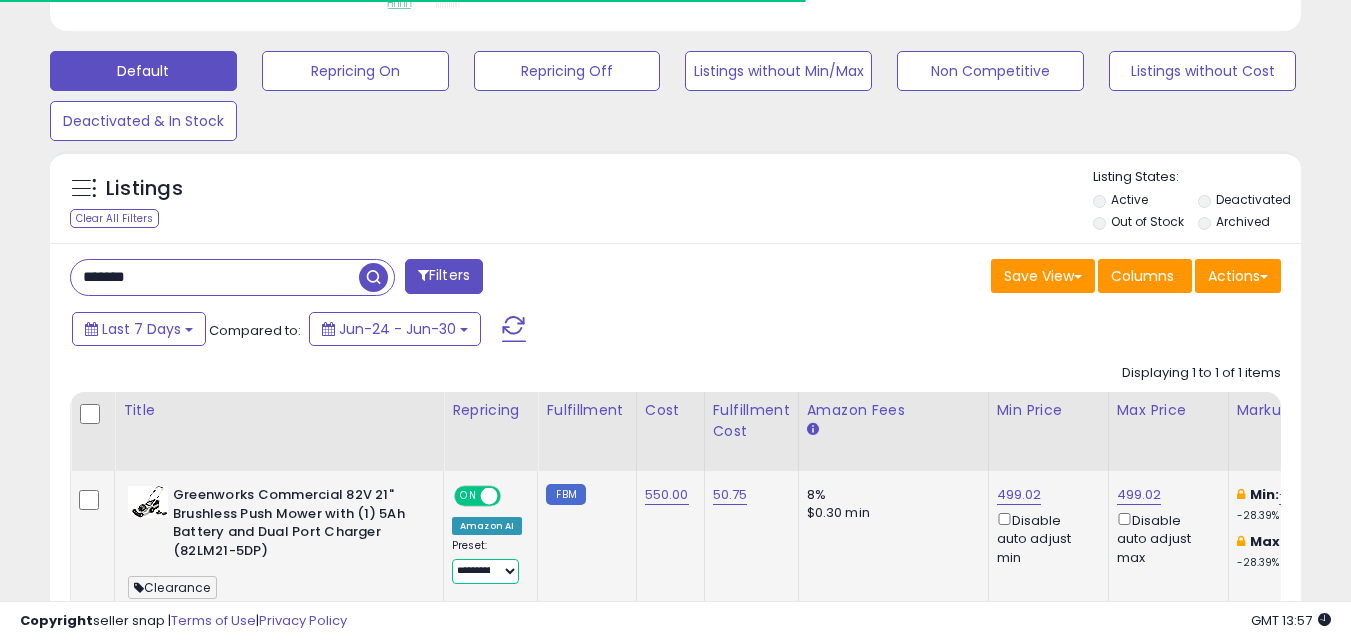 click on "**********" at bounding box center [485, 571] 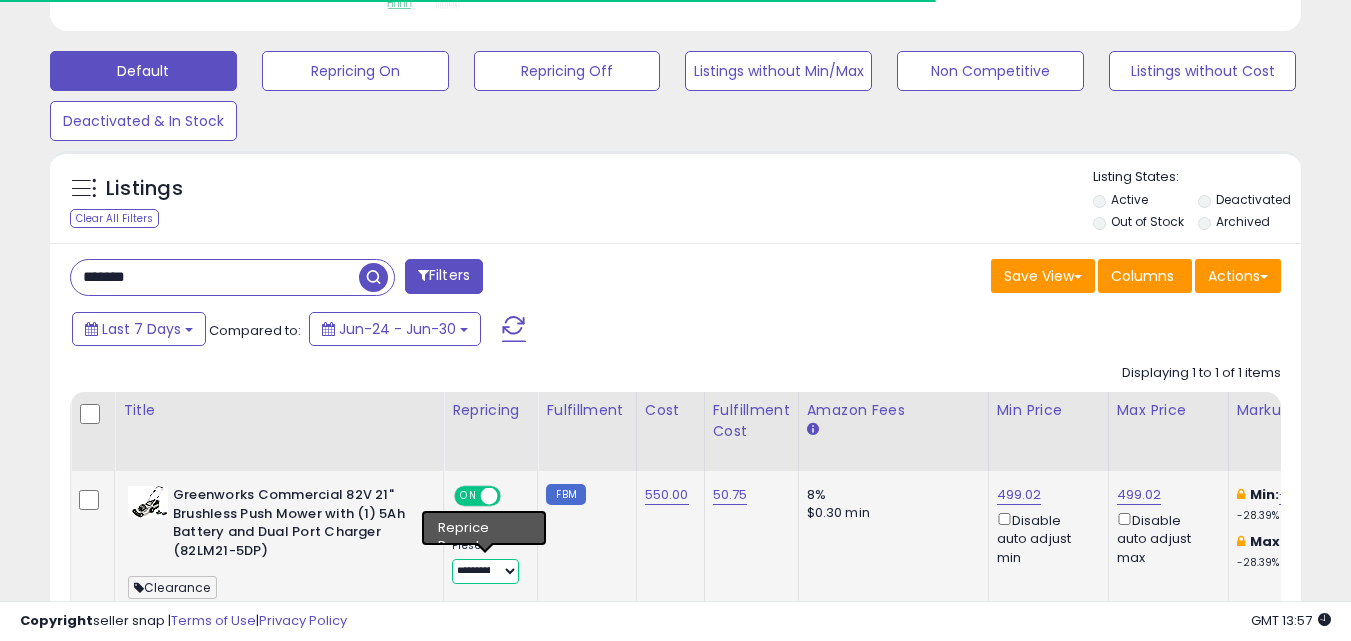 select on "**********" 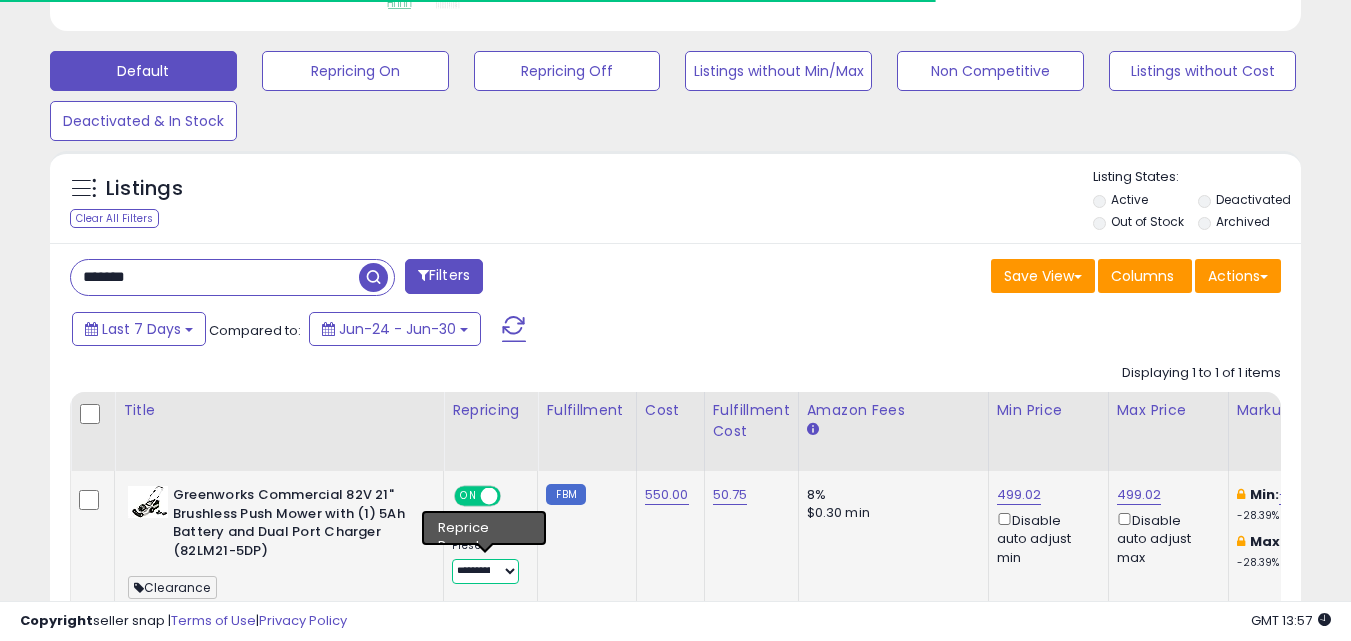 click on "**********" at bounding box center [485, 571] 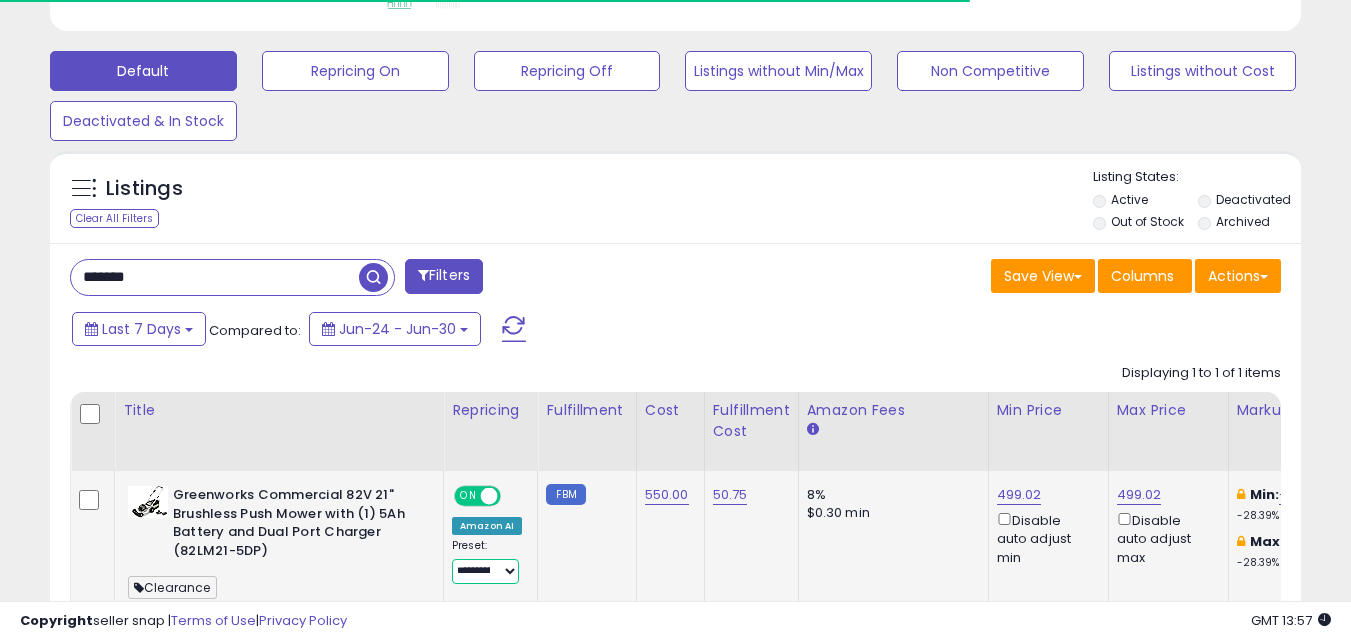 scroll, scrollTop: 999590, scrollLeft: 999276, axis: both 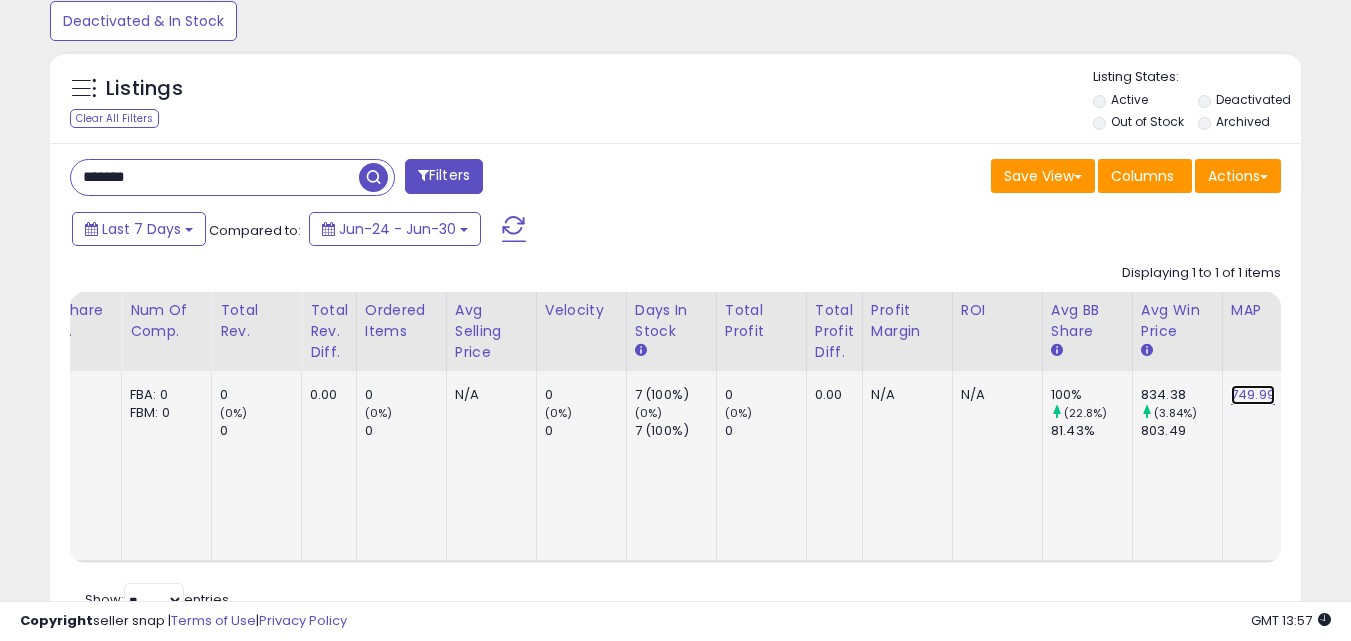 click on "749.99" at bounding box center [1253, 395] 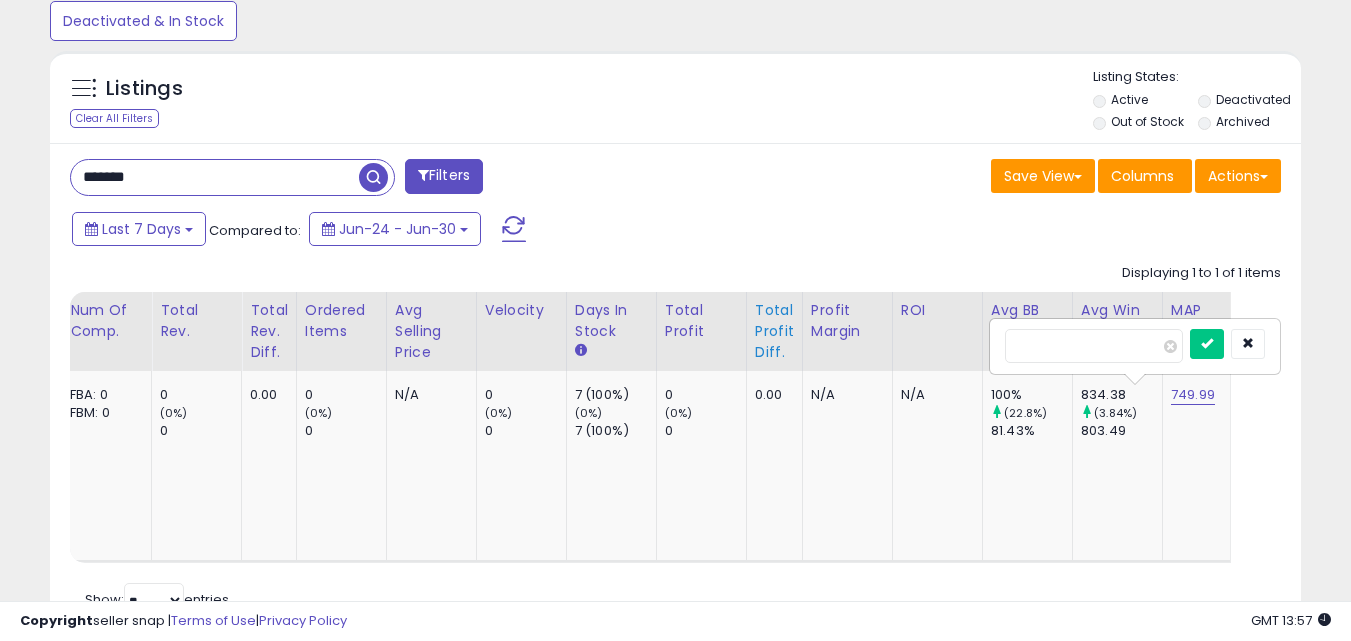 drag, startPoint x: 1066, startPoint y: 348, endPoint x: 715, endPoint y: 347, distance: 351.00143 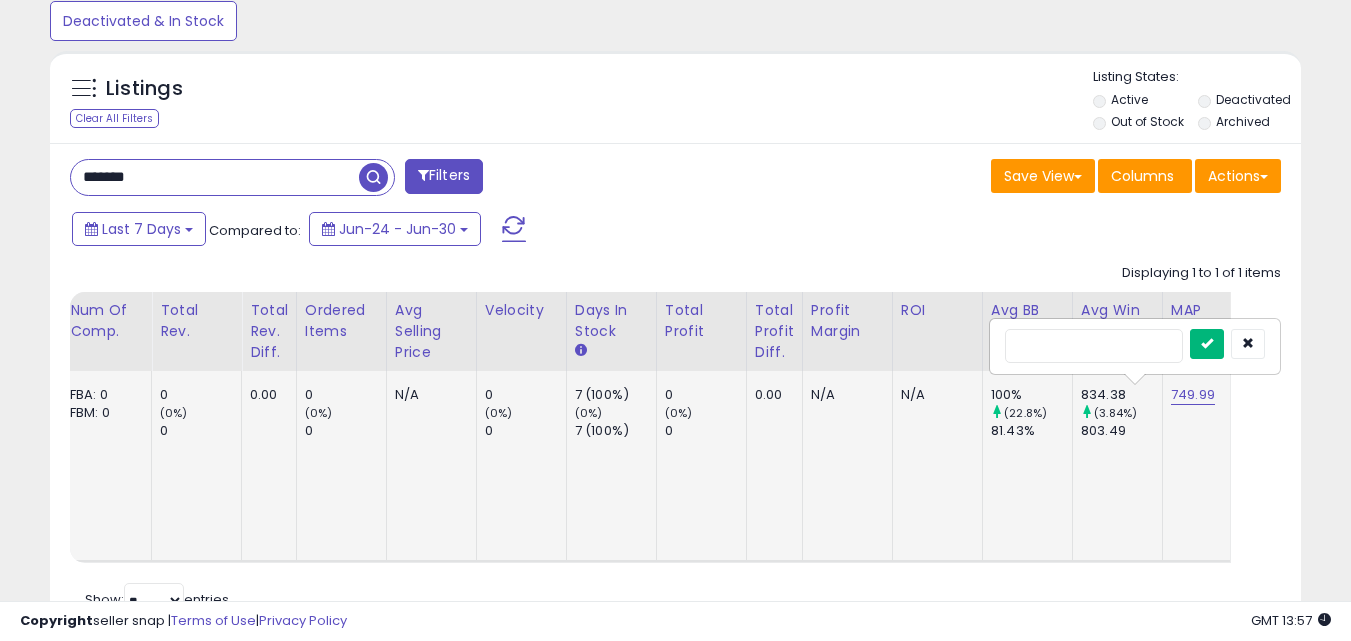 type 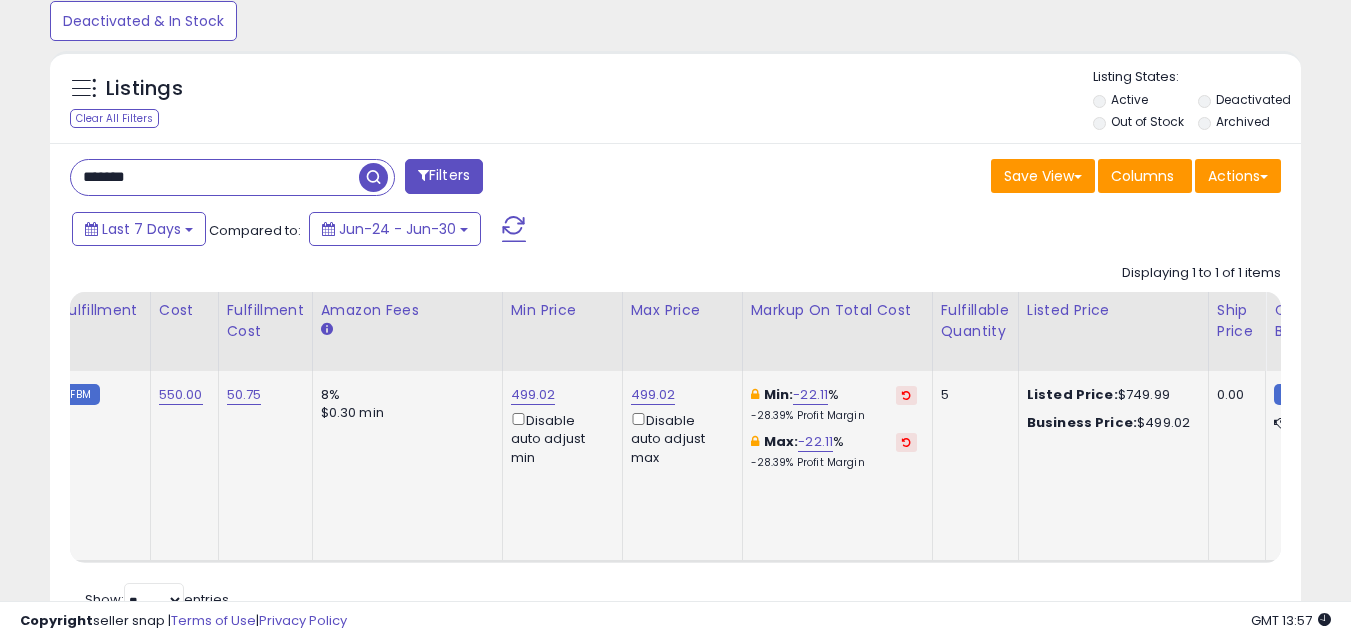 click on "*******" at bounding box center [215, 177] 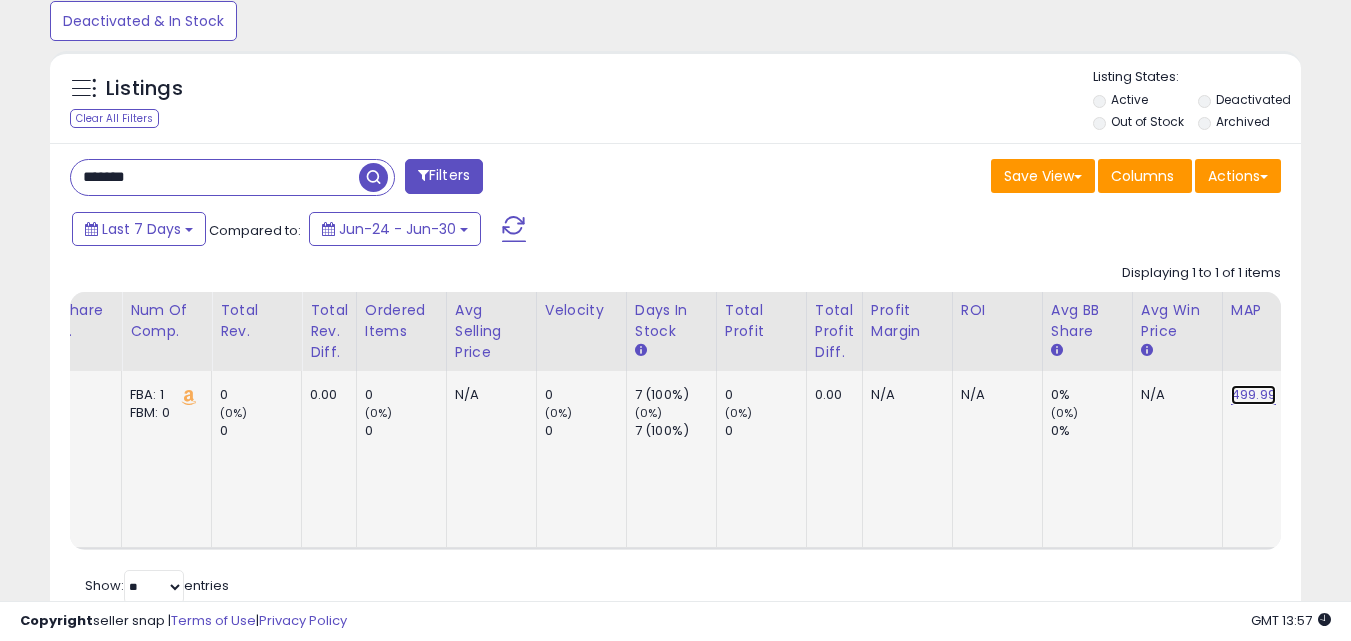 click on "499.99" at bounding box center [1253, 395] 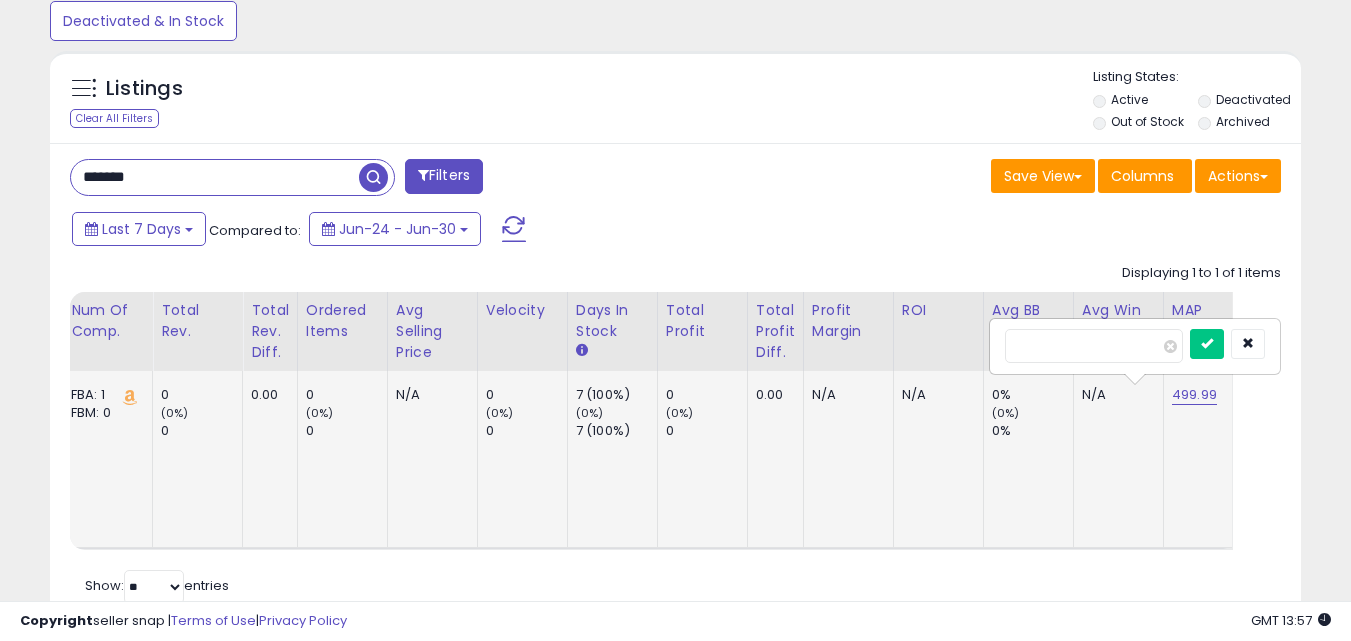 click on "******" at bounding box center (1094, 346) 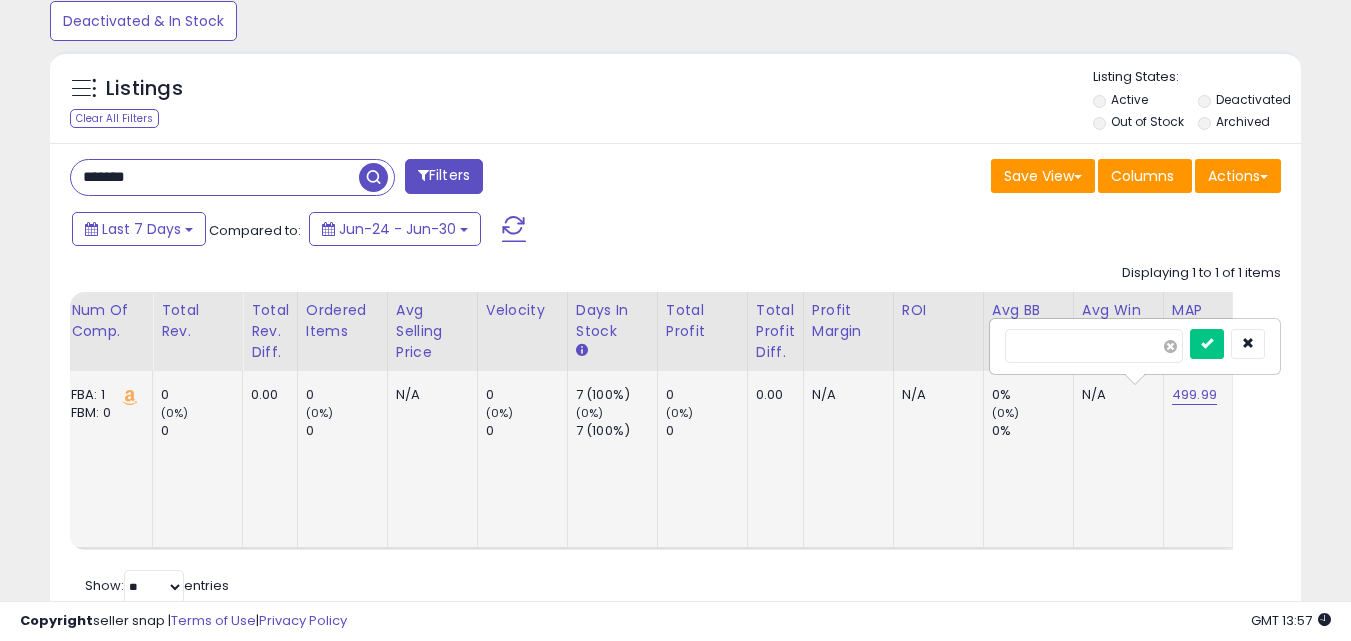 click at bounding box center (1170, 346) 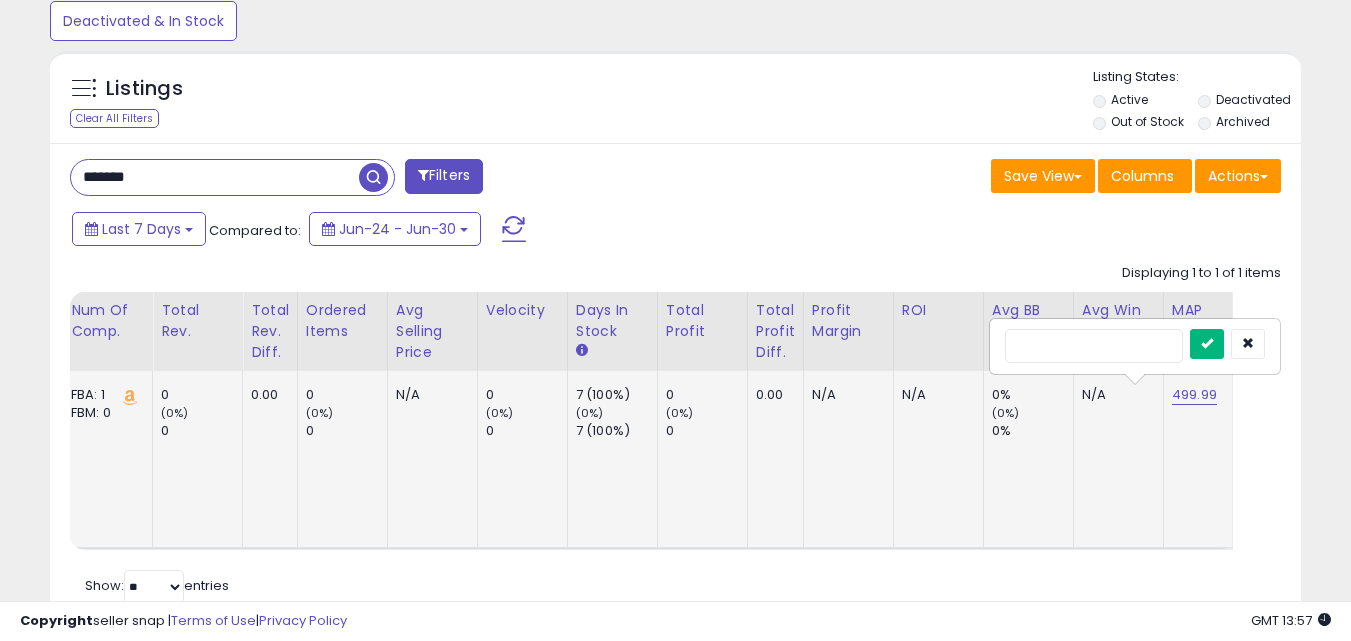 click at bounding box center (1207, 343) 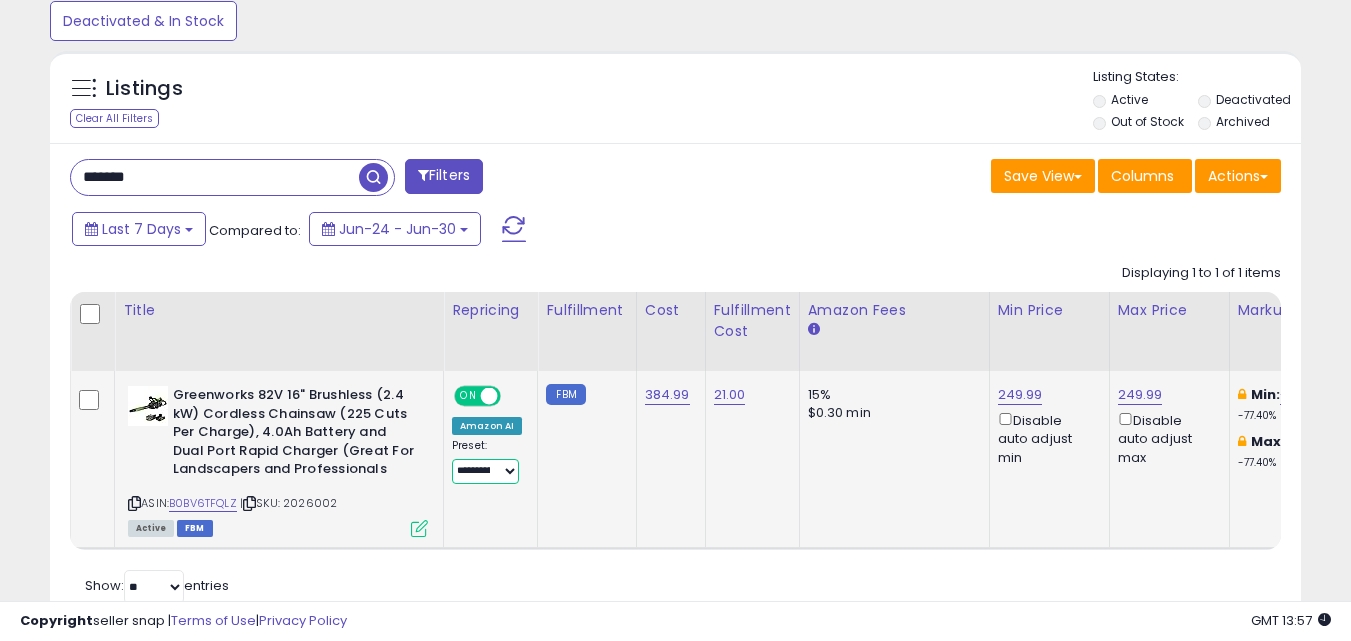 click on "**********" at bounding box center [485, 471] 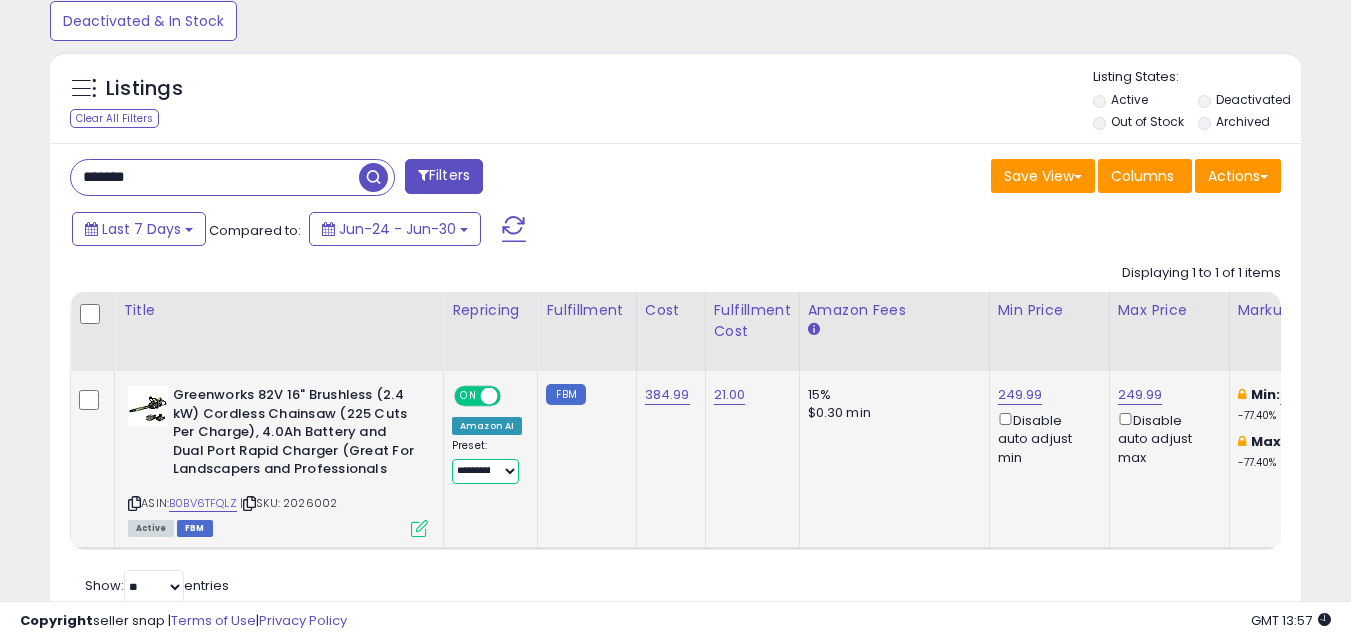 click on "**********" at bounding box center [485, 471] 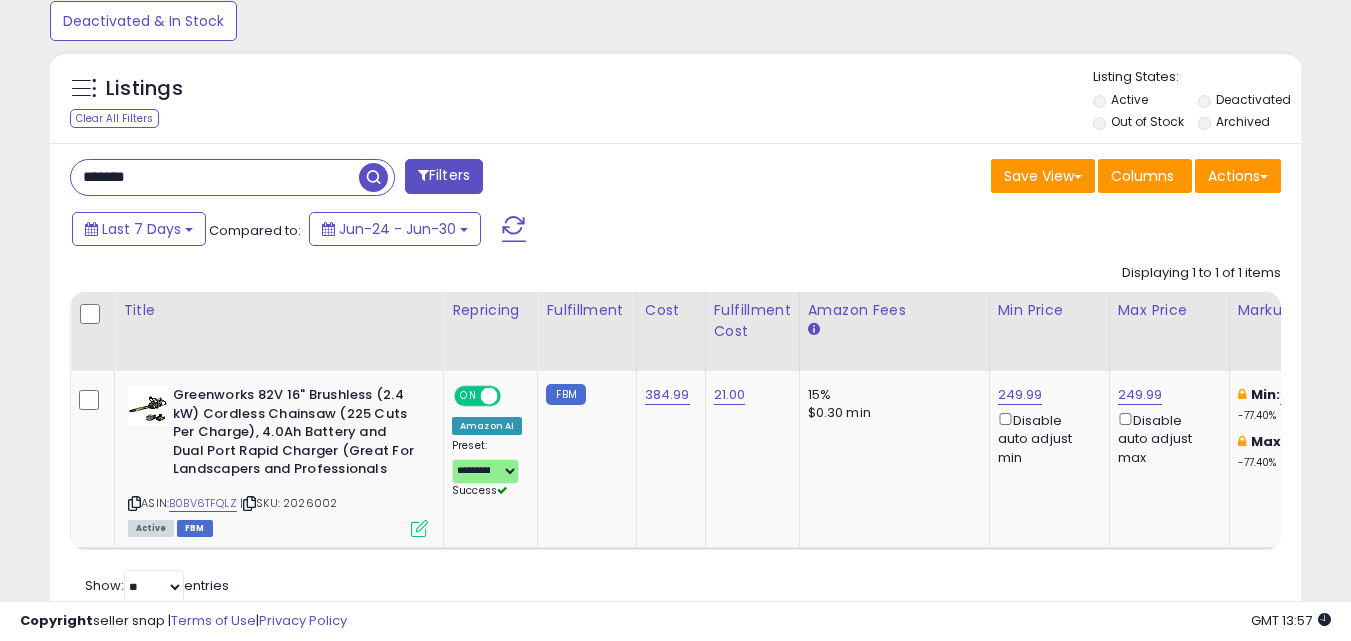 click on "*******
Filters
Save View
Save As New View
Update Current View" at bounding box center [675, 386] 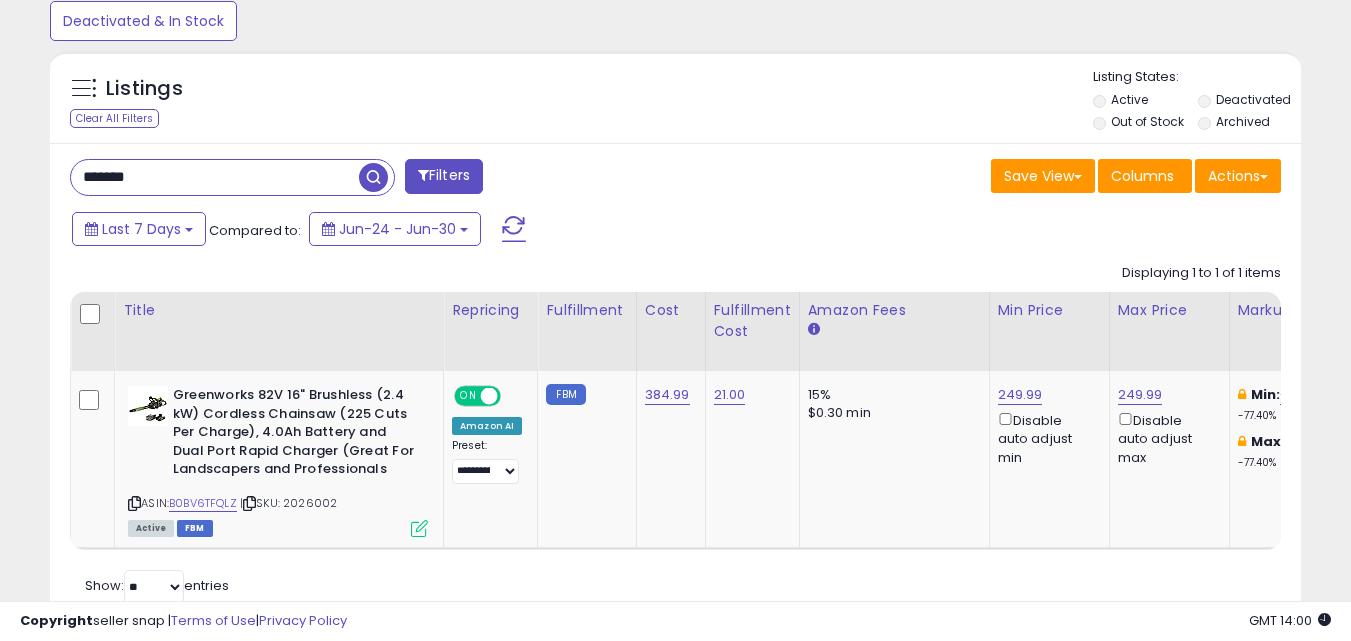 click on "*******
Filters
Save View
Save As New View
Update Current View" at bounding box center (675, 386) 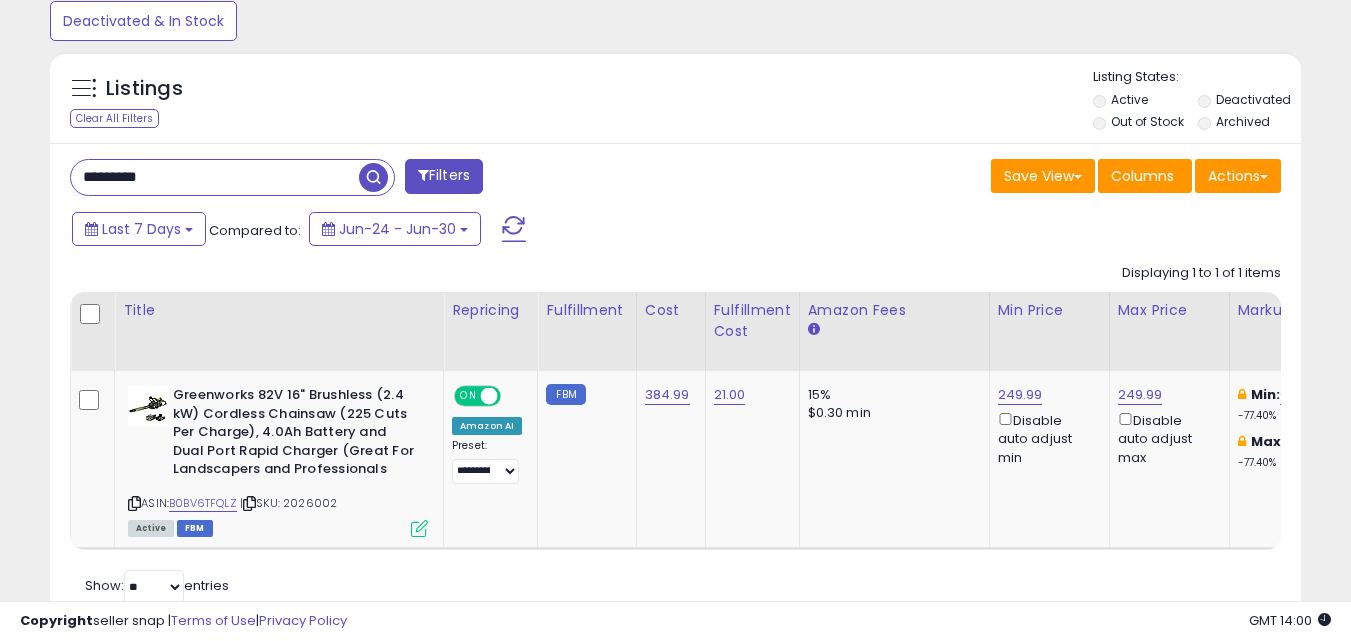 click at bounding box center (376, 177) 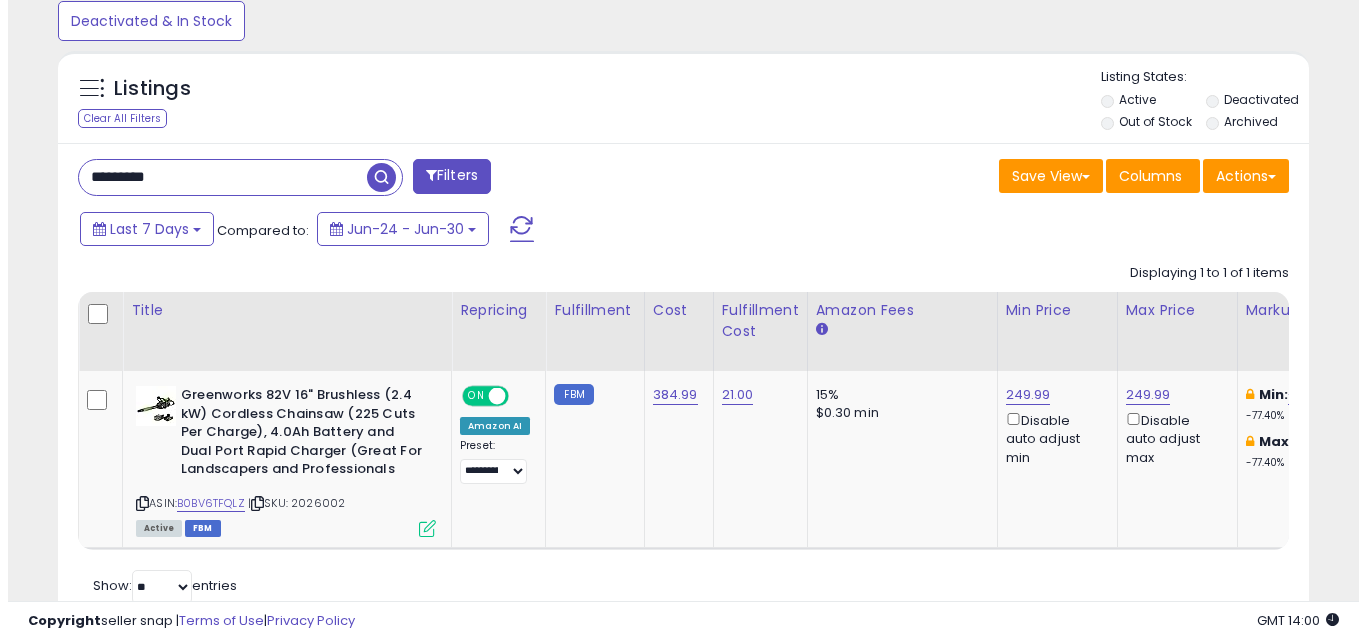 scroll, scrollTop: 579, scrollLeft: 0, axis: vertical 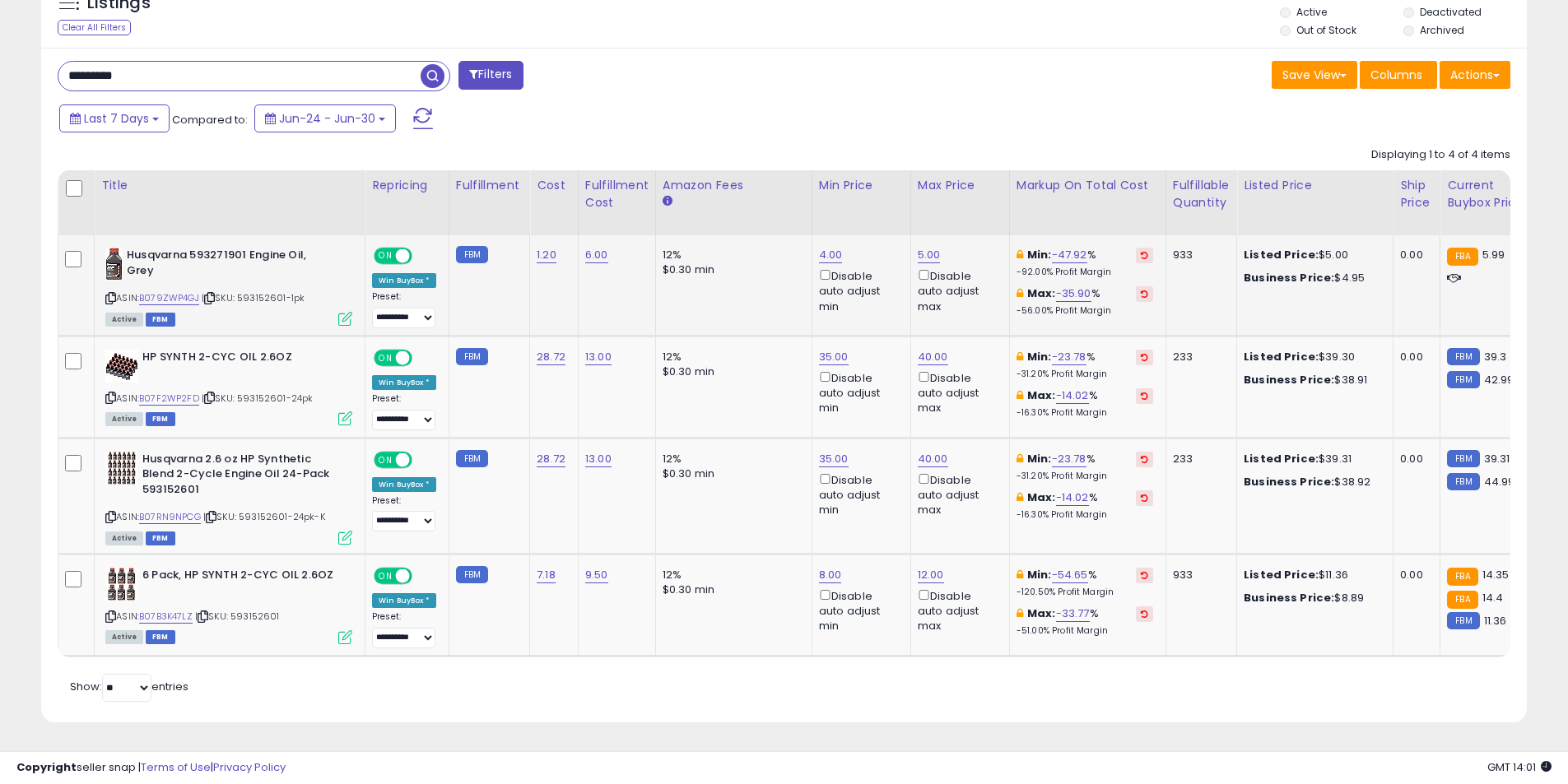 drag, startPoint x: 309, startPoint y: 285, endPoint x: 244, endPoint y: 282, distance: 65.06919 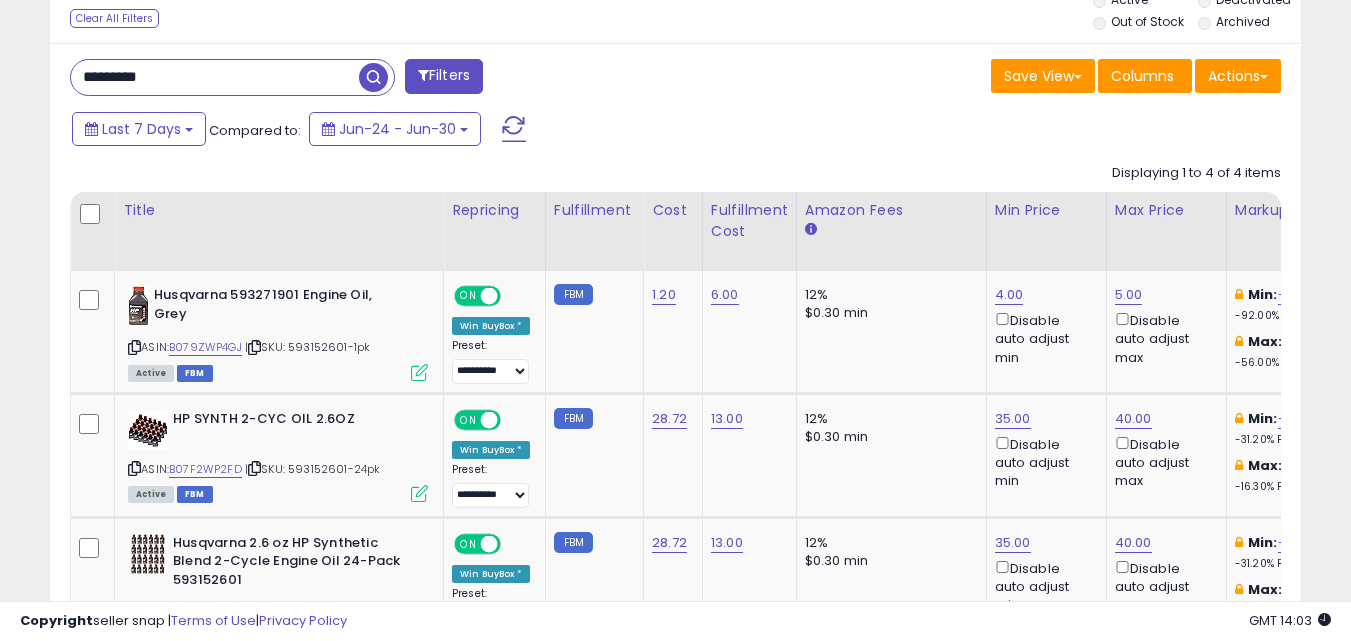 scroll, scrollTop: 410, scrollLeft: 724, axis: both 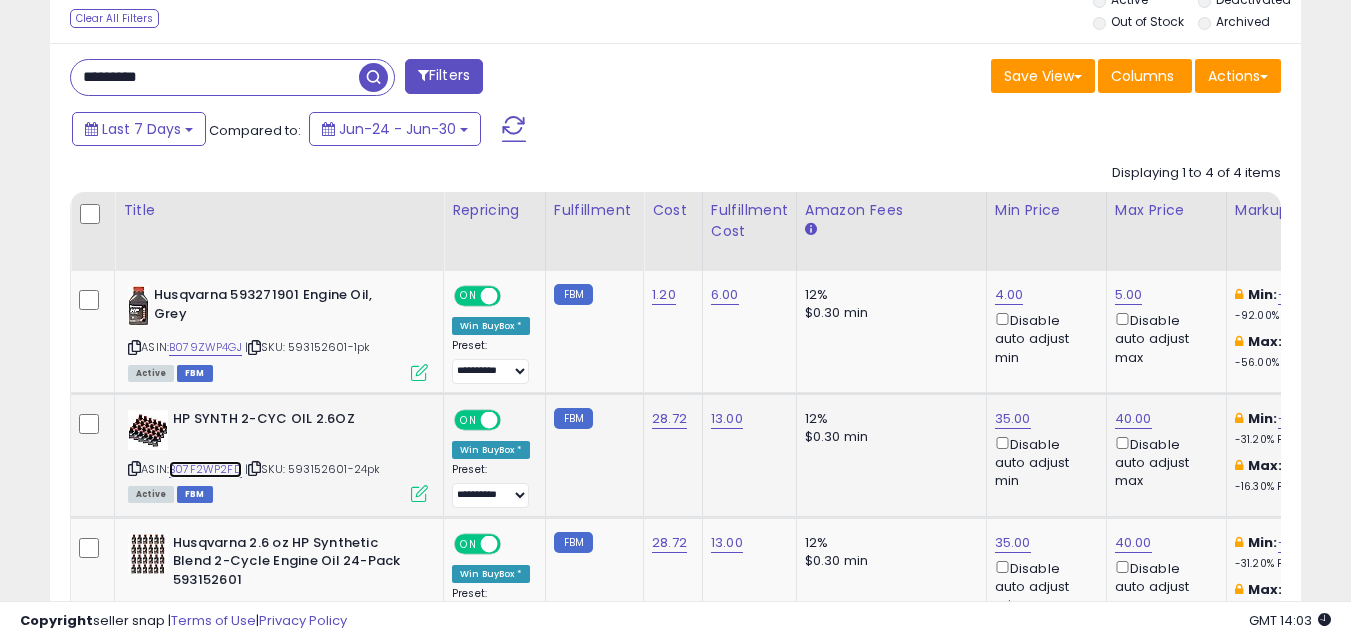 click on "B07F2WP2FD" at bounding box center (205, 469) 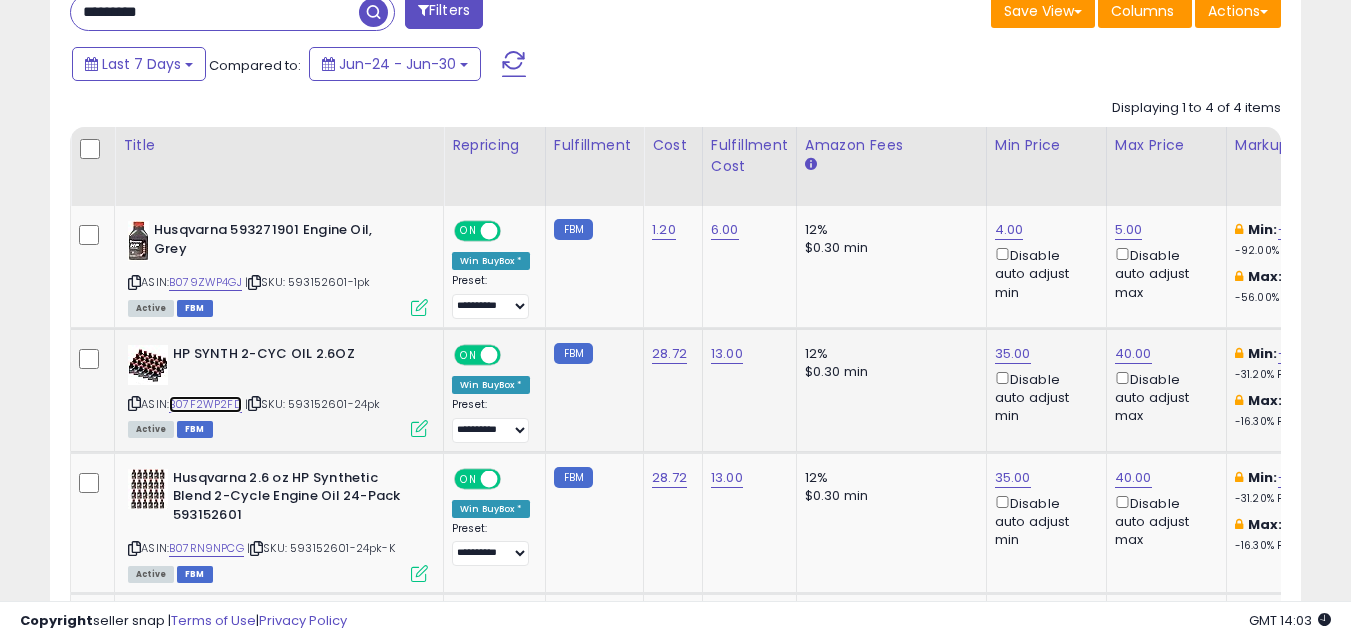 scroll, scrollTop: 879, scrollLeft: 0, axis: vertical 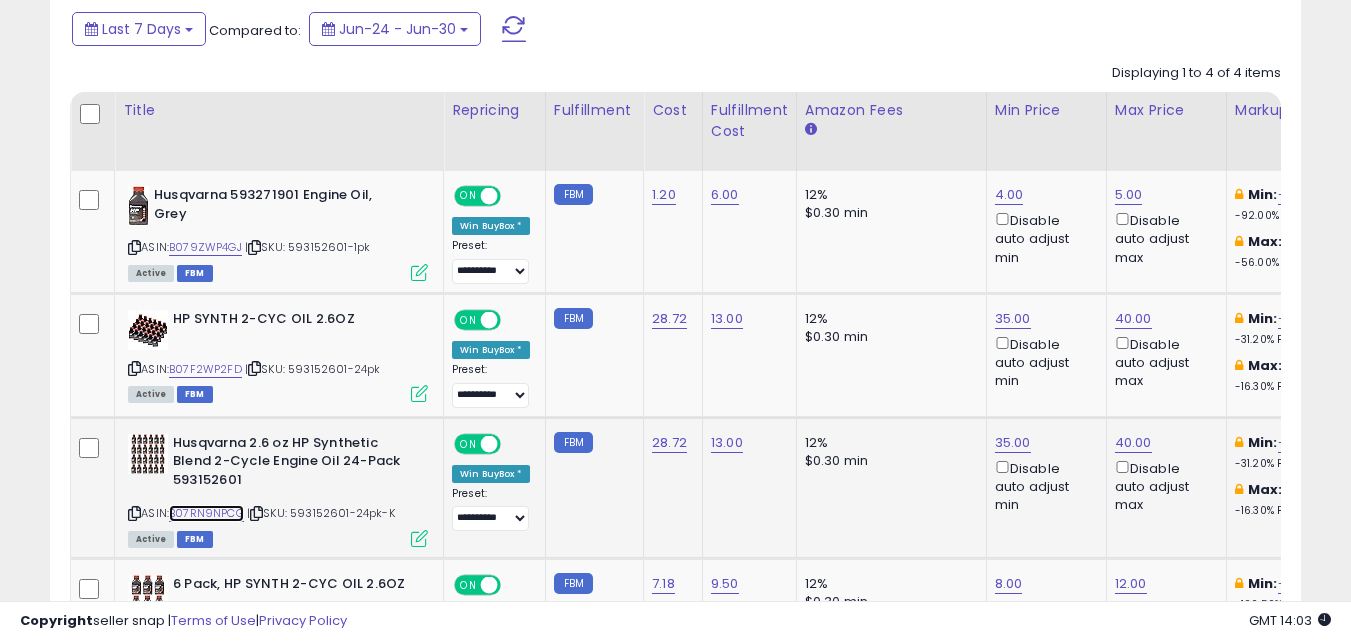 click on "B07RN9NPCG" at bounding box center (206, 513) 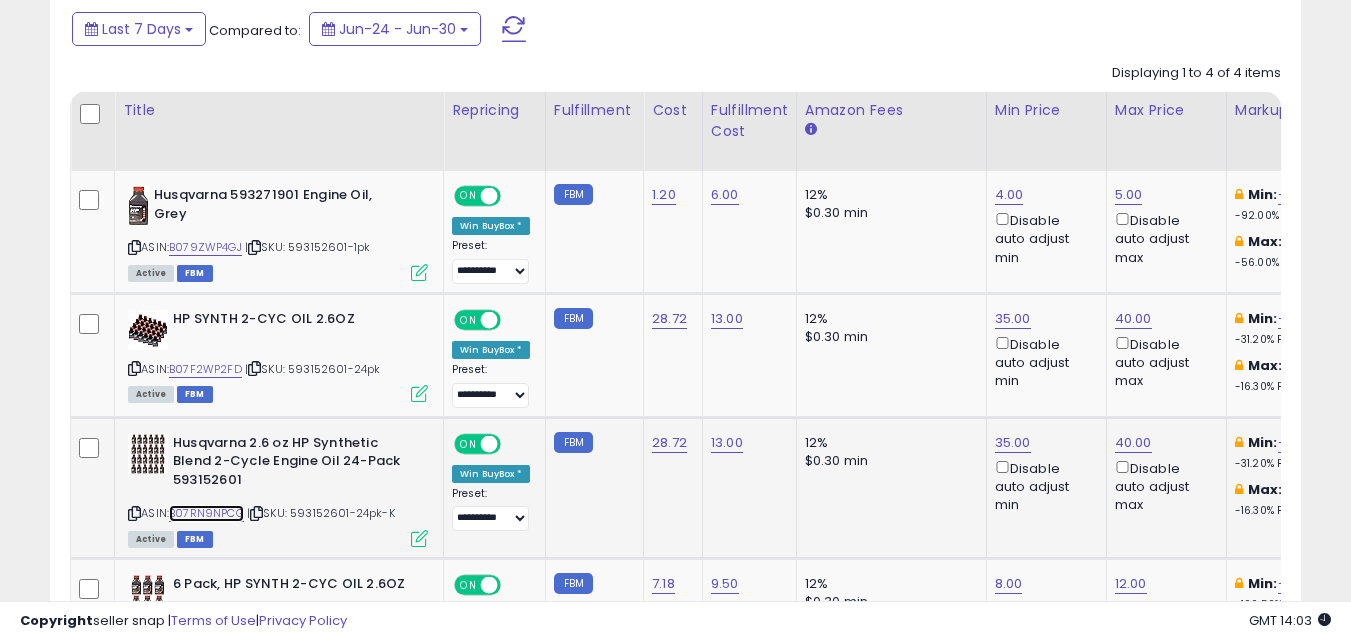 scroll, scrollTop: 979, scrollLeft: 0, axis: vertical 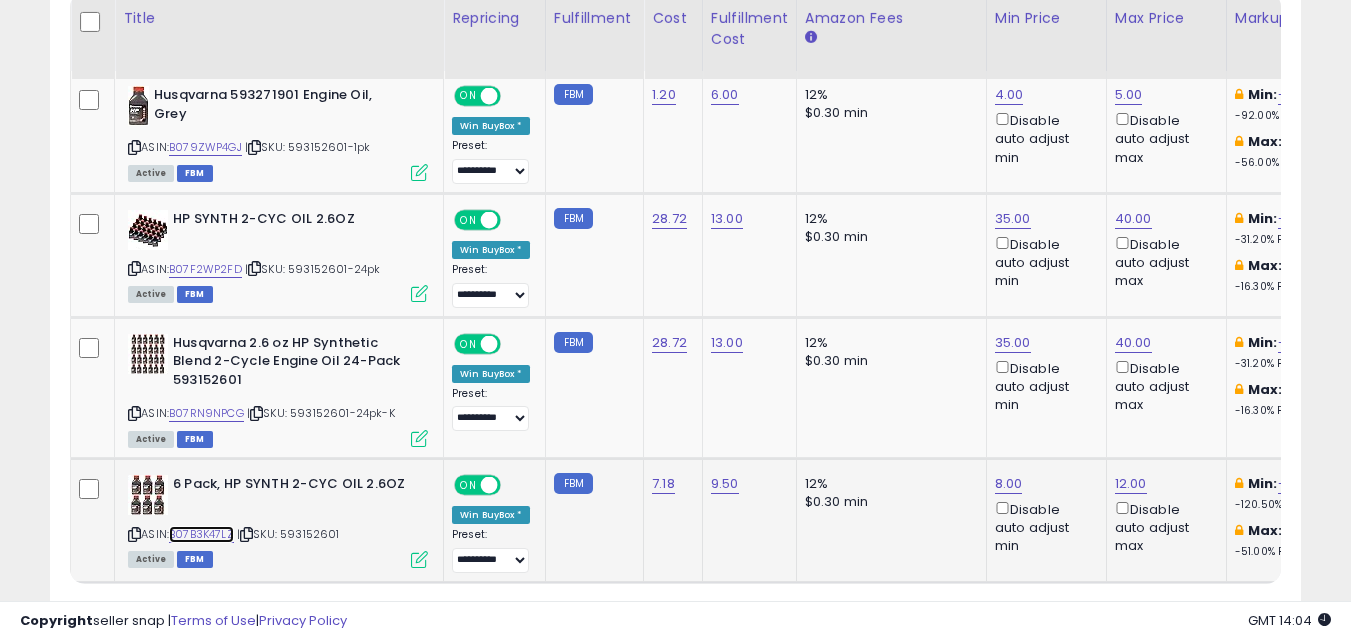 click on "B07B3K47LZ" at bounding box center (201, 534) 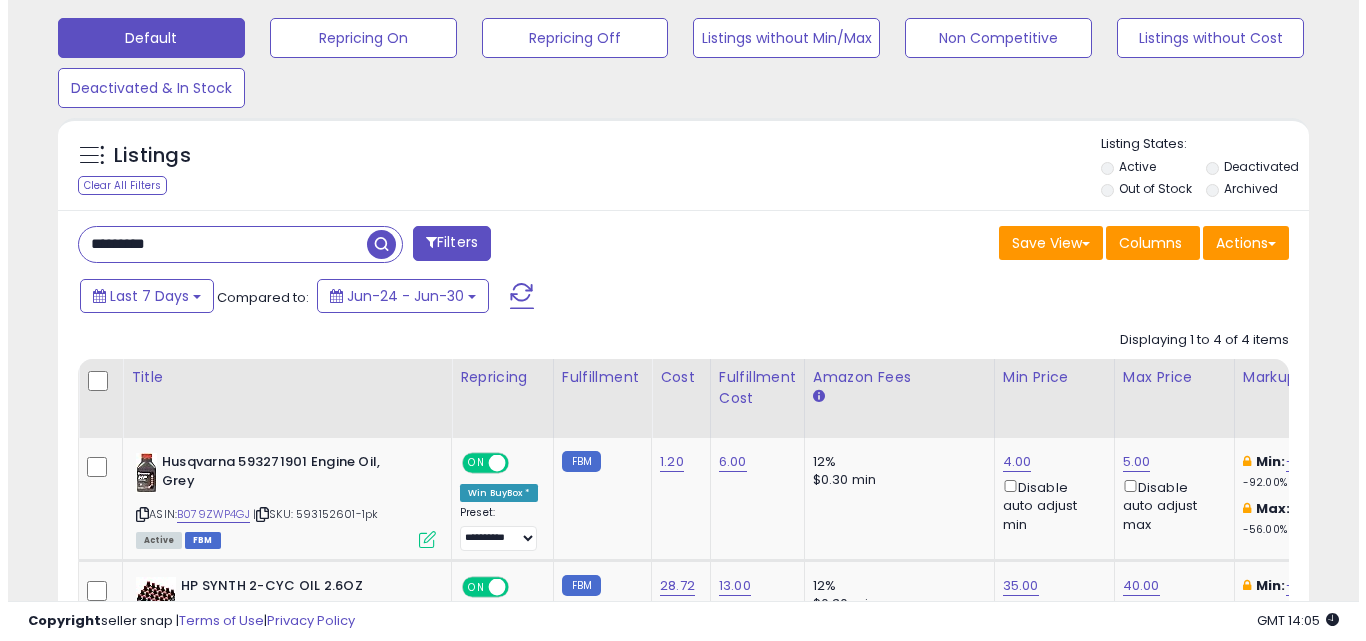 scroll, scrollTop: 579, scrollLeft: 0, axis: vertical 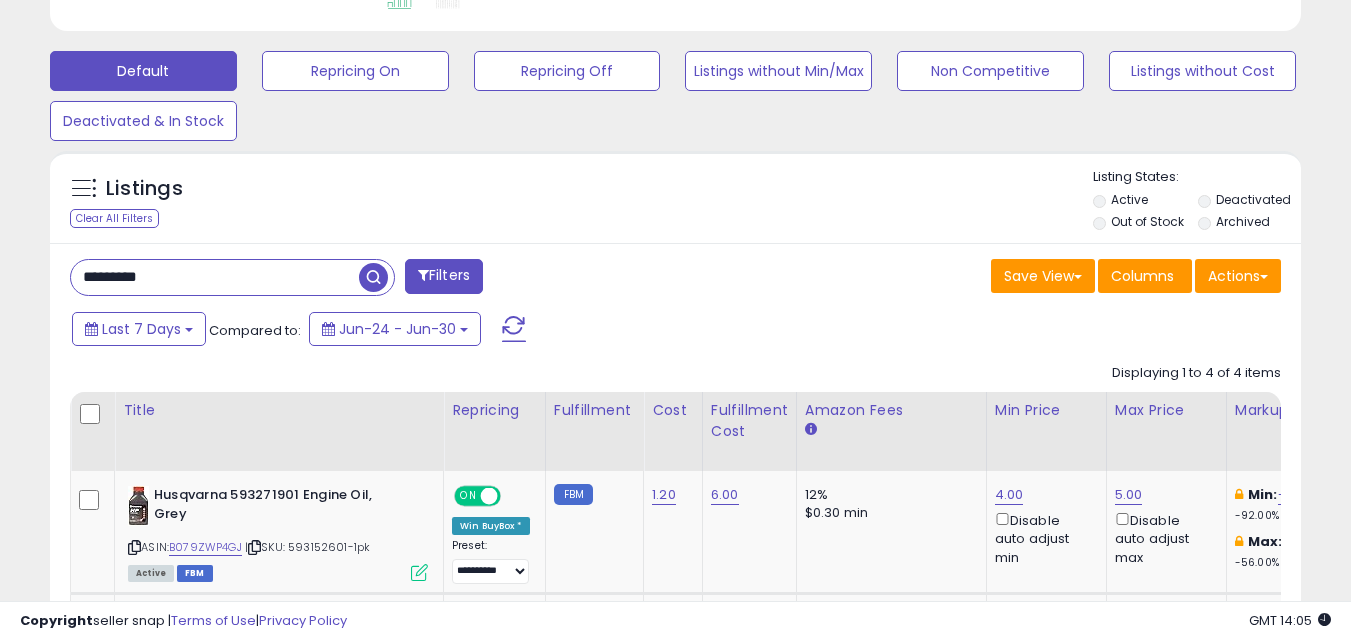 click on "*********" at bounding box center (215, 277) 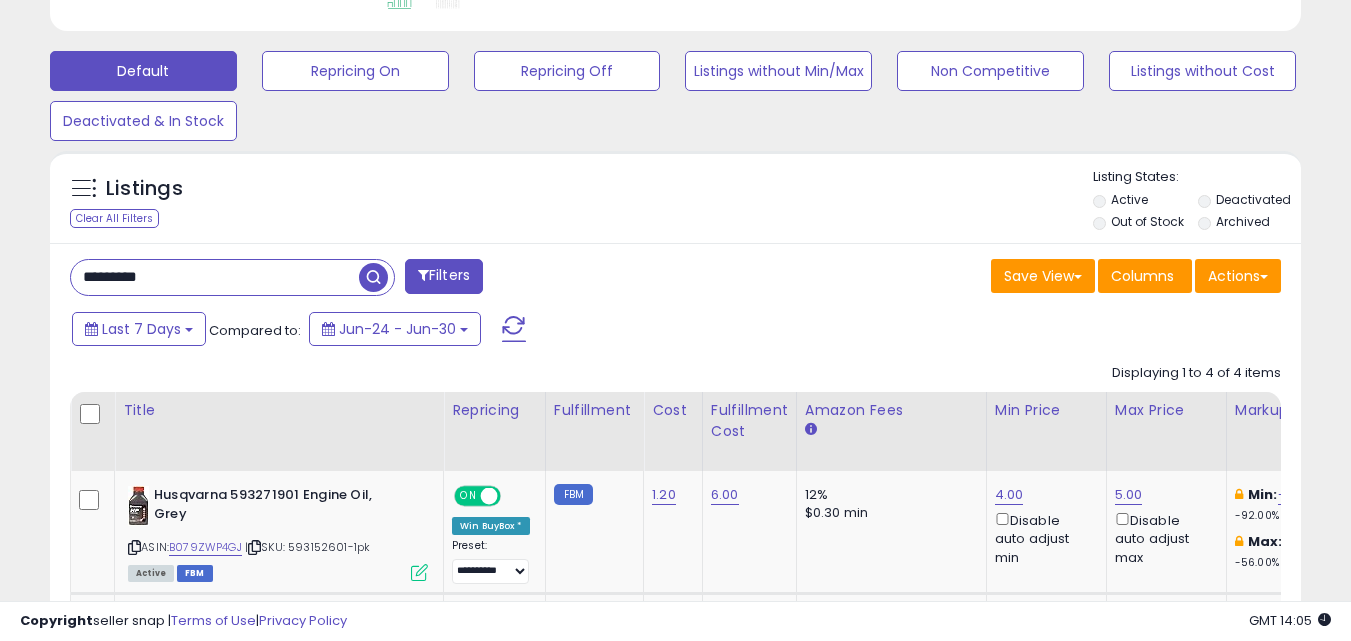click on "*********" at bounding box center [215, 277] 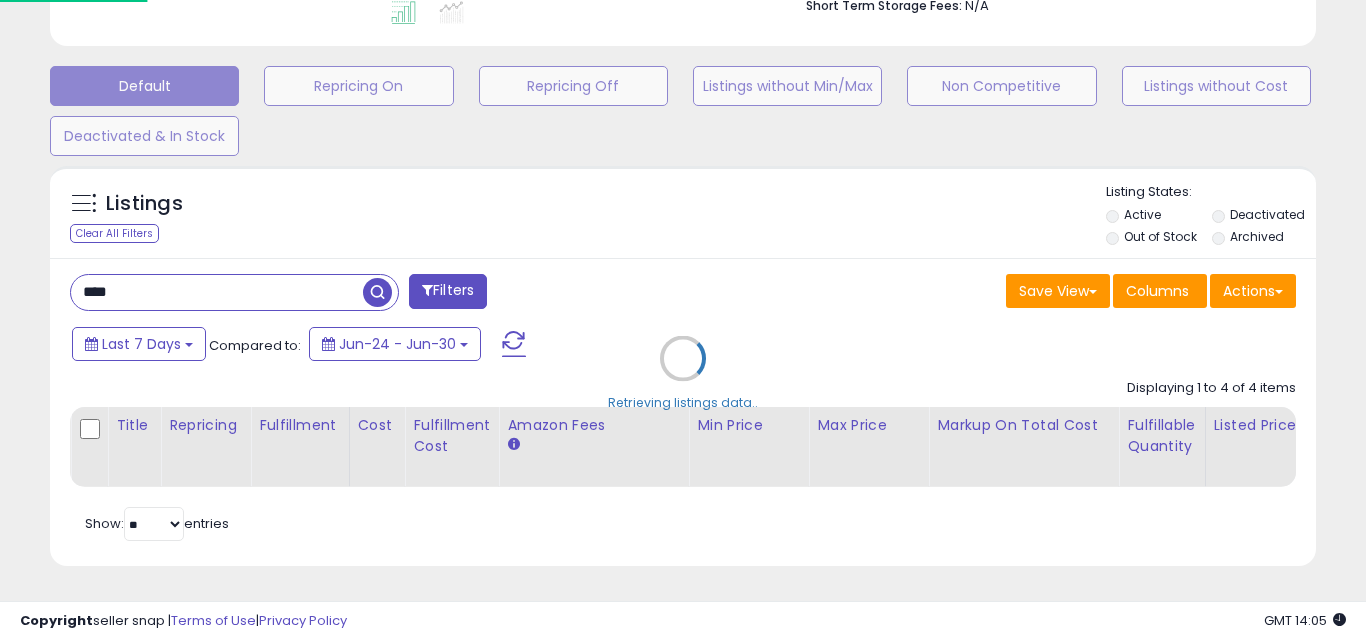 scroll, scrollTop: 999590, scrollLeft: 999267, axis: both 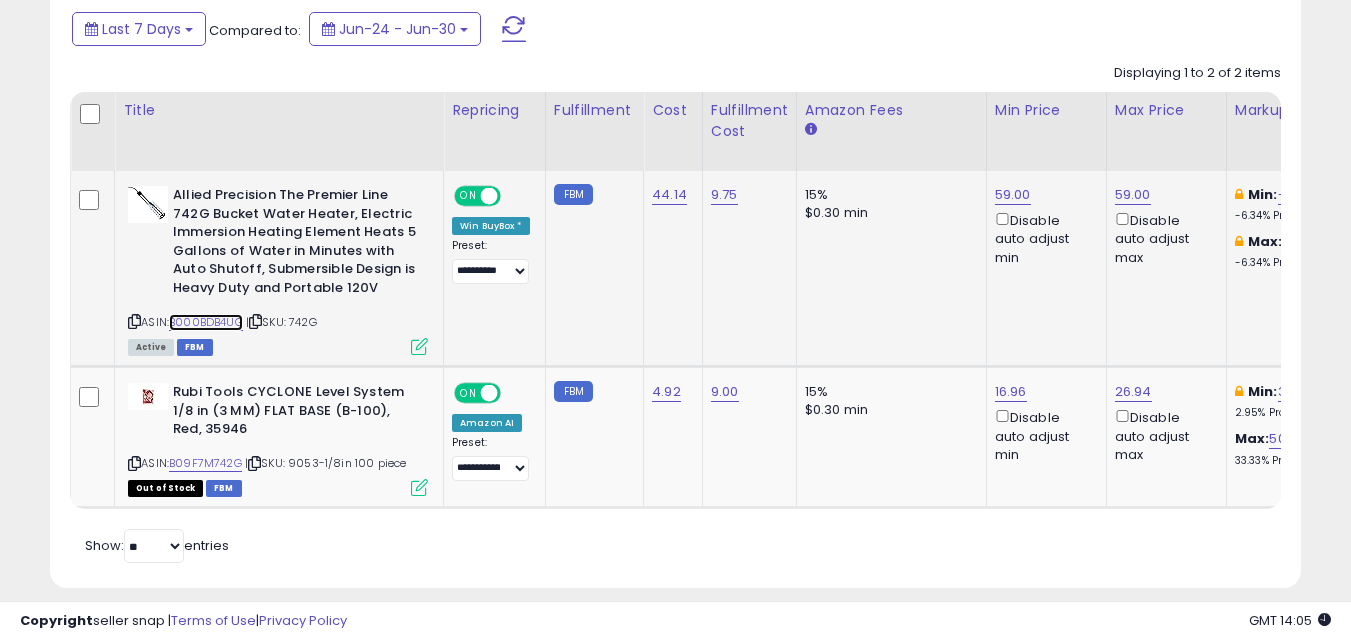 click on "B000BDB4UG" at bounding box center [206, 322] 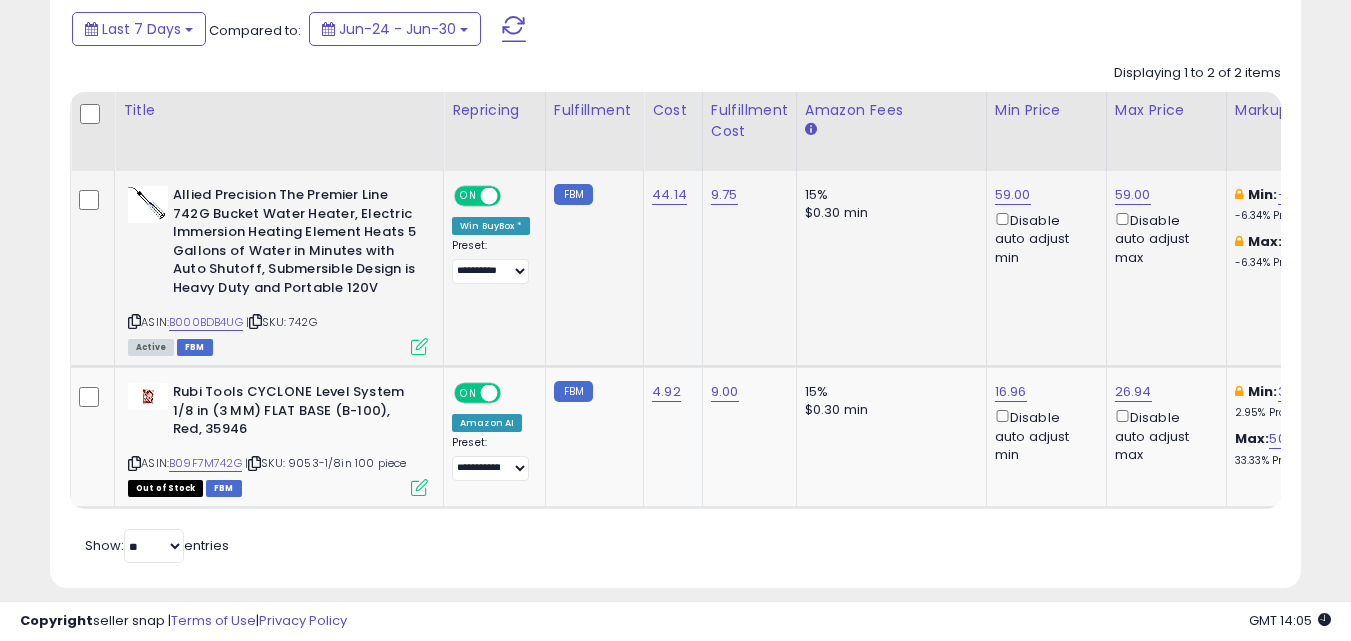 scroll, scrollTop: 999590, scrollLeft: 999276, axis: both 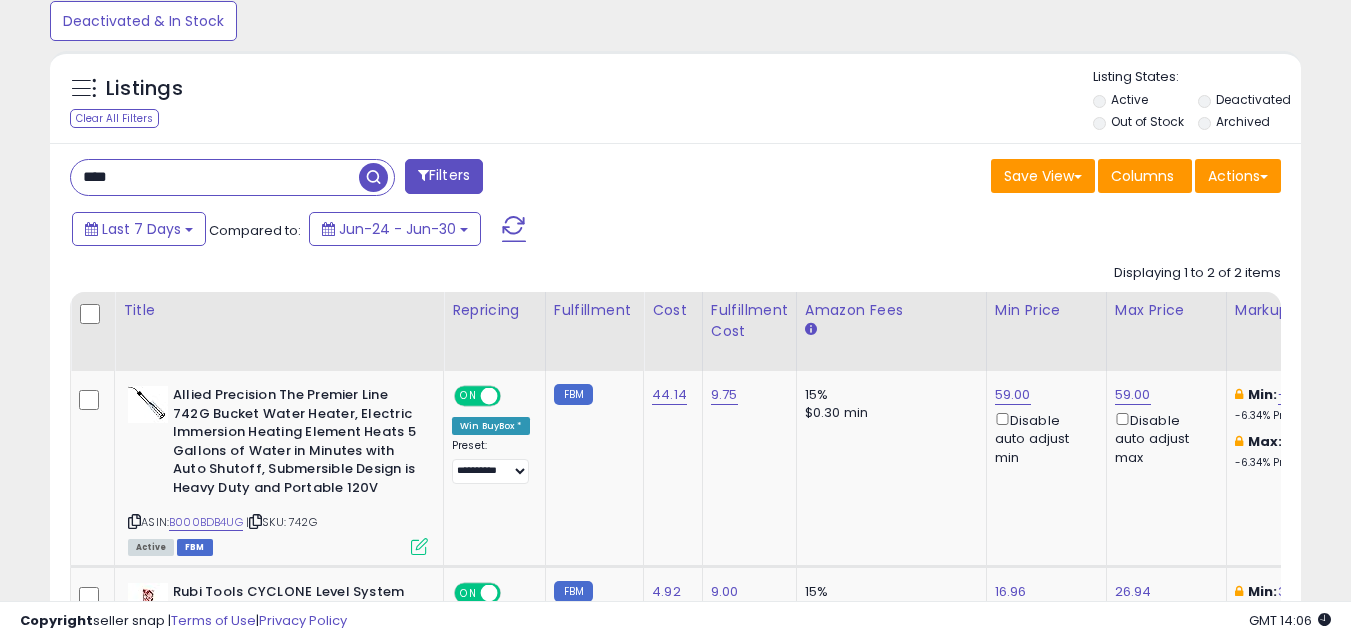 click on "****
Filters
Save View
Save As New View
Update Current View" at bounding box center (675, 466) 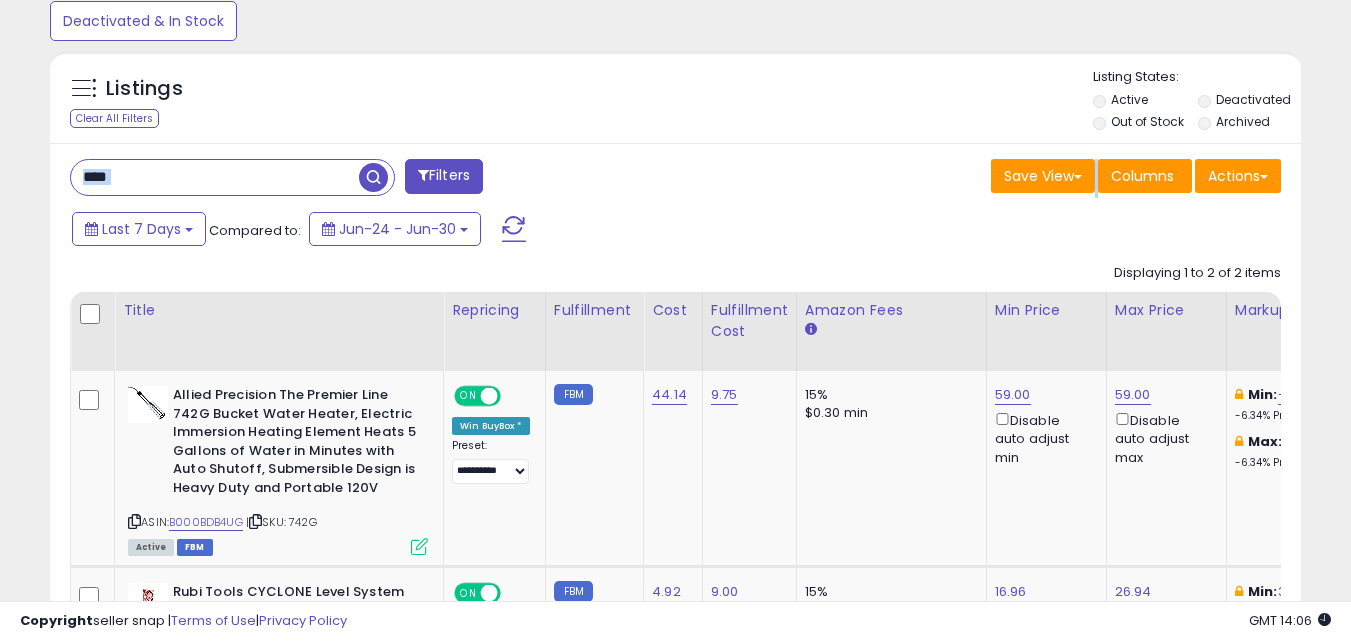 click on "****" at bounding box center (232, 177) 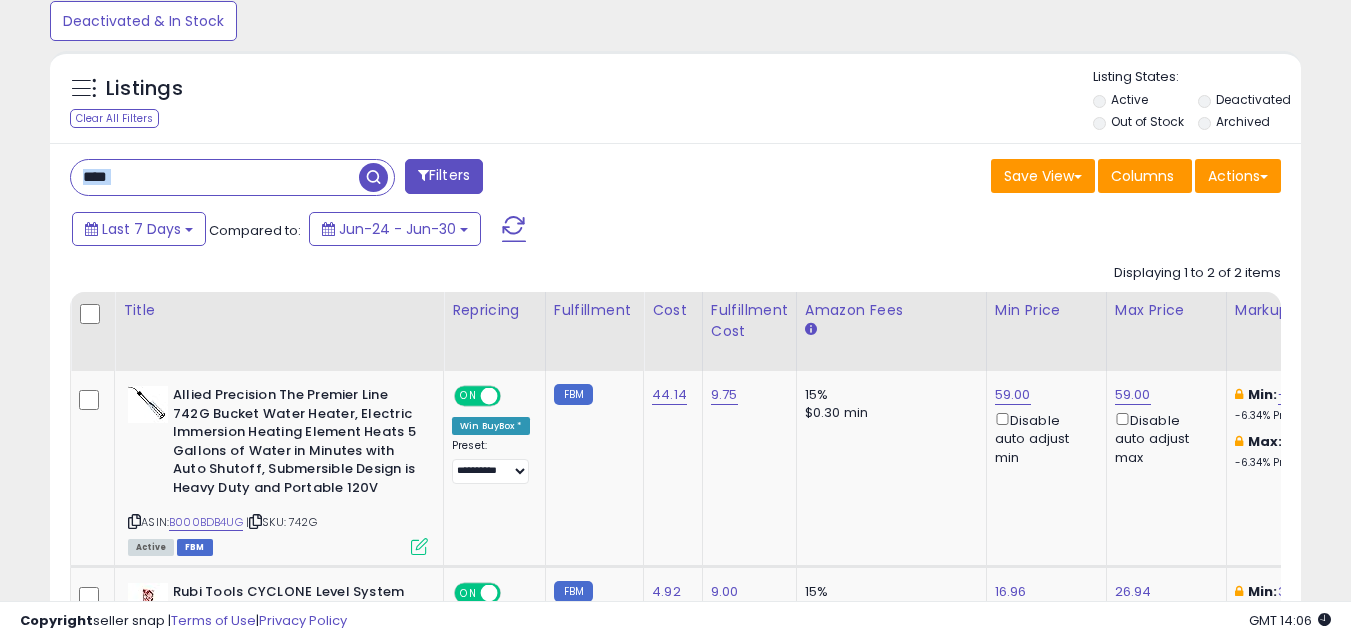click on "****" at bounding box center [232, 177] 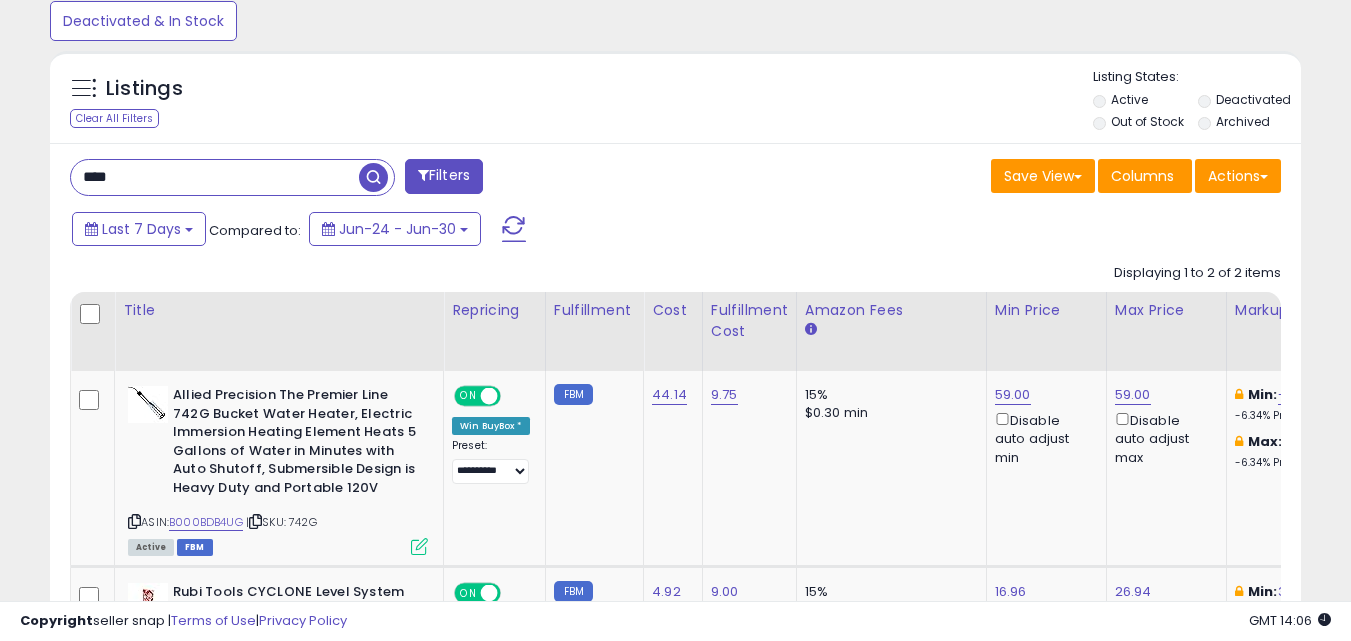 click on "****" at bounding box center [215, 177] 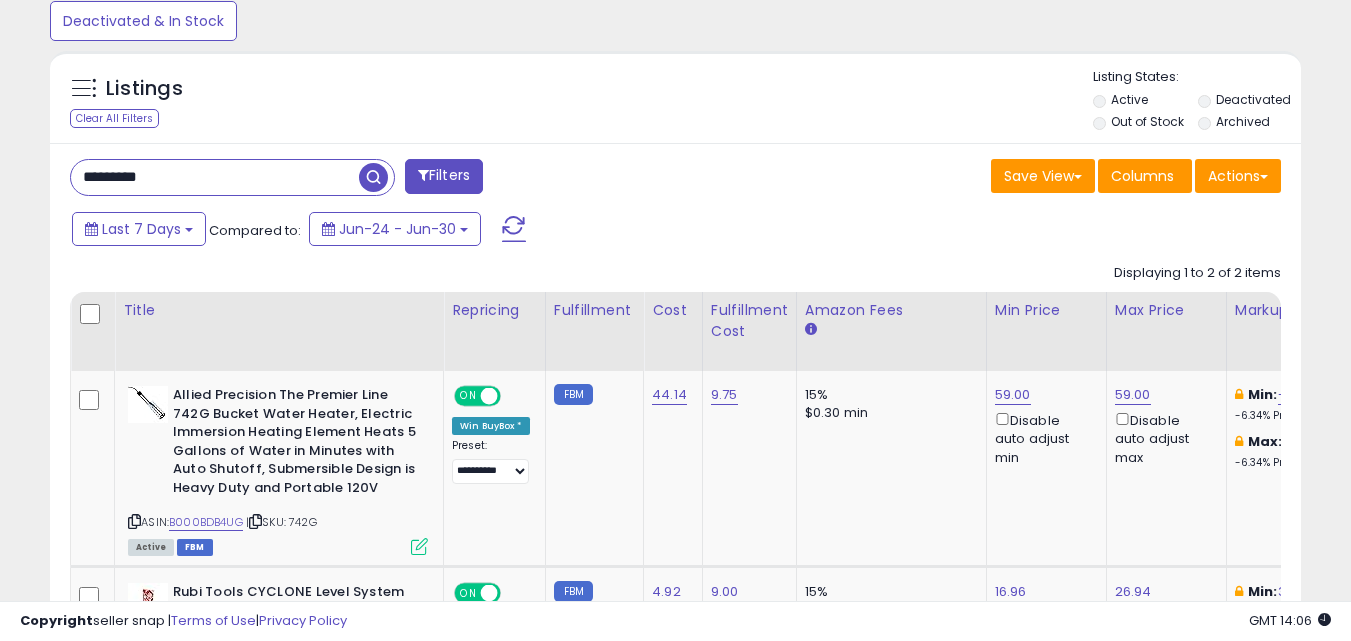 type on "*********" 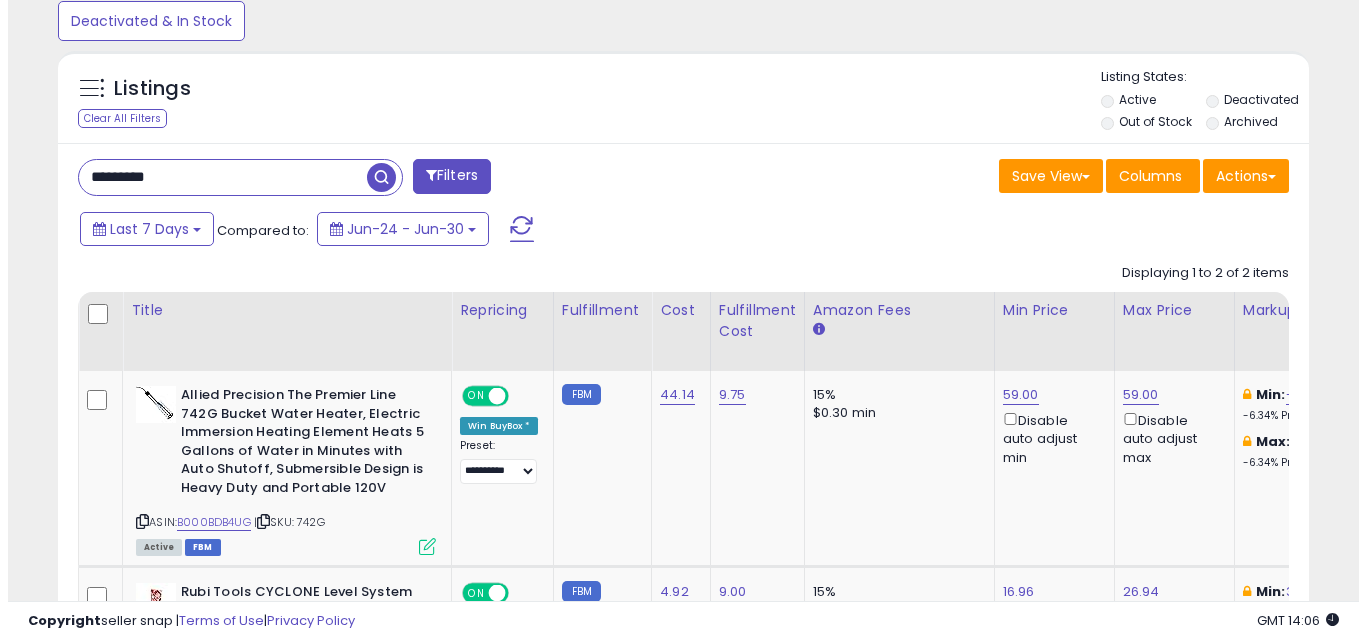 scroll, scrollTop: 579, scrollLeft: 0, axis: vertical 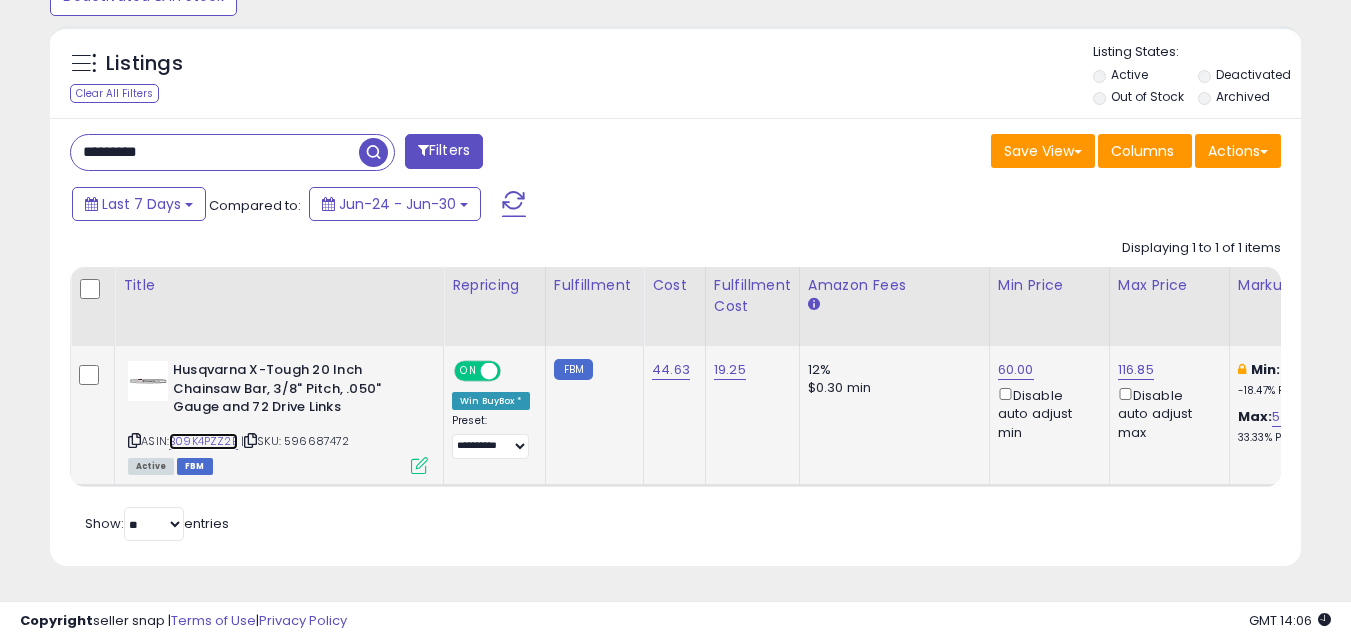 click on "B09K4PZZ2B" at bounding box center (203, 441) 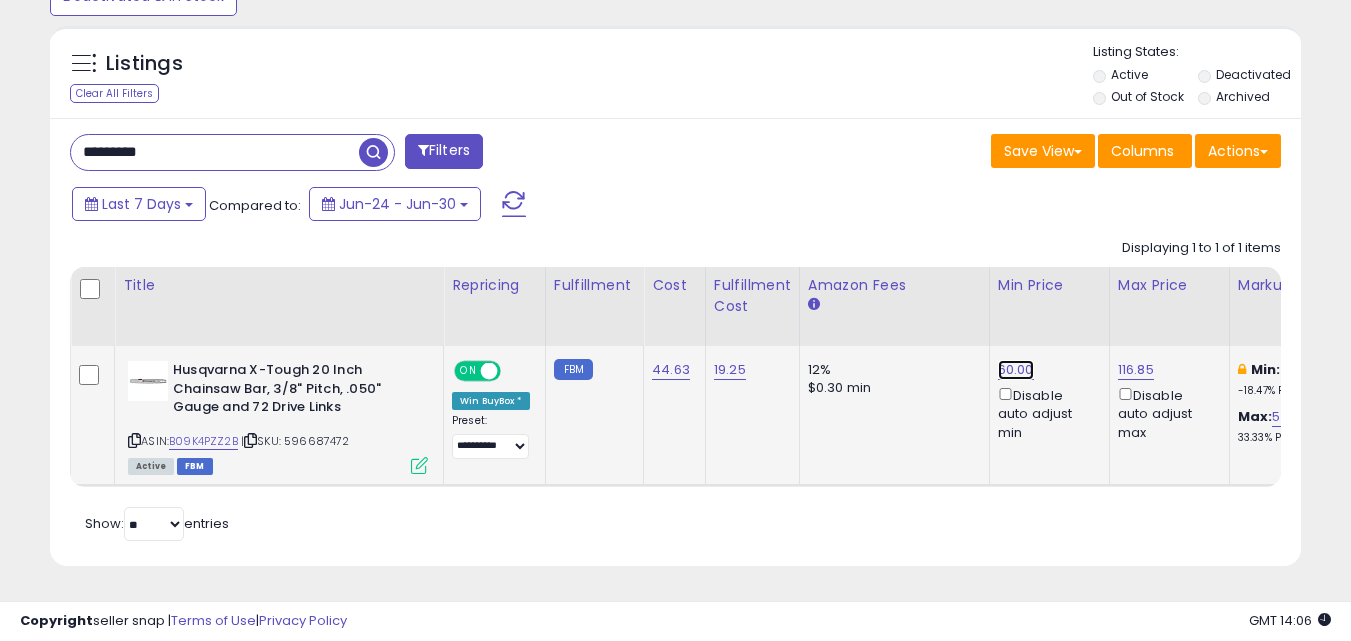 click on "60.00" at bounding box center (1016, 370) 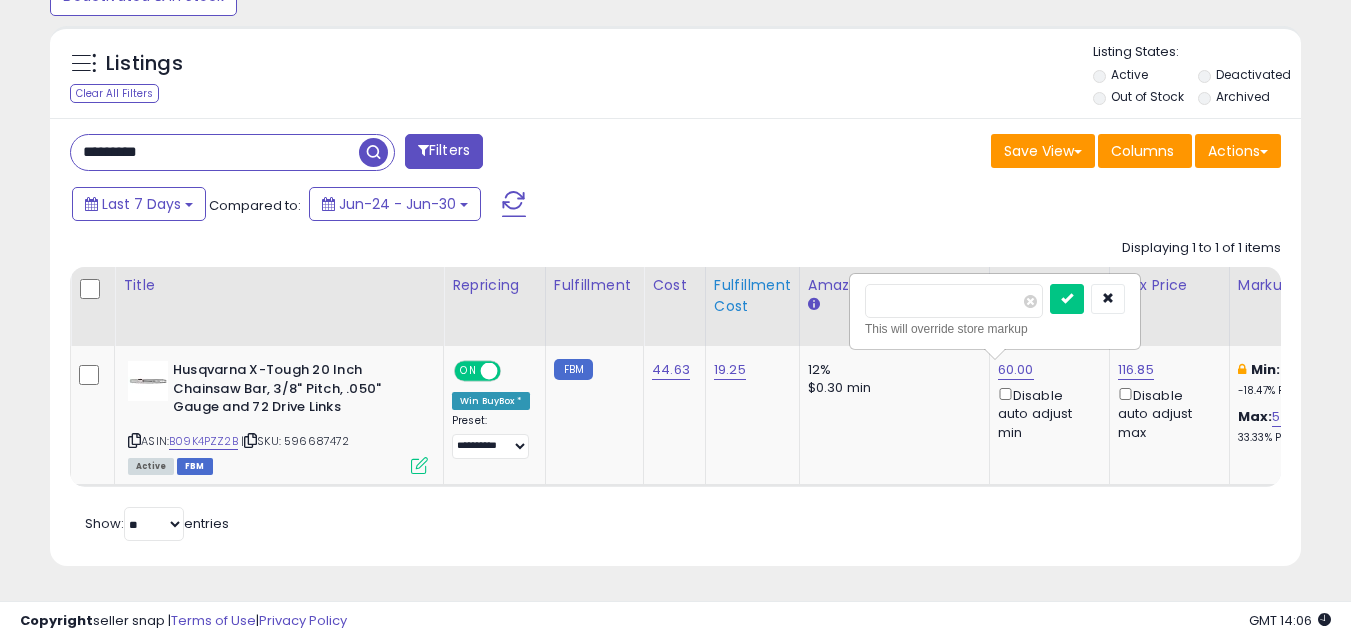 drag, startPoint x: 979, startPoint y: 282, endPoint x: 786, endPoint y: 278, distance: 193.04144 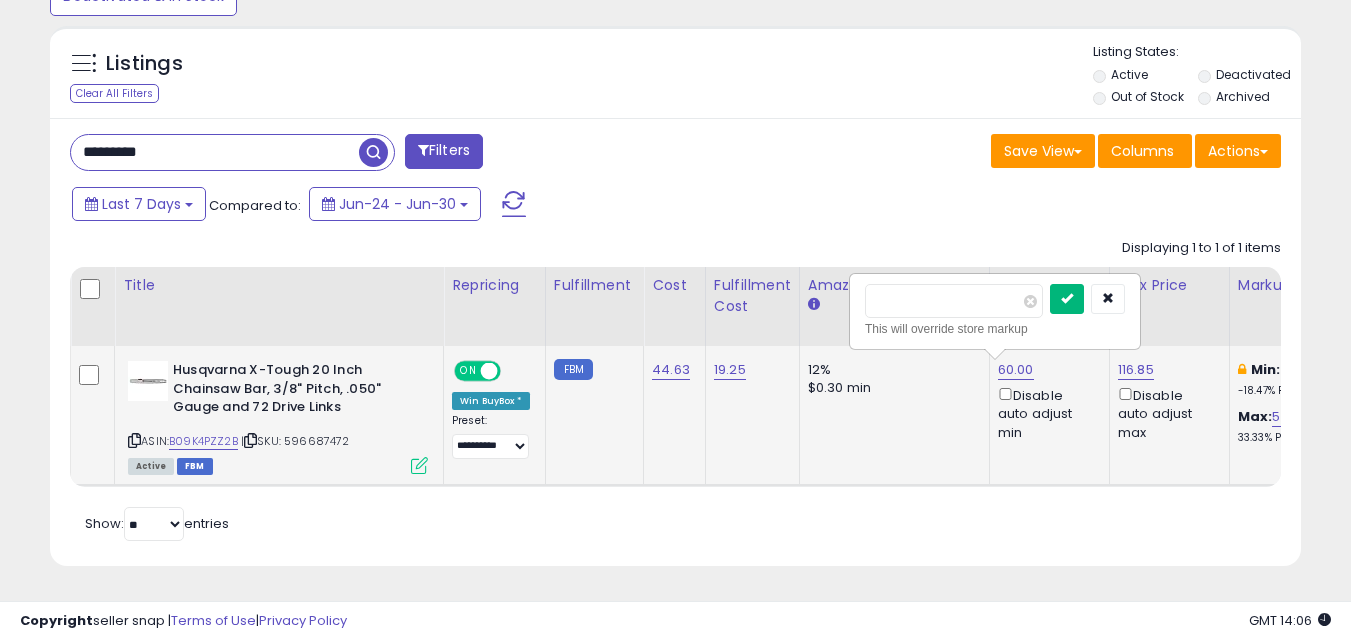 type on "**" 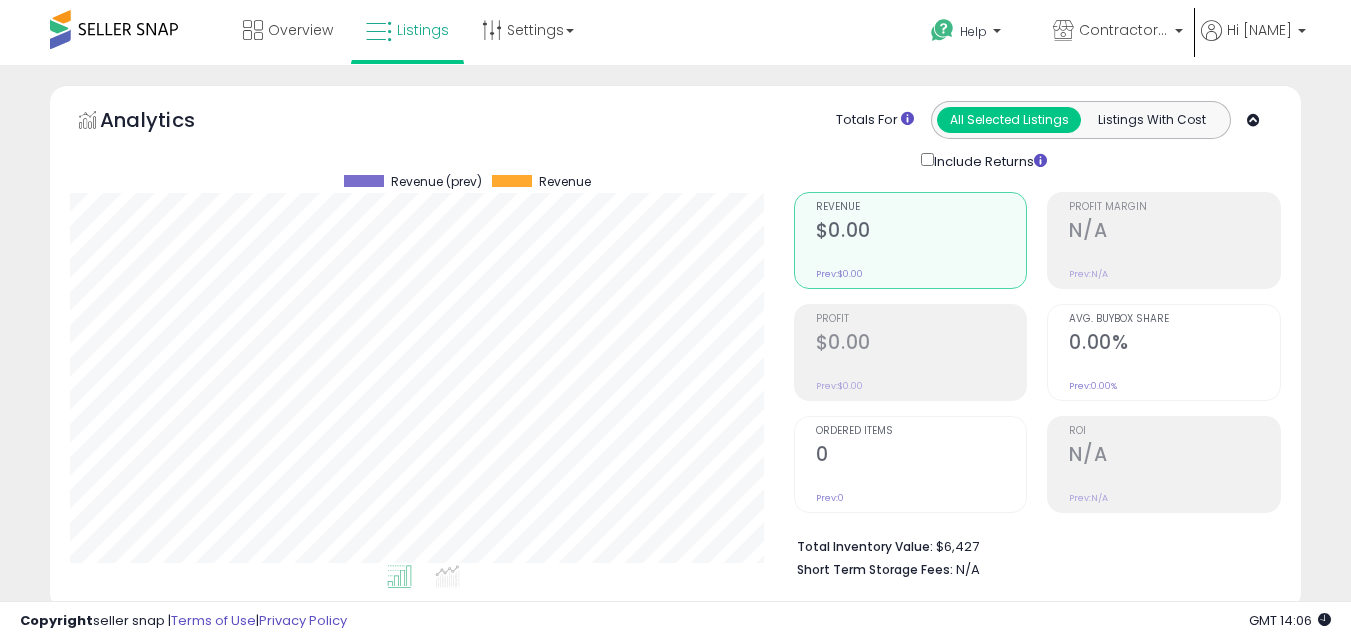 scroll, scrollTop: 600, scrollLeft: 0, axis: vertical 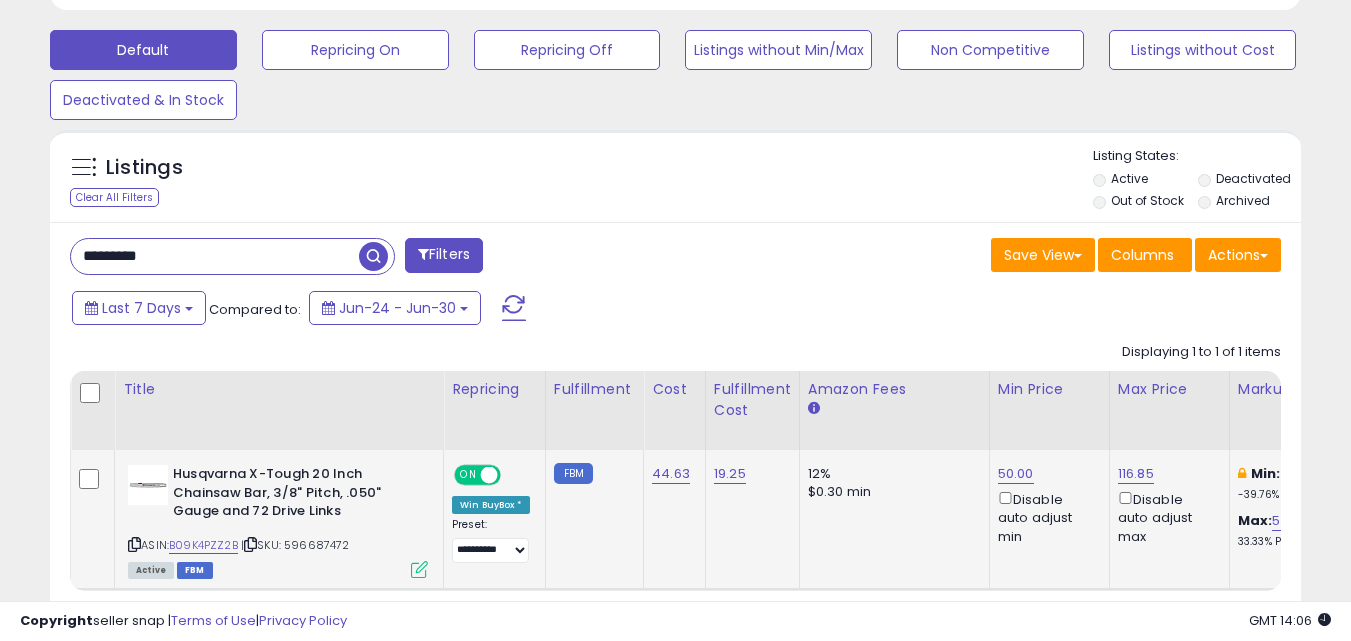 click on "*********" at bounding box center (215, 256) 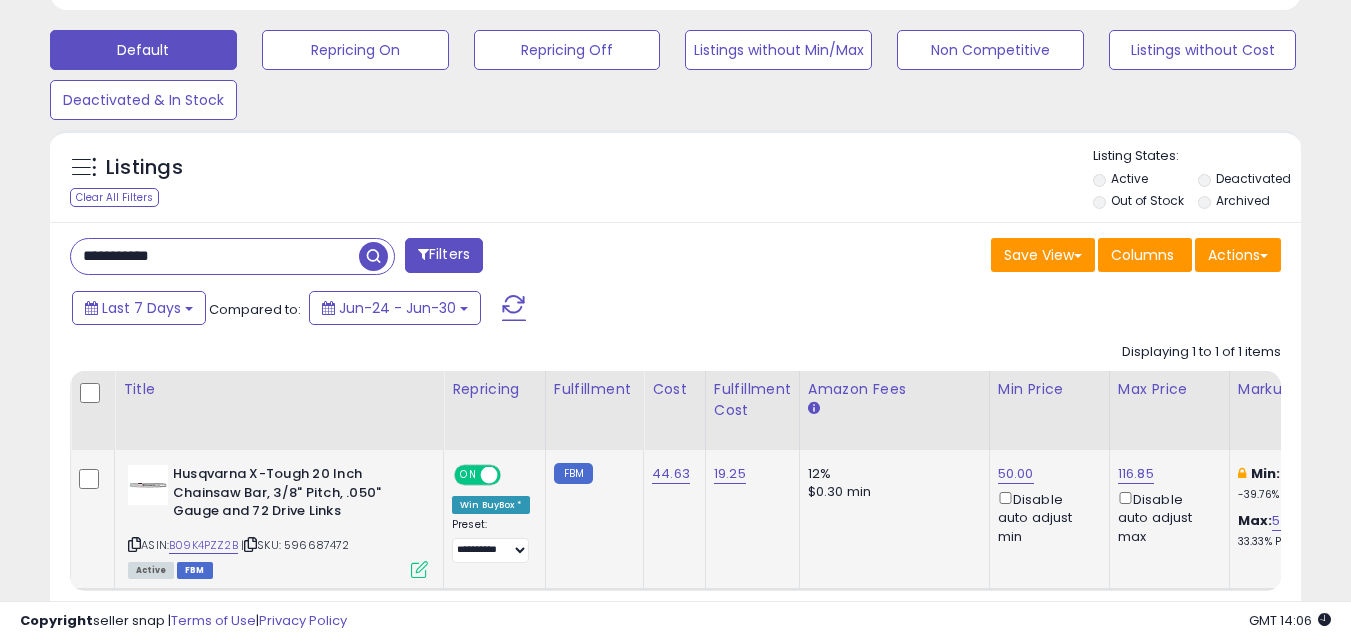 type on "**********" 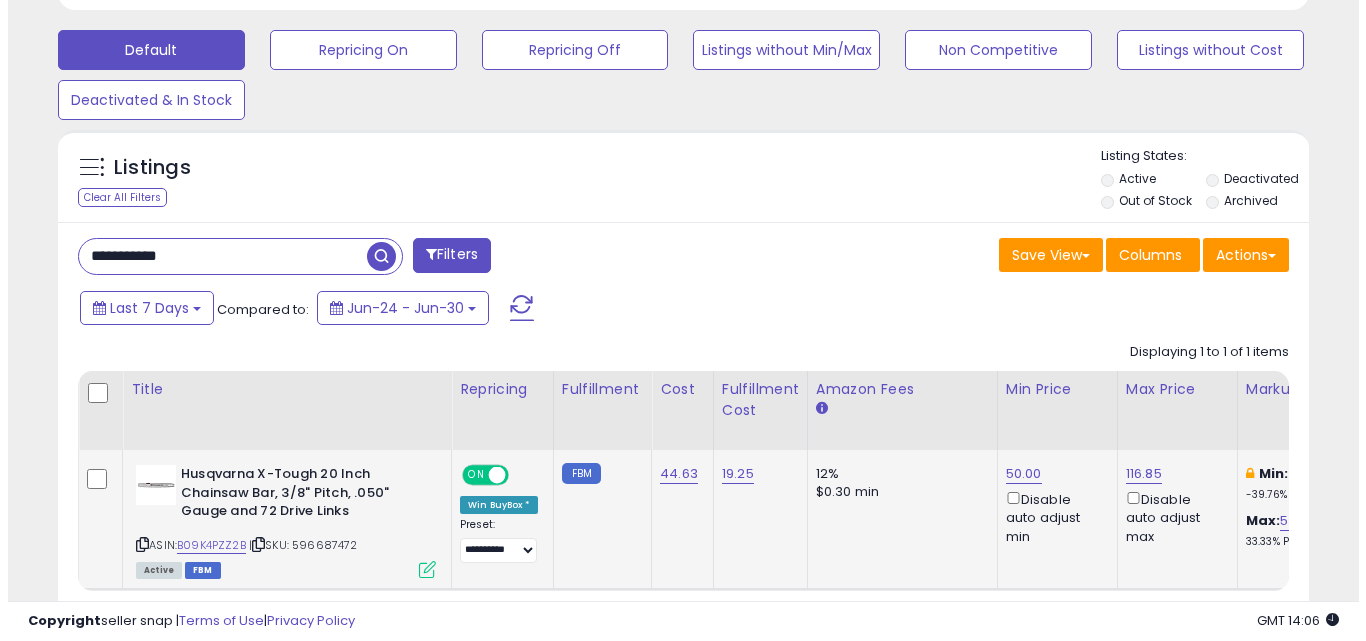scroll, scrollTop: 579, scrollLeft: 0, axis: vertical 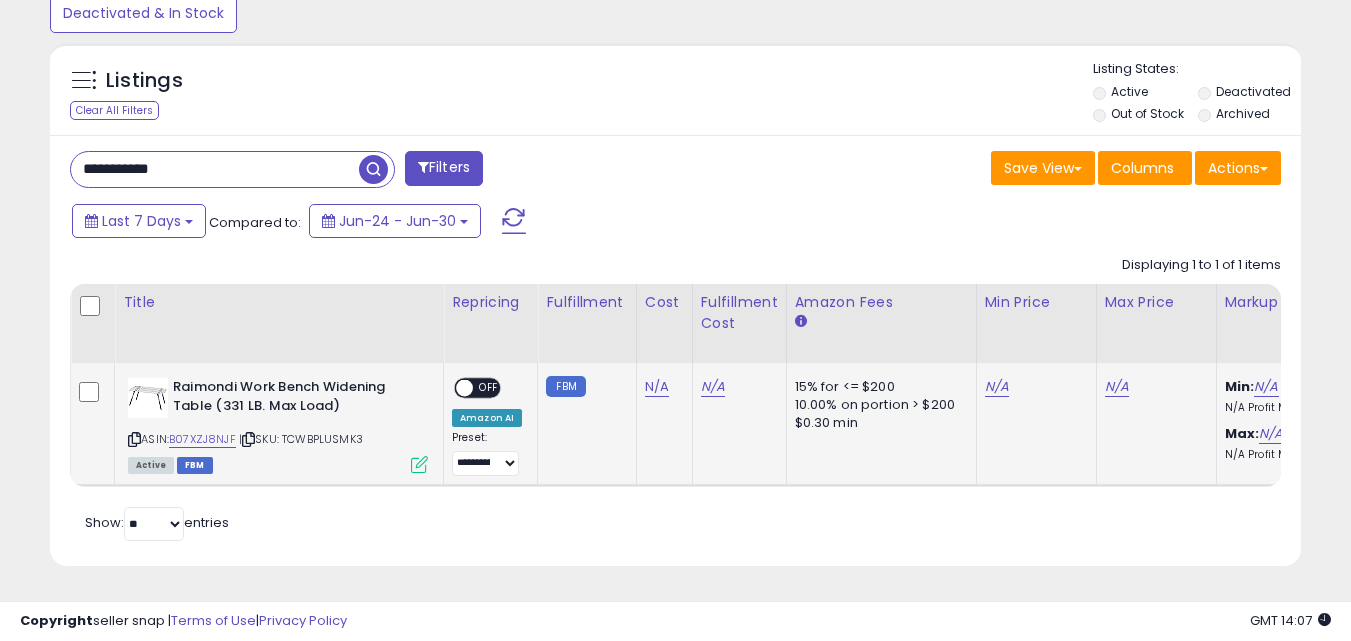 click on "ASIN:  B07XZJ8NJF    |   SKU: TCWBPLUSMK3 Active FBM" at bounding box center (278, 424) 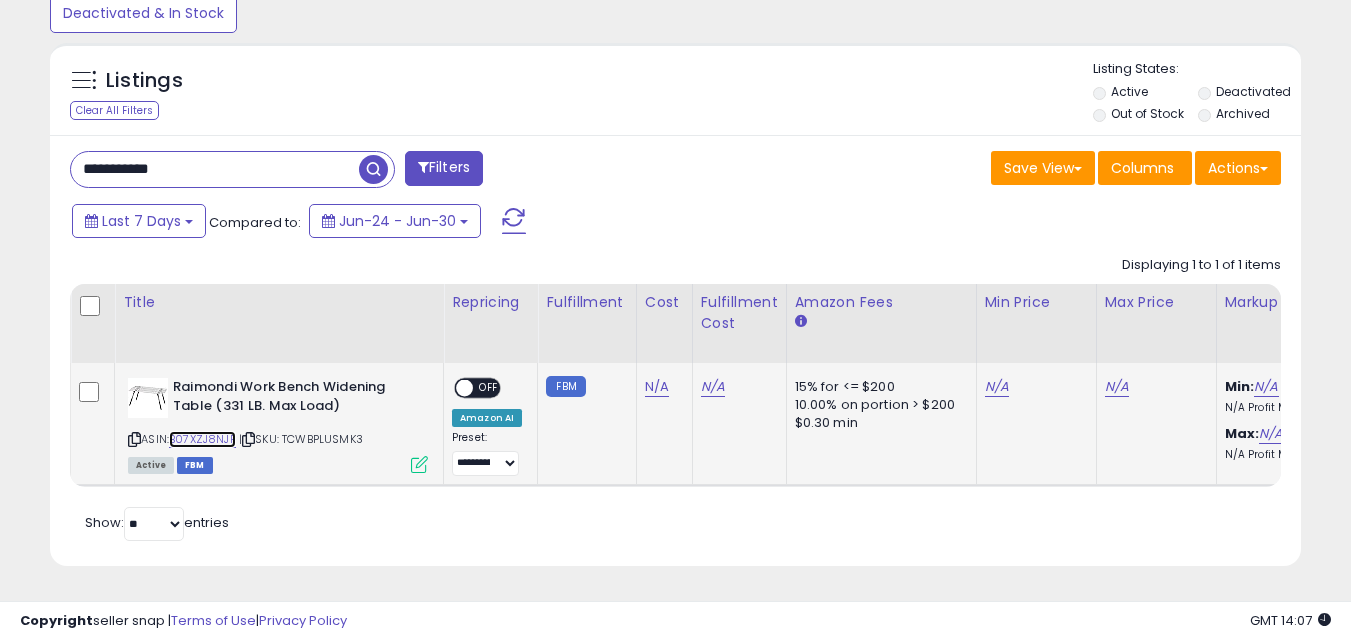 click on "B07XZJ8NJF" at bounding box center (202, 439) 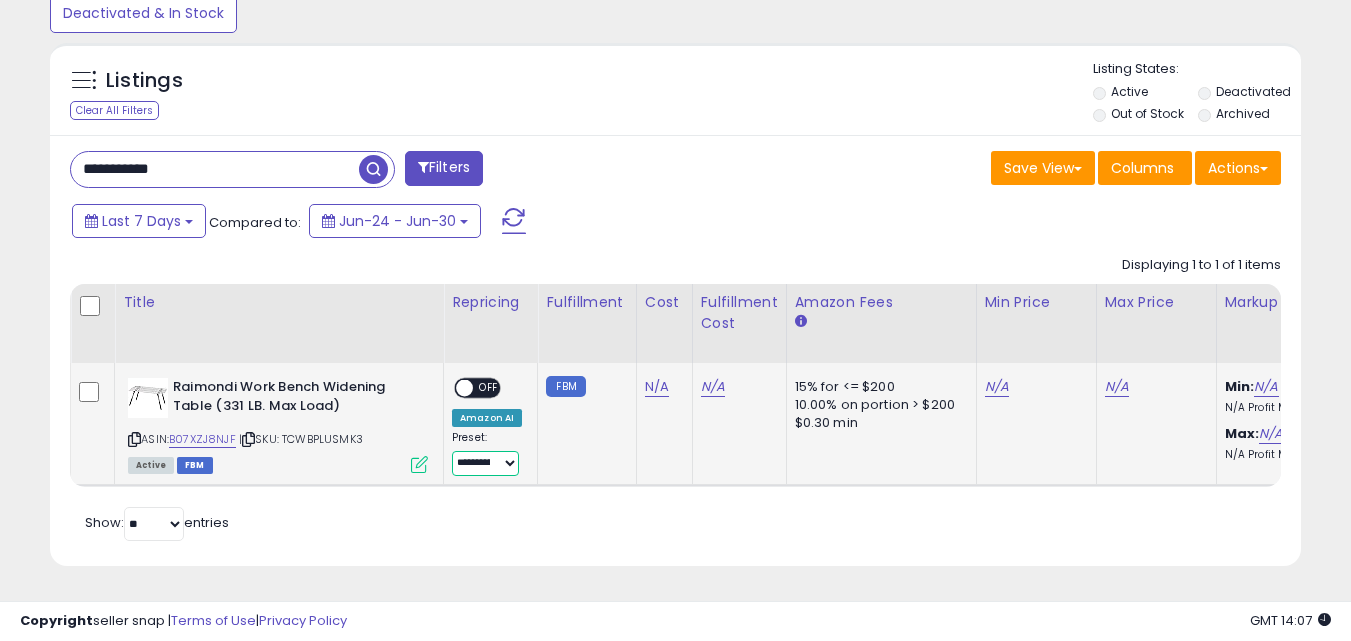 click on "**********" at bounding box center (485, 463) 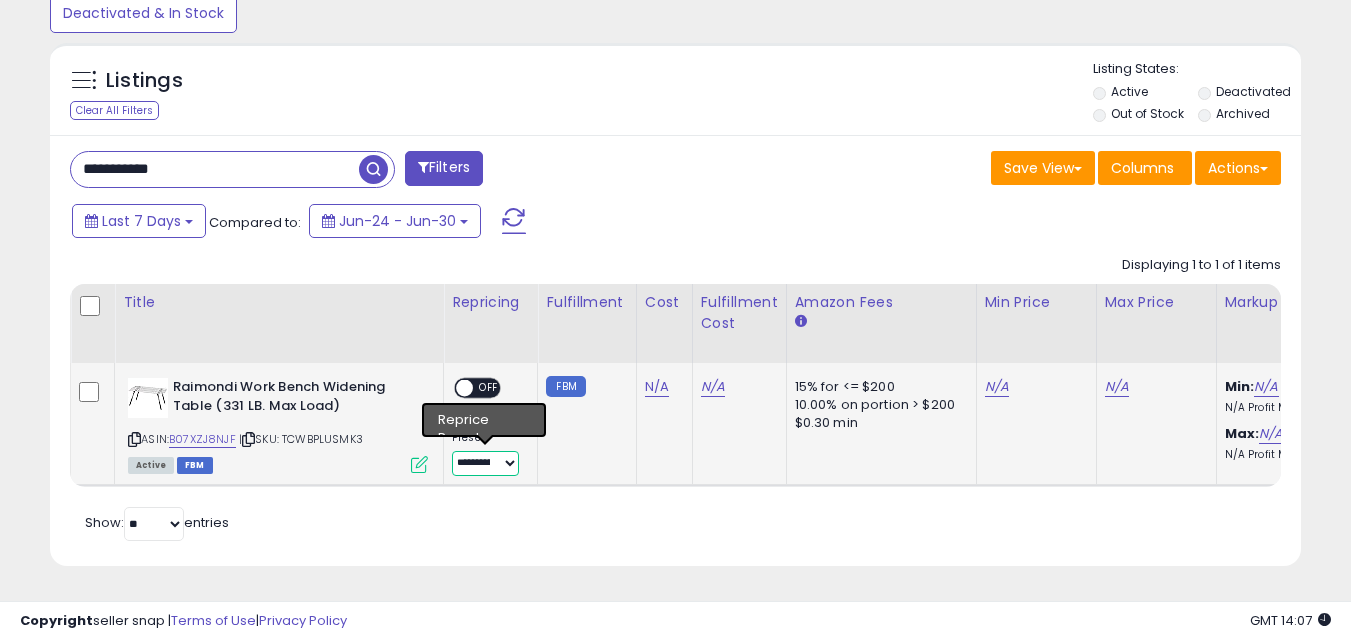 select on "**********" 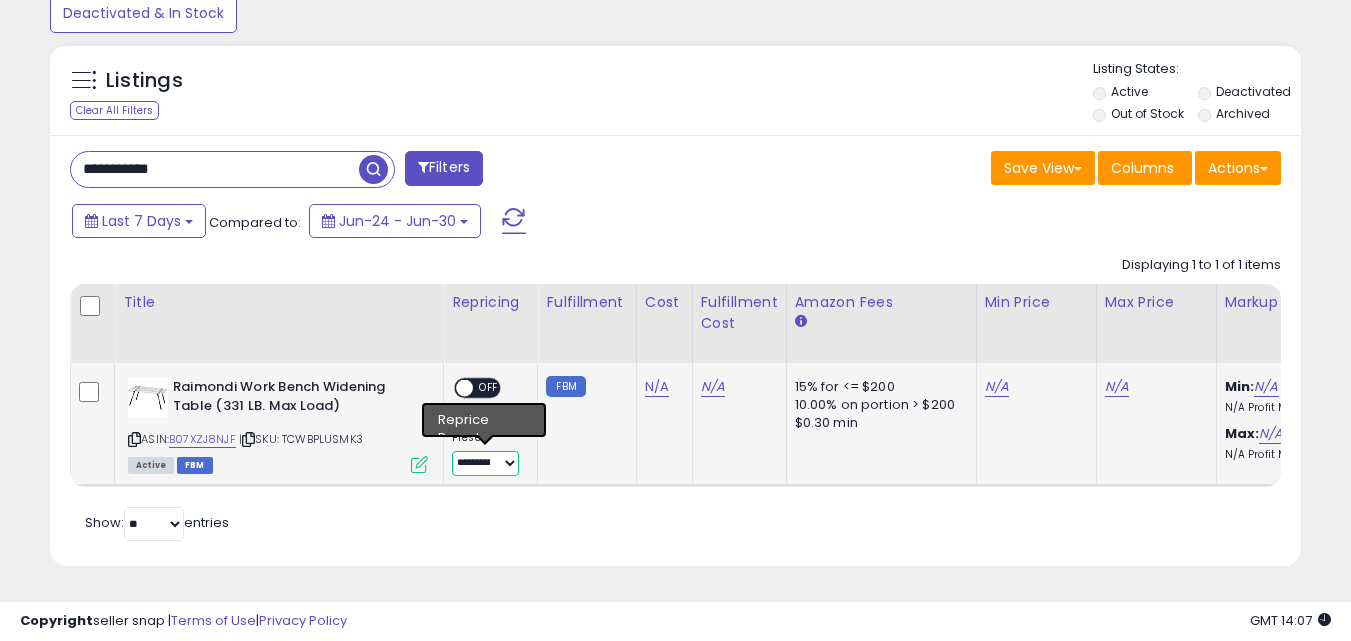 click on "**********" at bounding box center (485, 463) 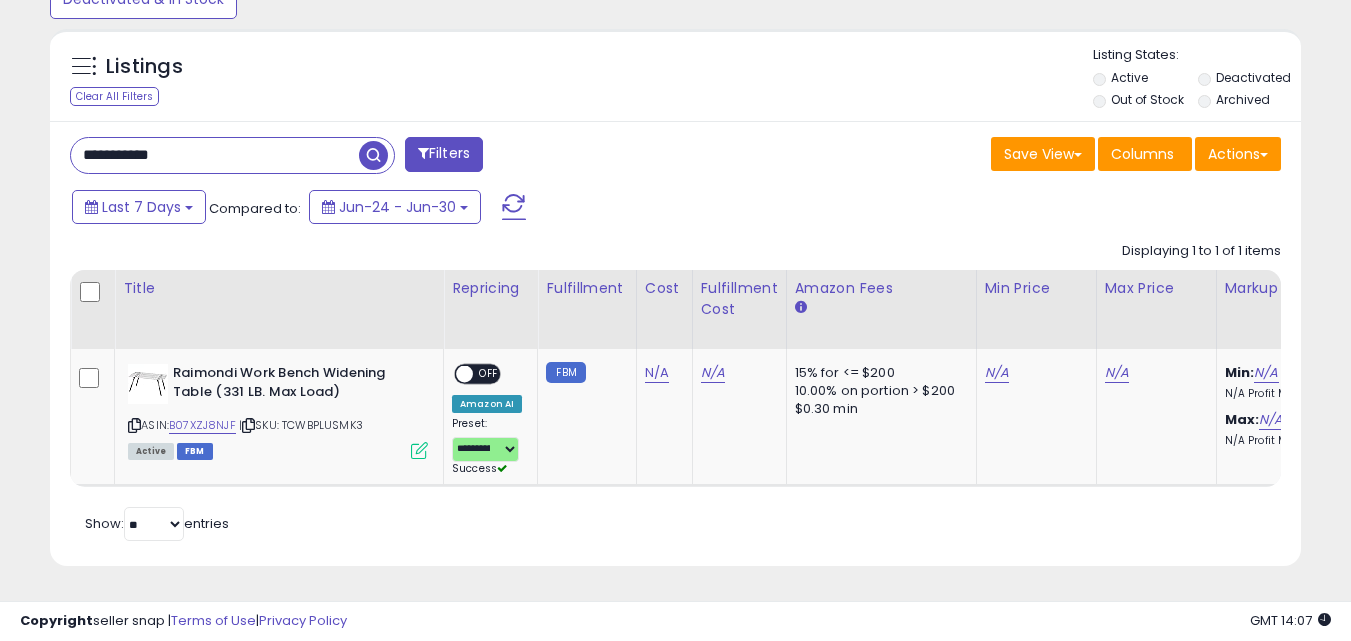 click on "**********" at bounding box center (675, 344) 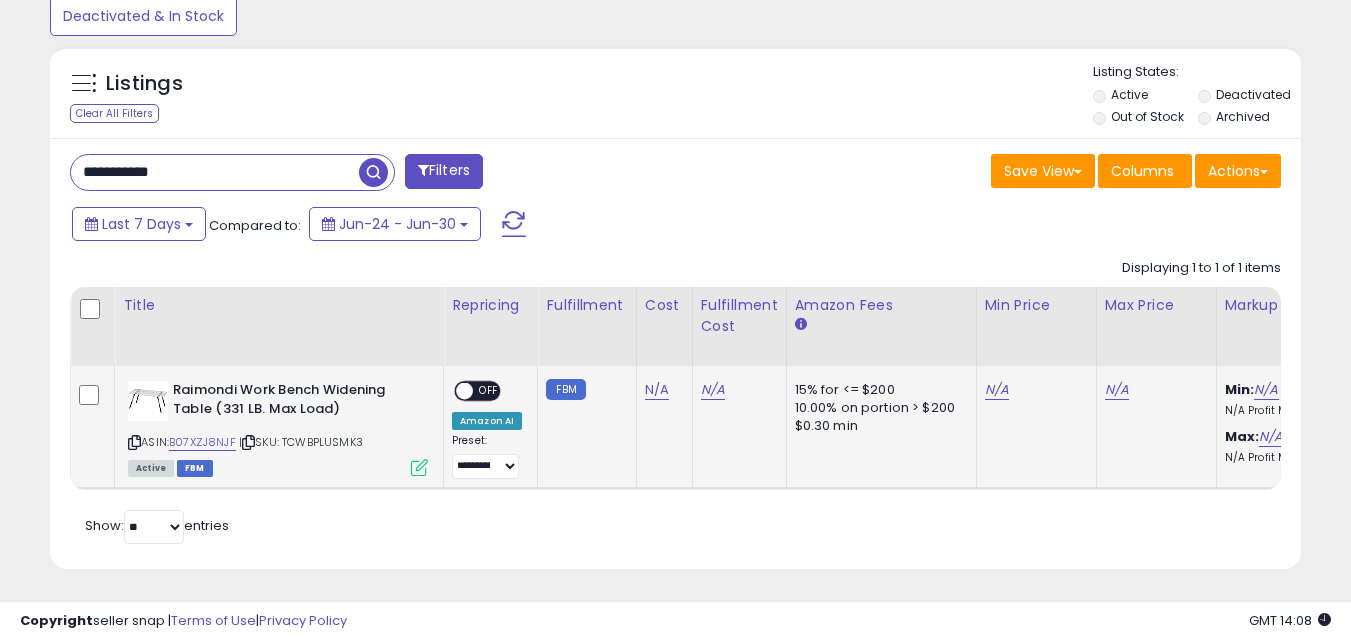 scroll, scrollTop: 702, scrollLeft: 0, axis: vertical 